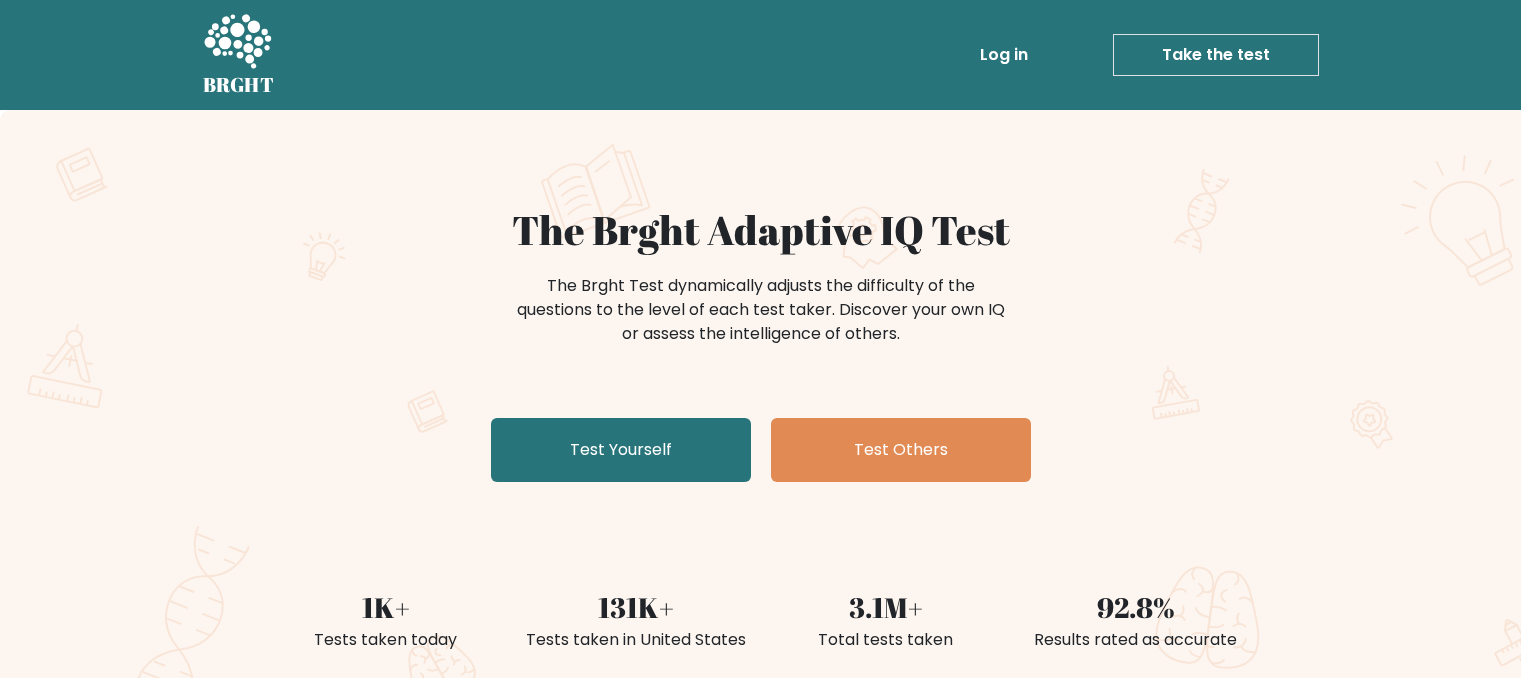 scroll, scrollTop: 132, scrollLeft: 0, axis: vertical 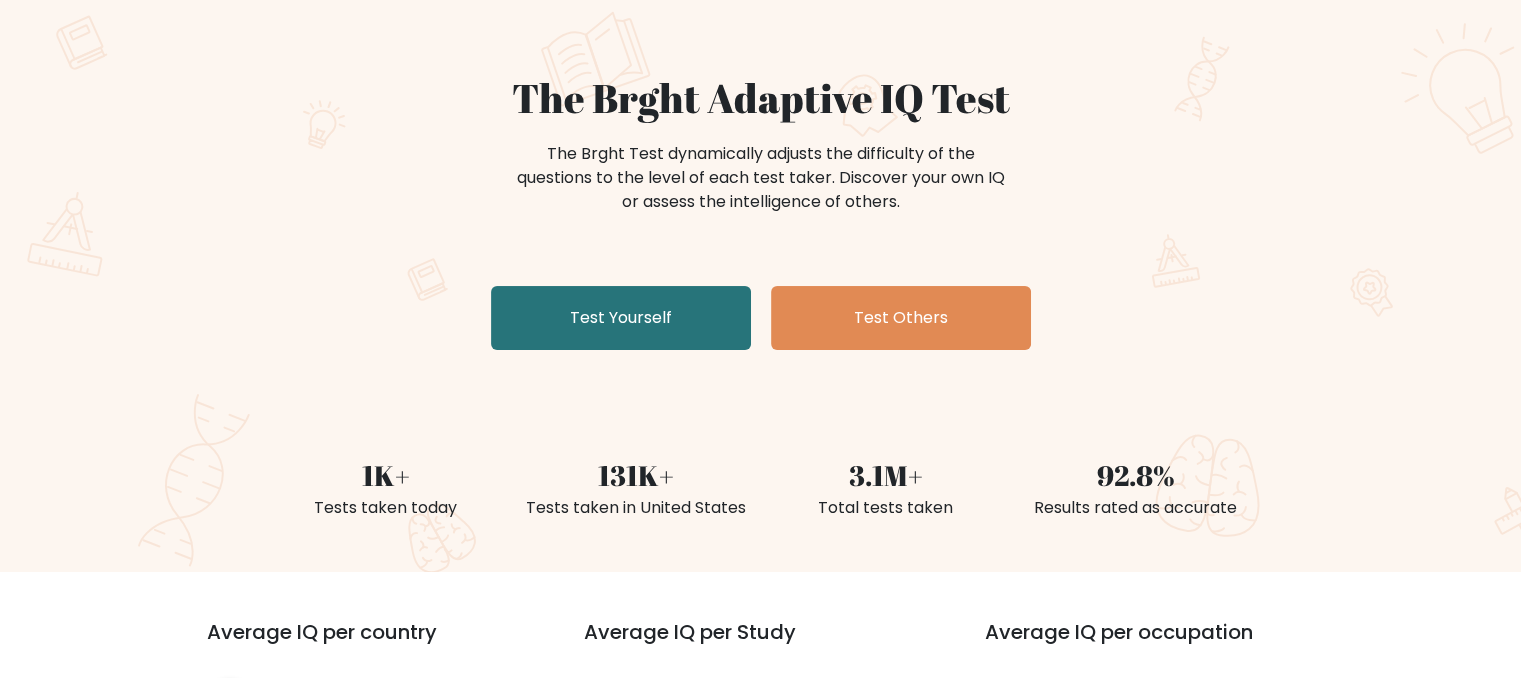 click on "Test Yourself" at bounding box center [621, 318] 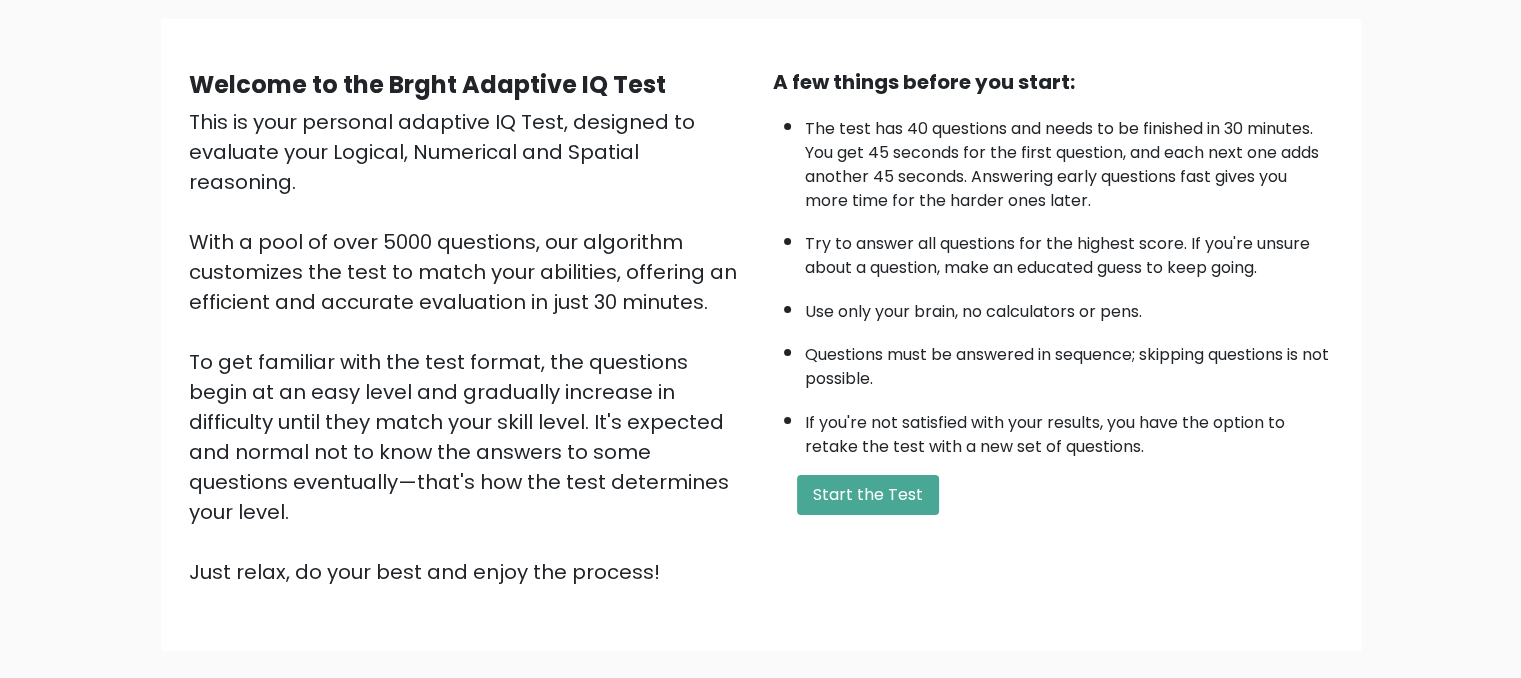 scroll, scrollTop: 238, scrollLeft: 0, axis: vertical 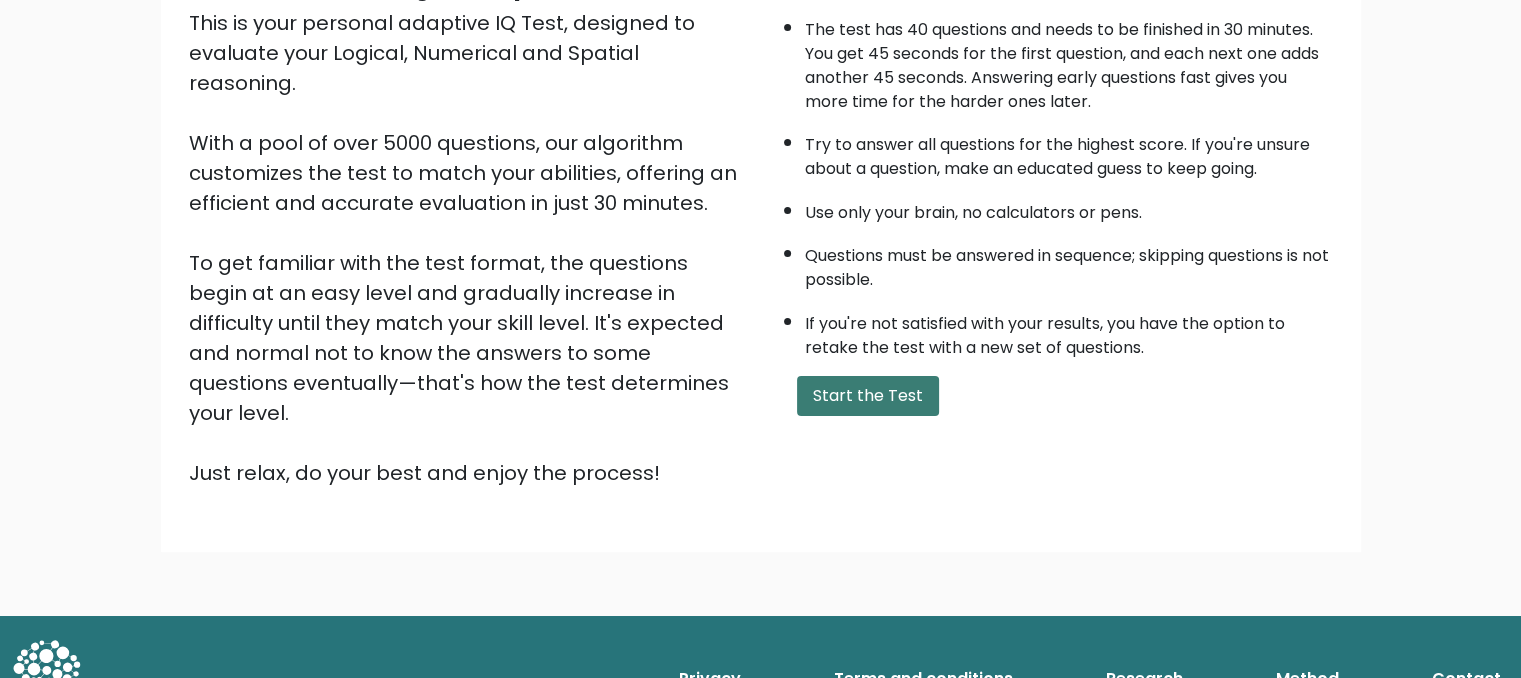 click on "Start the Test" at bounding box center [868, 396] 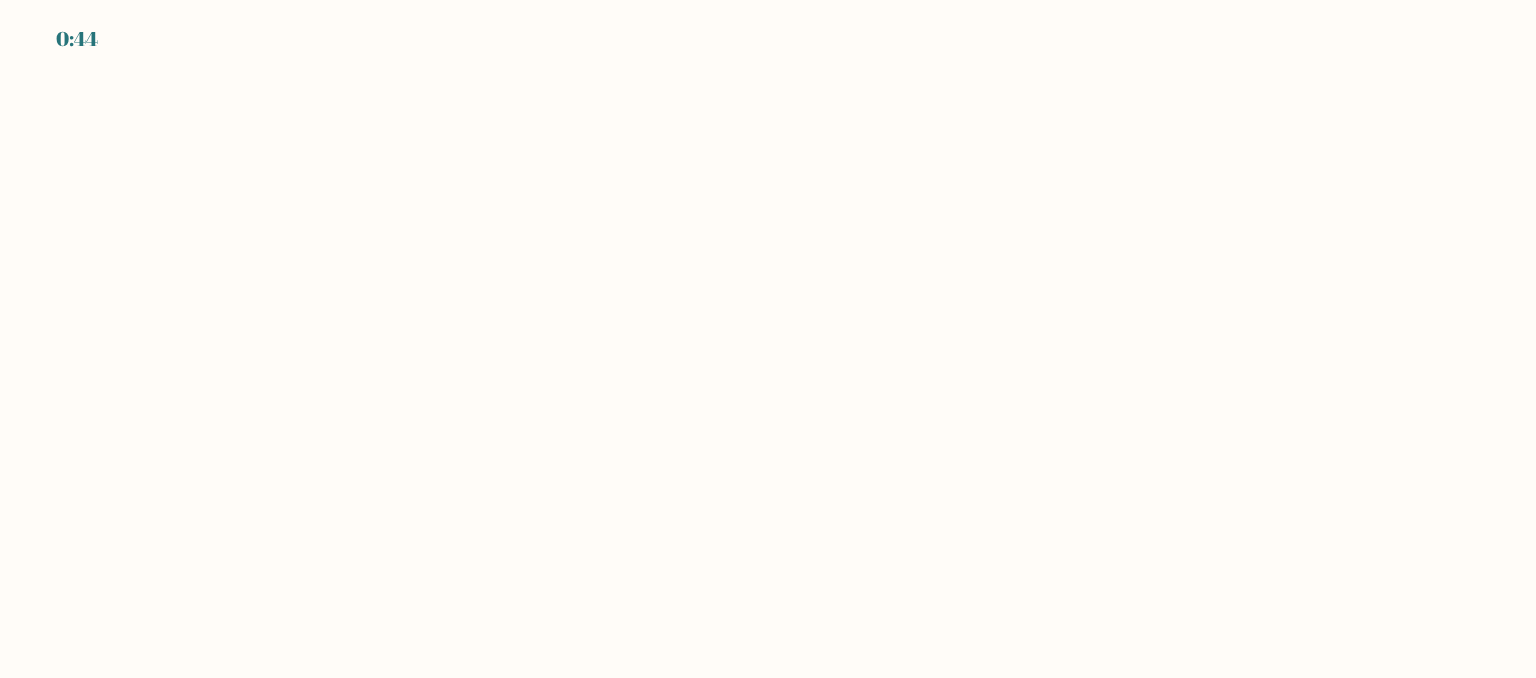 scroll, scrollTop: 0, scrollLeft: 0, axis: both 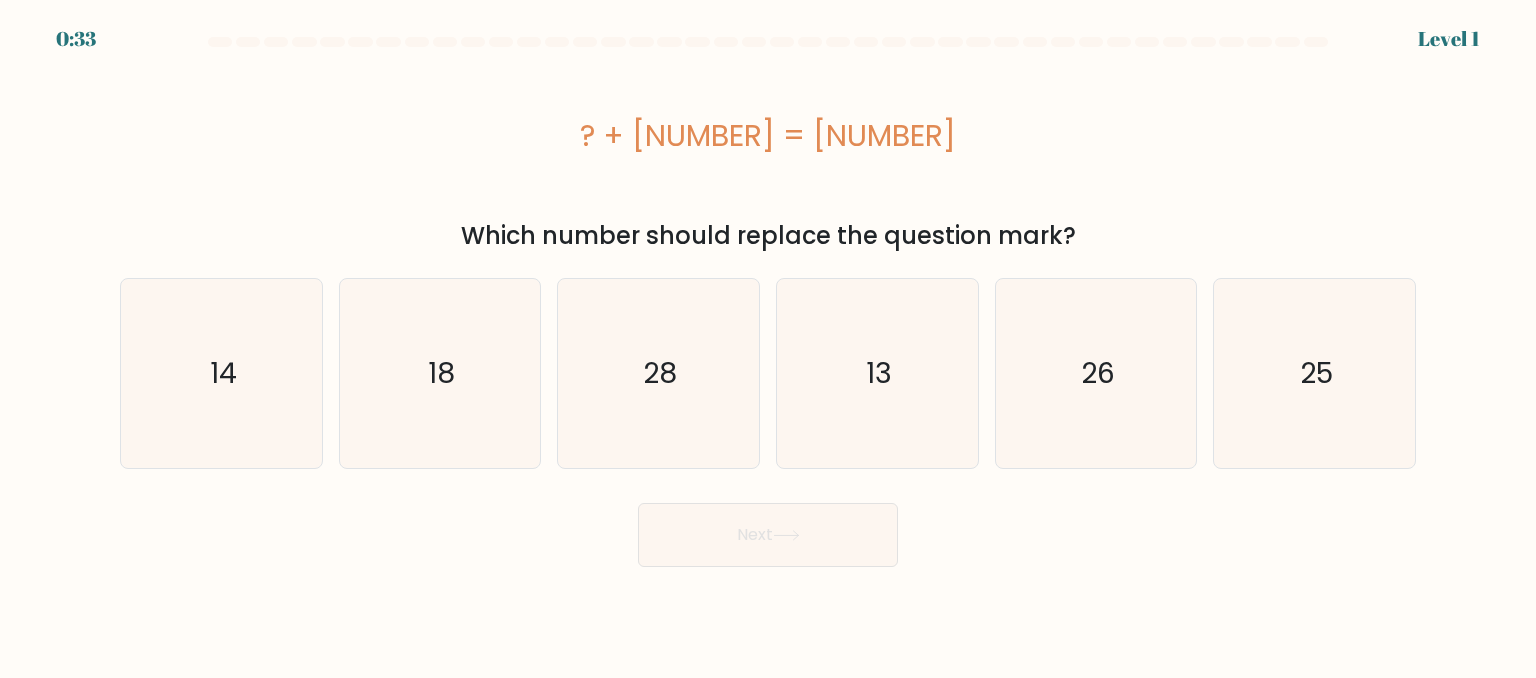 click on "13" at bounding box center (877, 373) 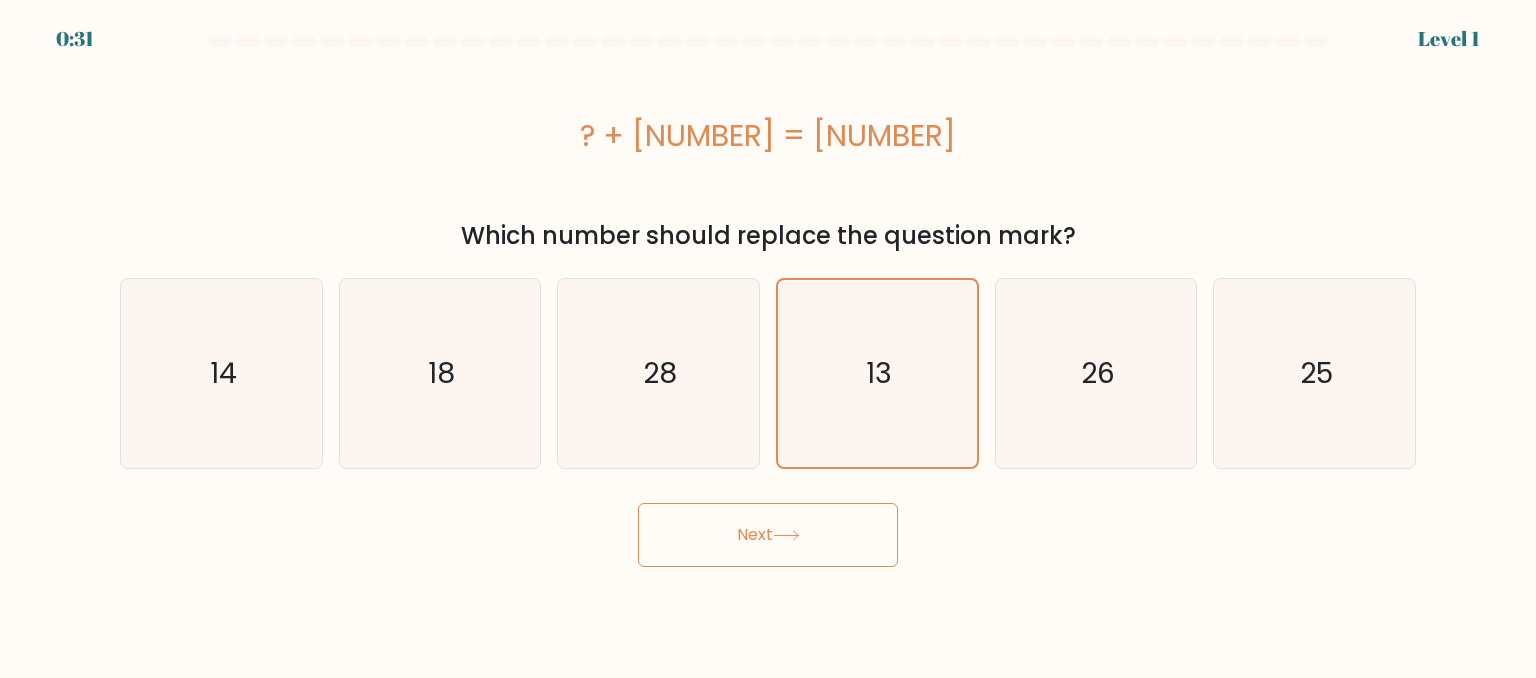 click on "Next" at bounding box center (768, 535) 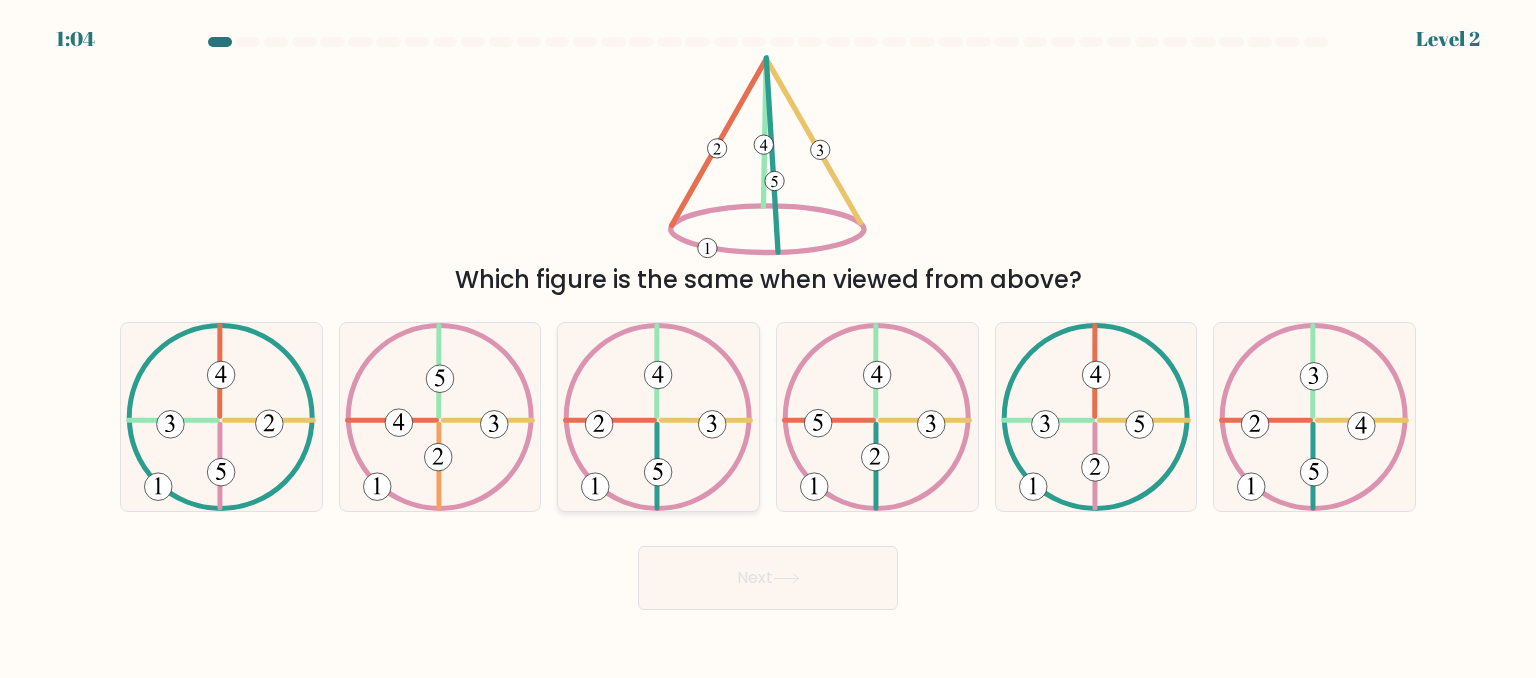 click at bounding box center [658, 417] 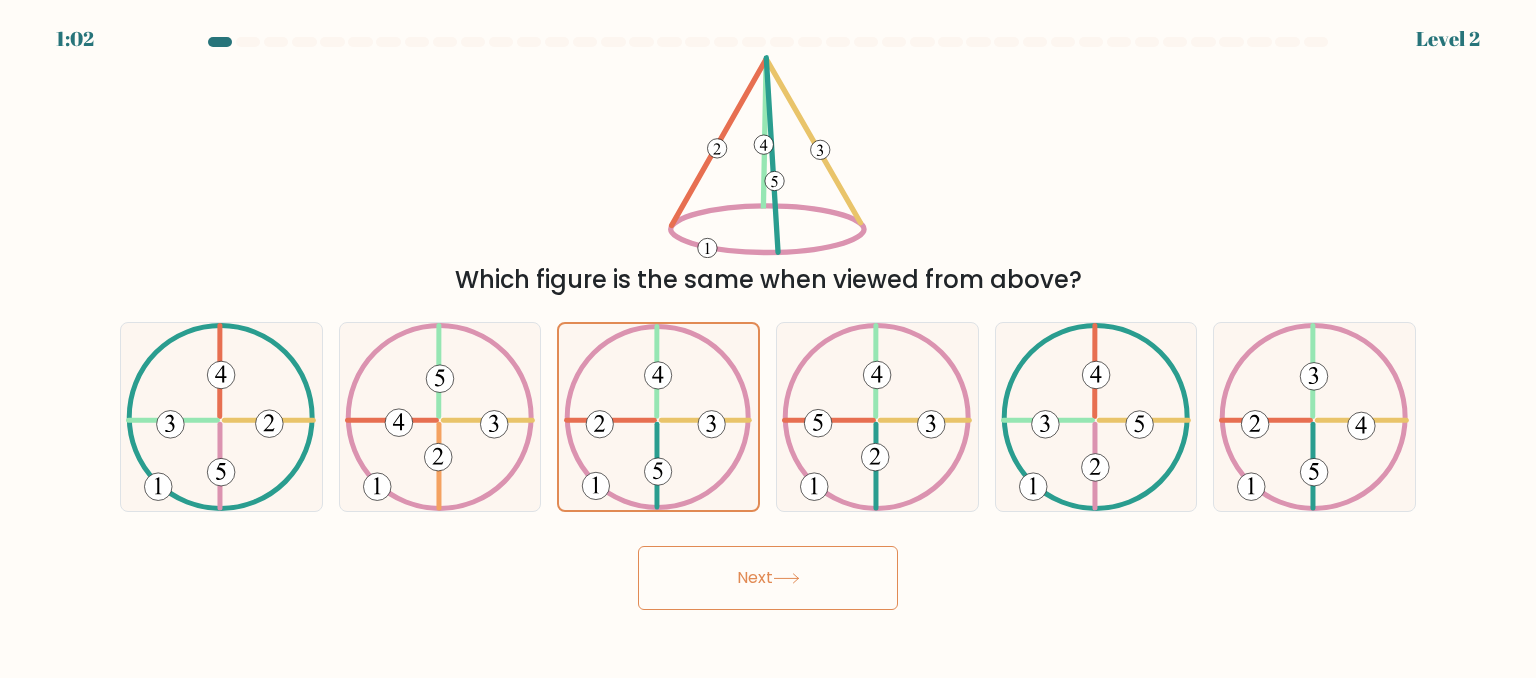 click on "Next" at bounding box center [768, 578] 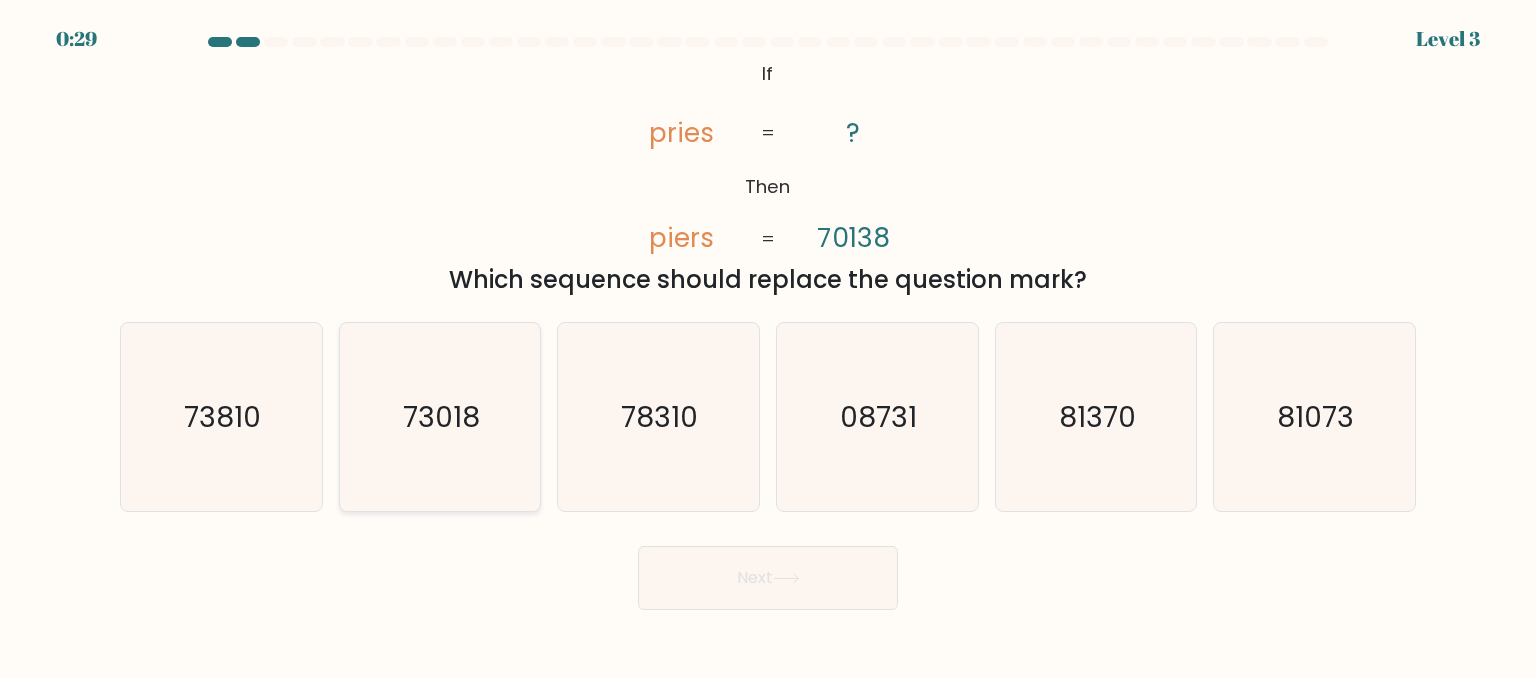 click on "73018" at bounding box center (440, 417) 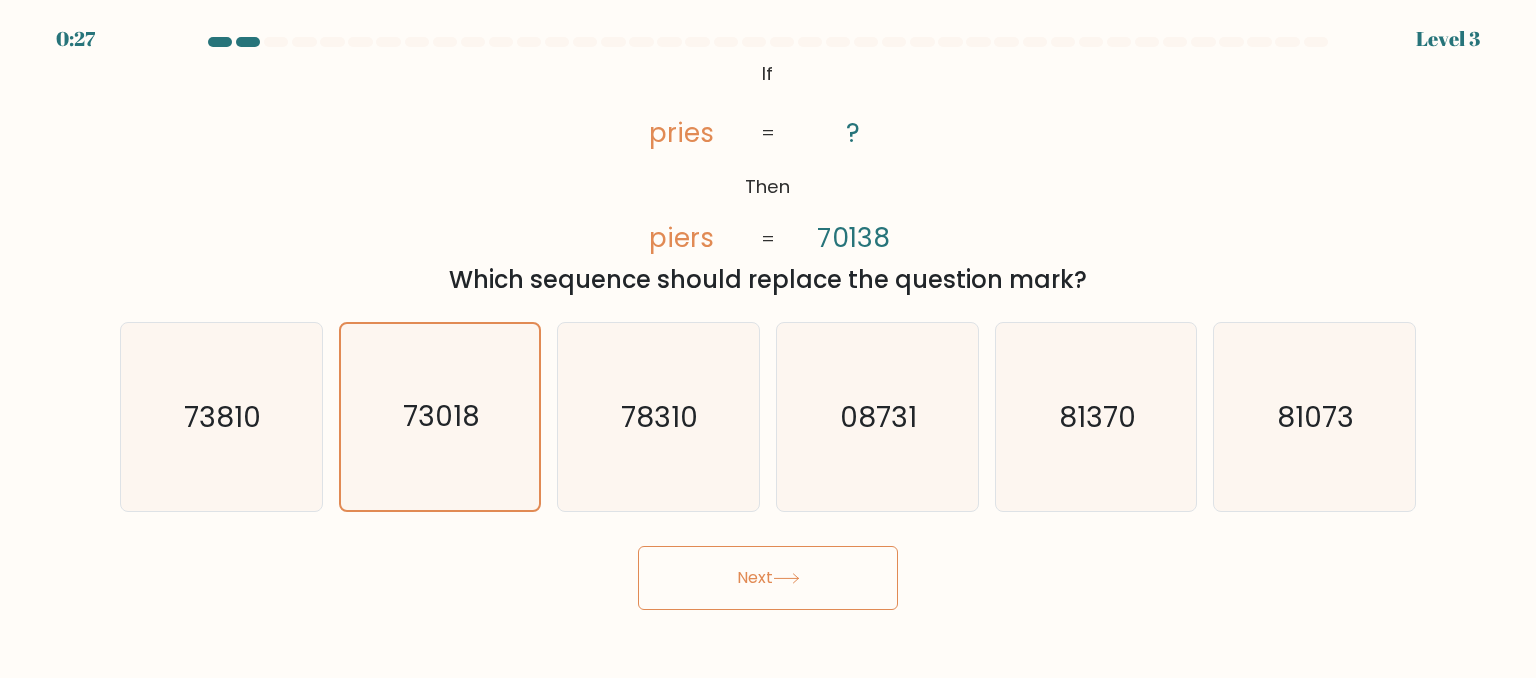 click on "Next" at bounding box center [768, 578] 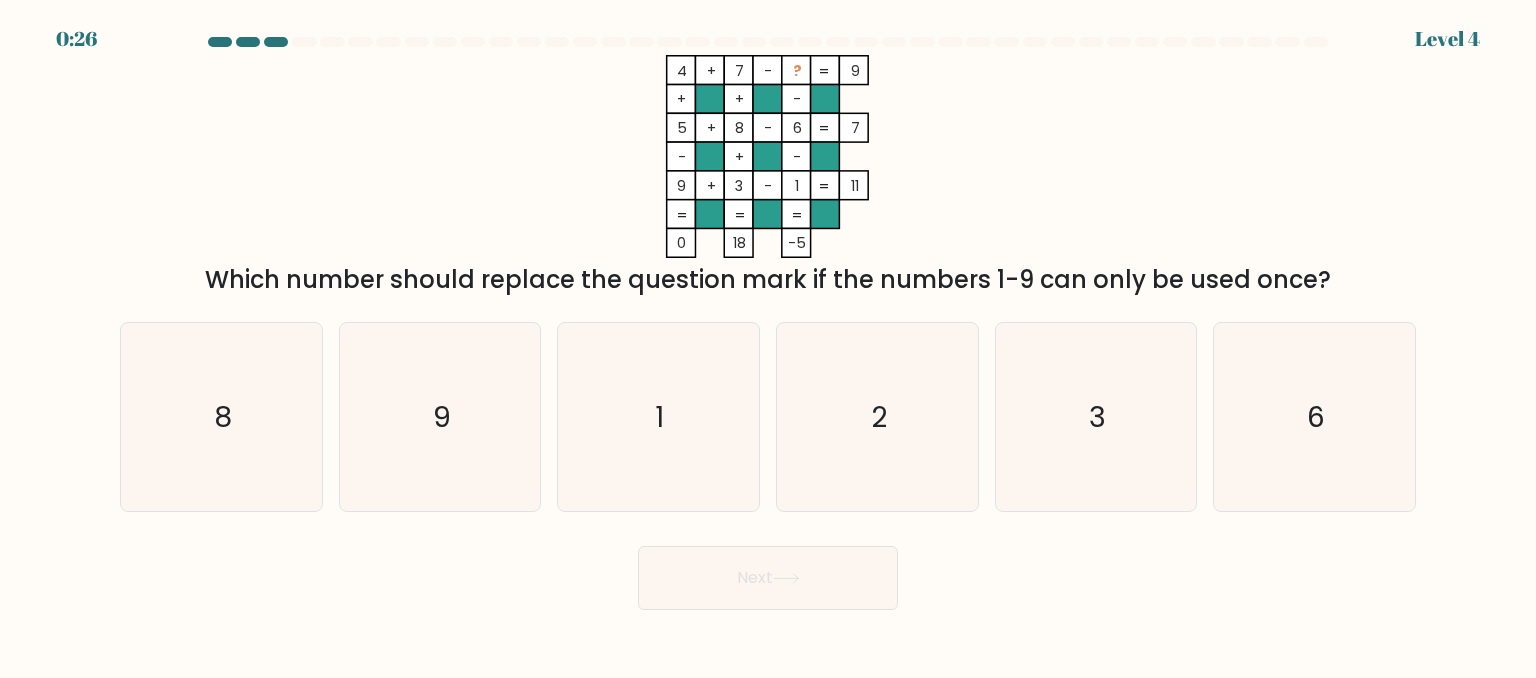 click on "Next" at bounding box center [768, 578] 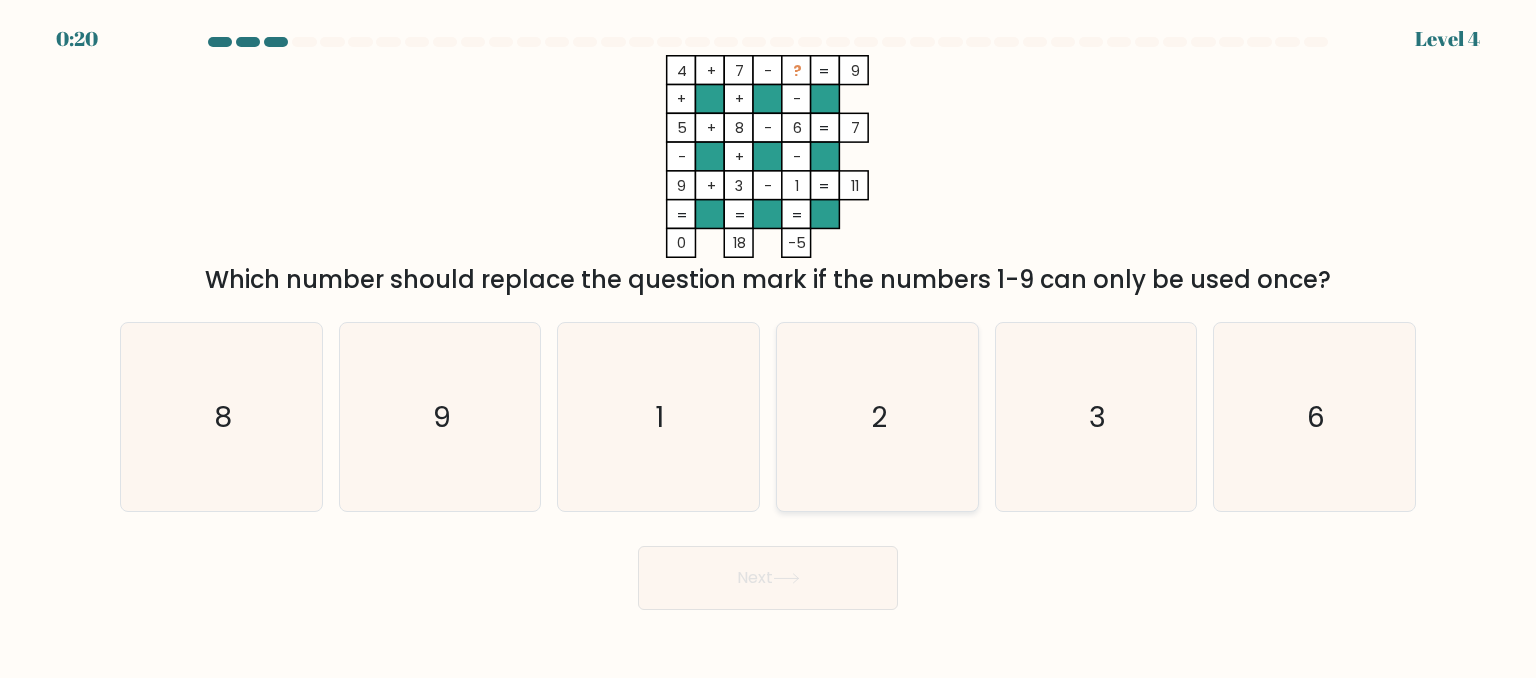 click on "2" at bounding box center (877, 417) 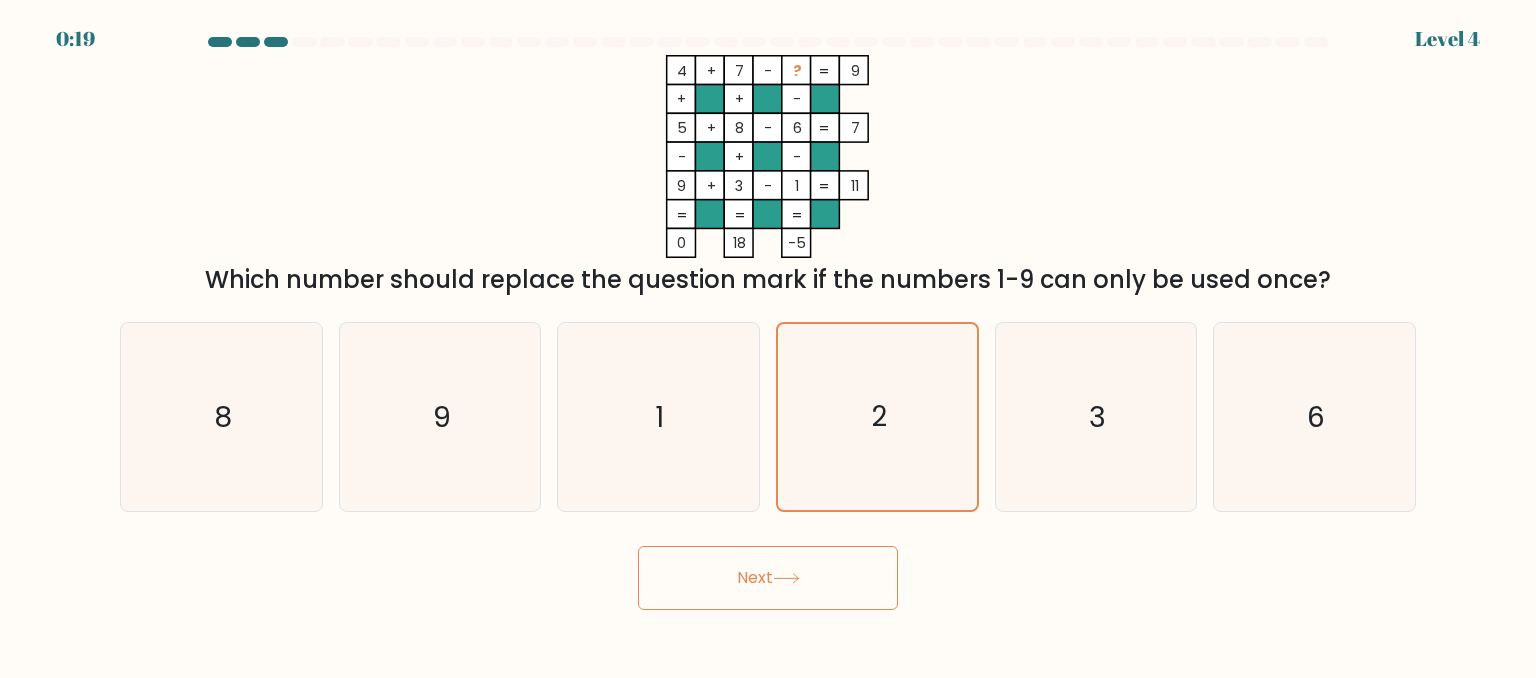 click on "Next" at bounding box center [768, 578] 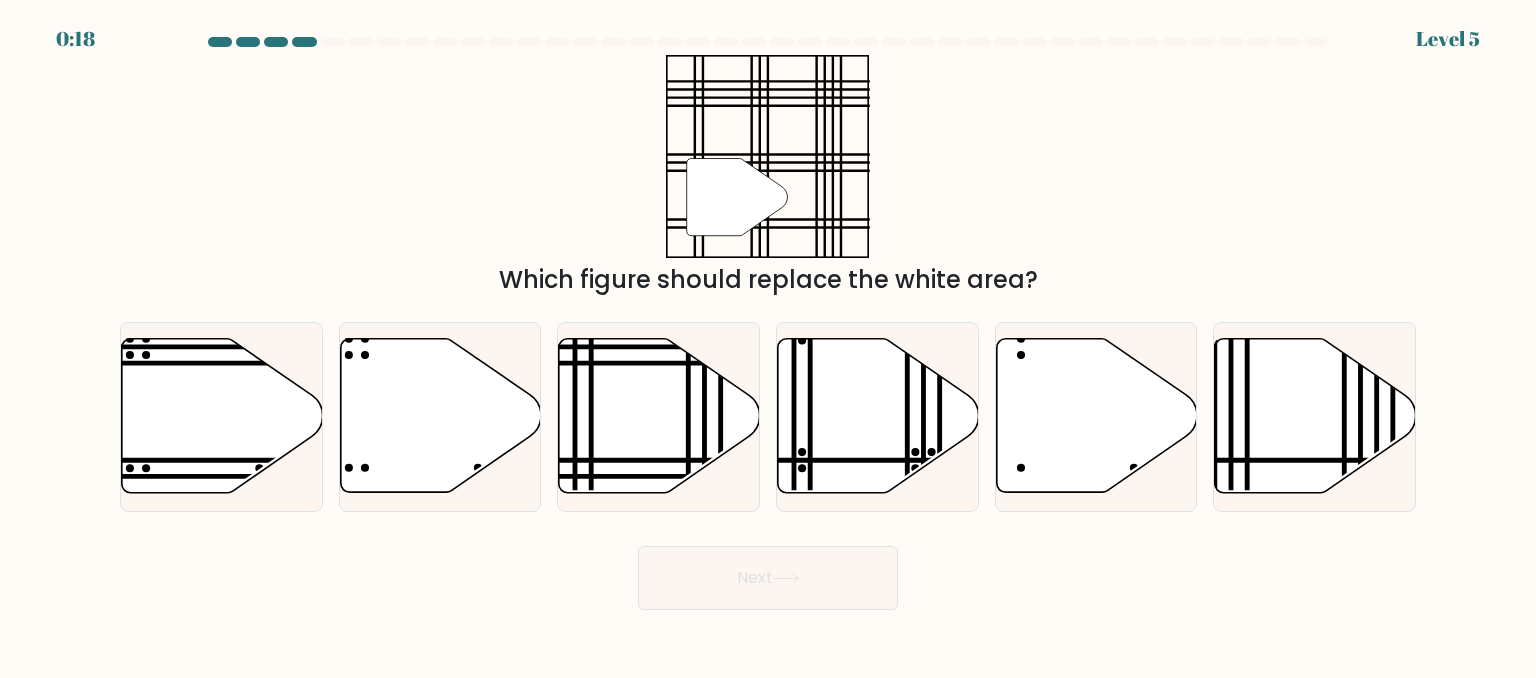 click on "Next" at bounding box center (768, 578) 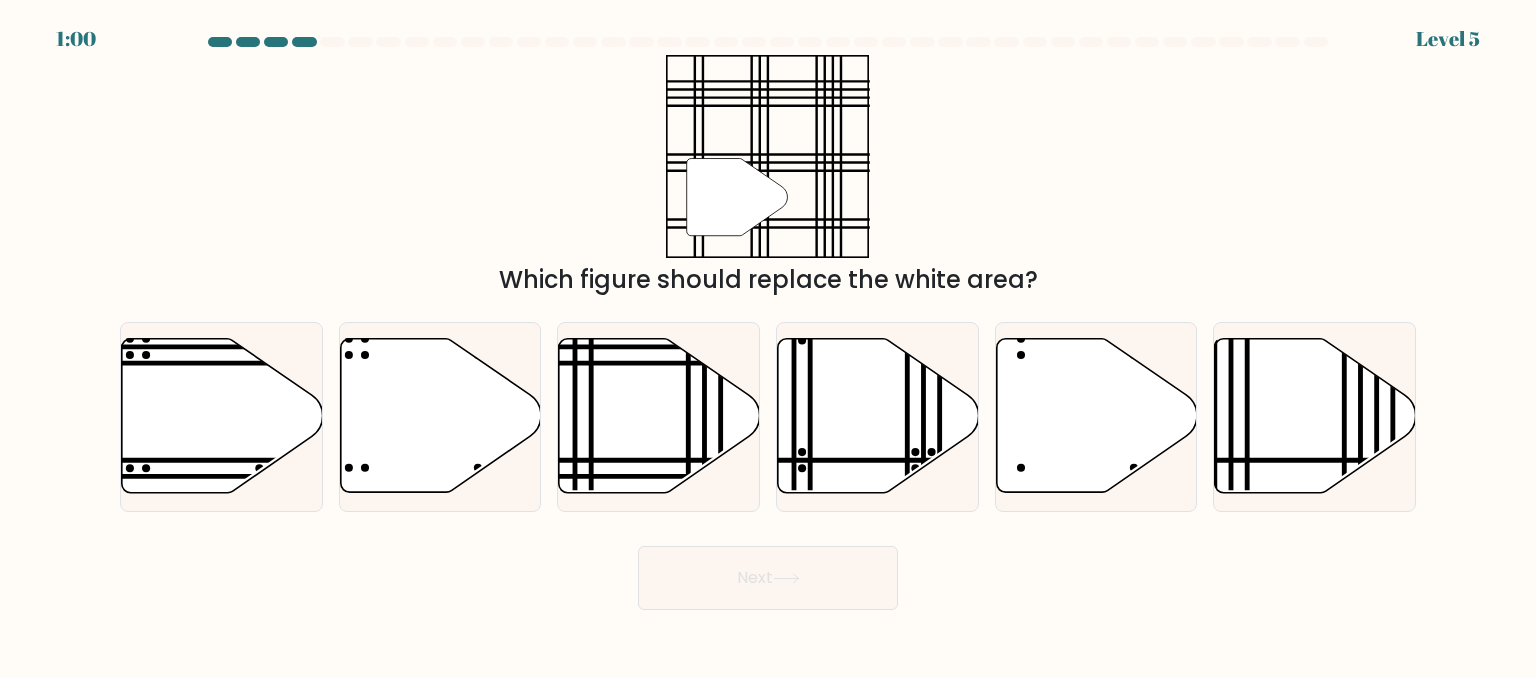 click on ""
Which figure should replace the white area?" at bounding box center [768, 176] 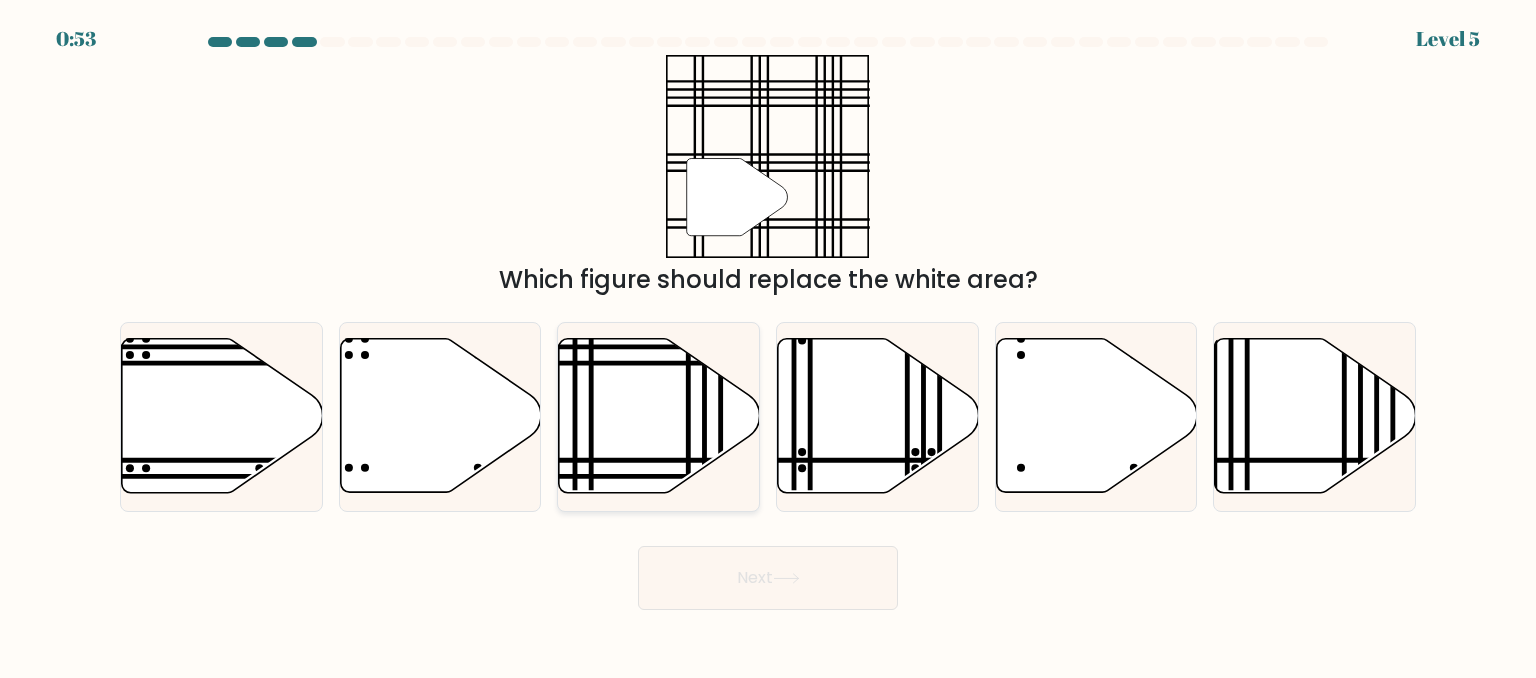 click at bounding box center [659, 416] 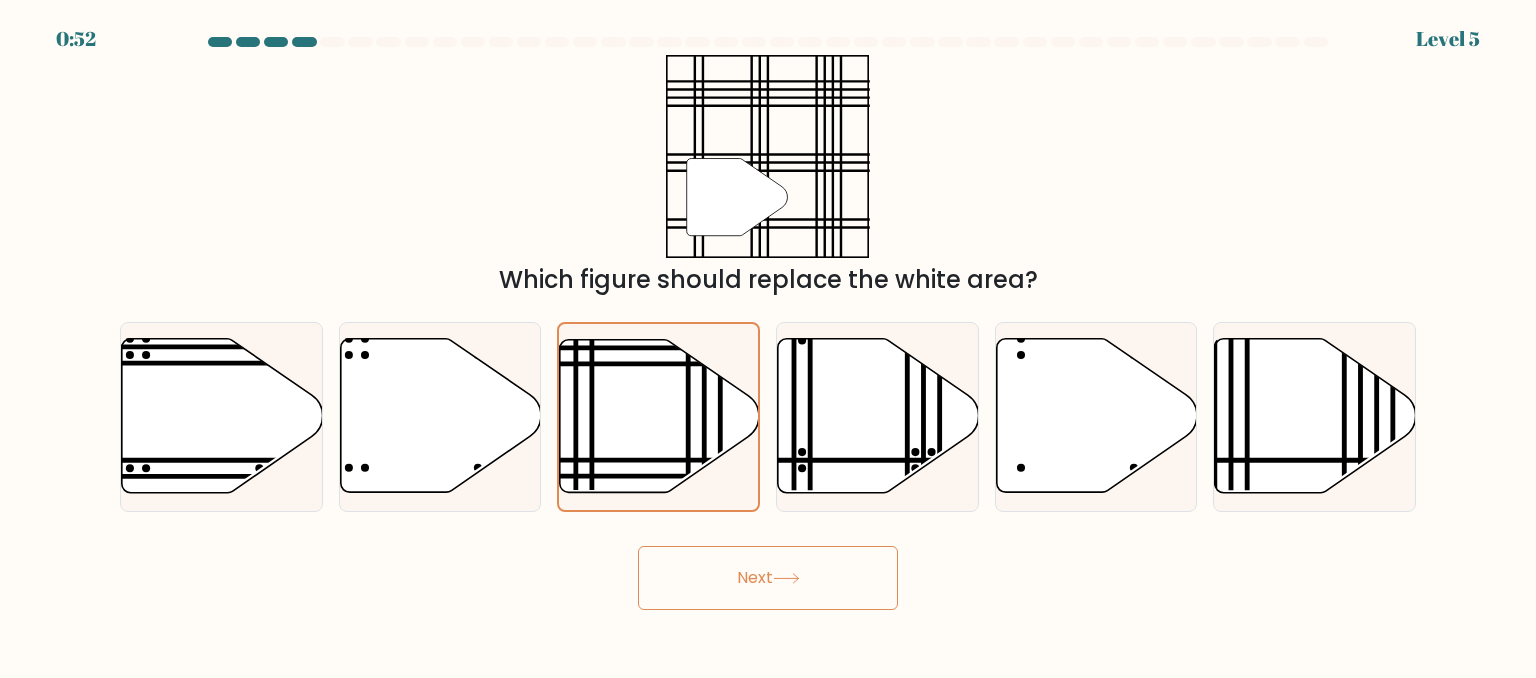 click on "Next" at bounding box center [768, 578] 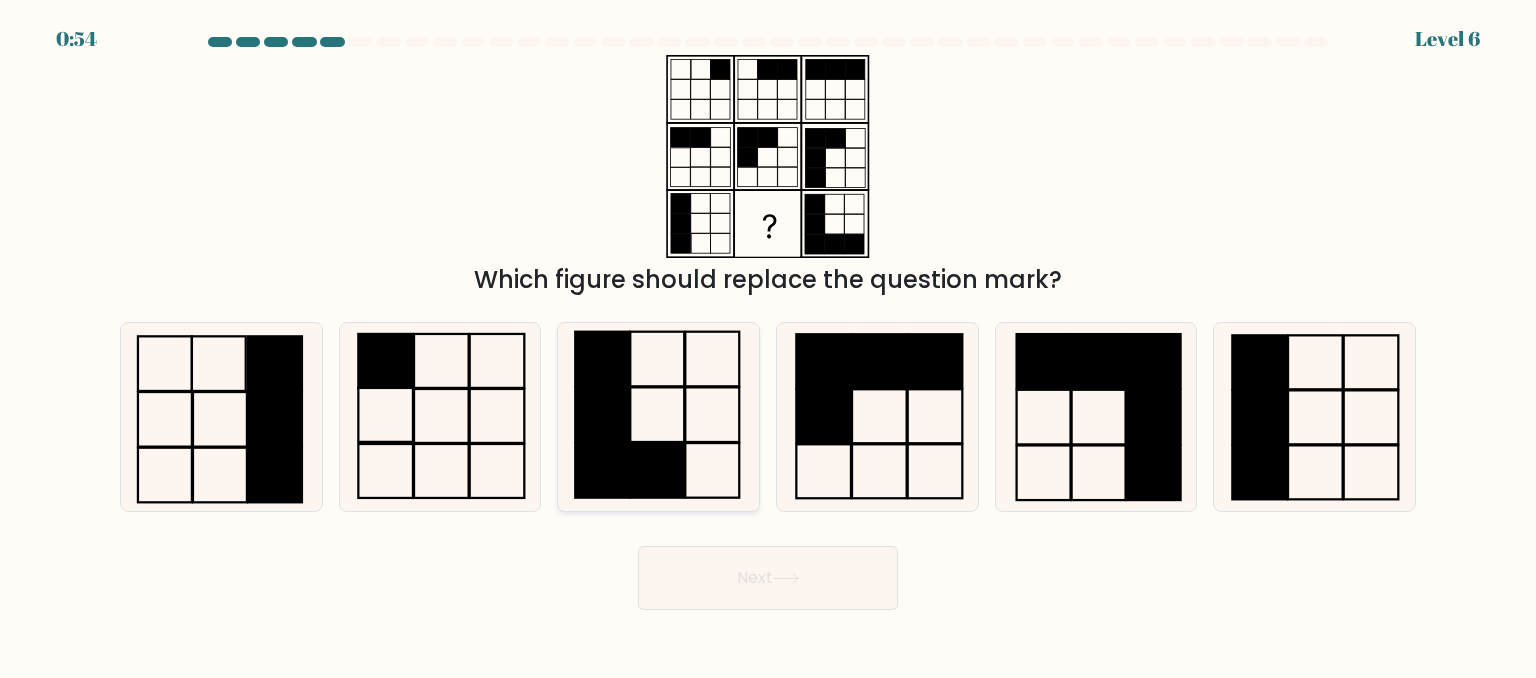 click at bounding box center [658, 417] 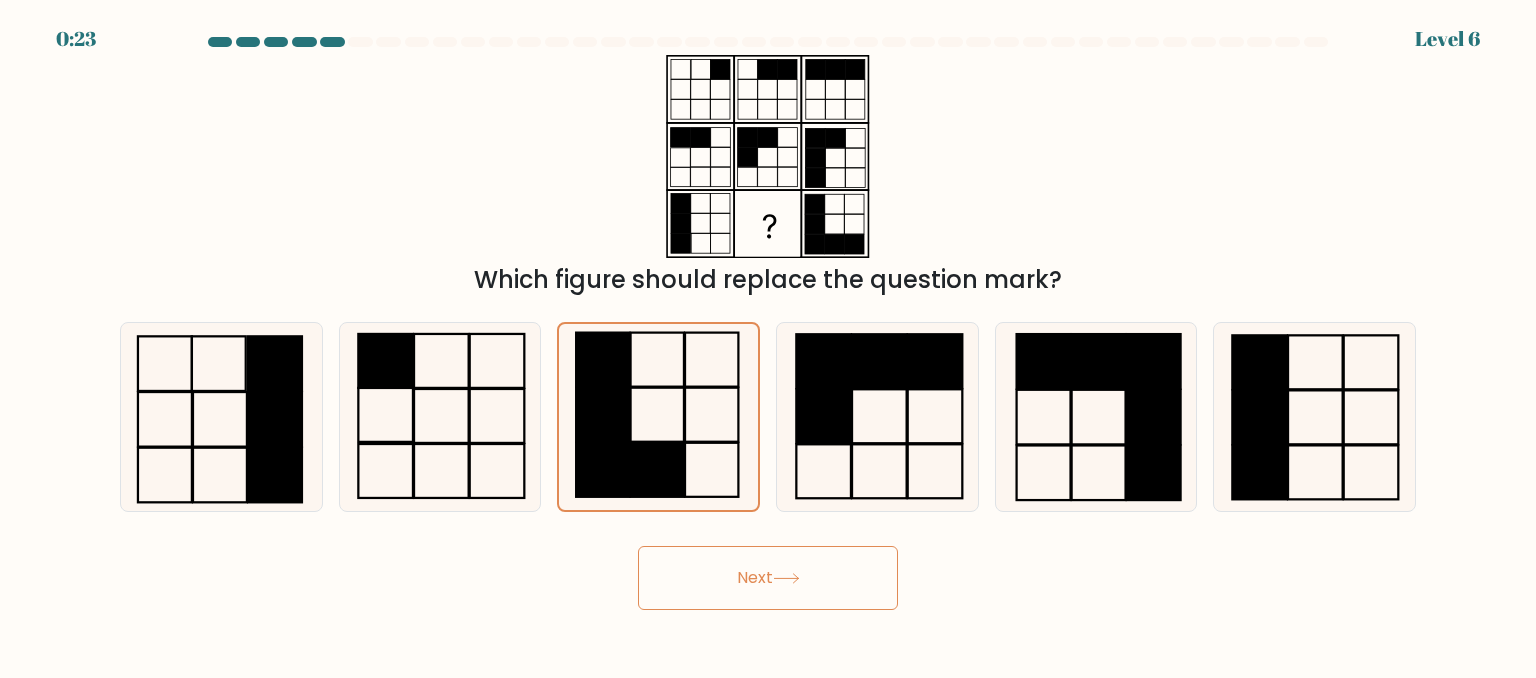 click at bounding box center (786, 578) 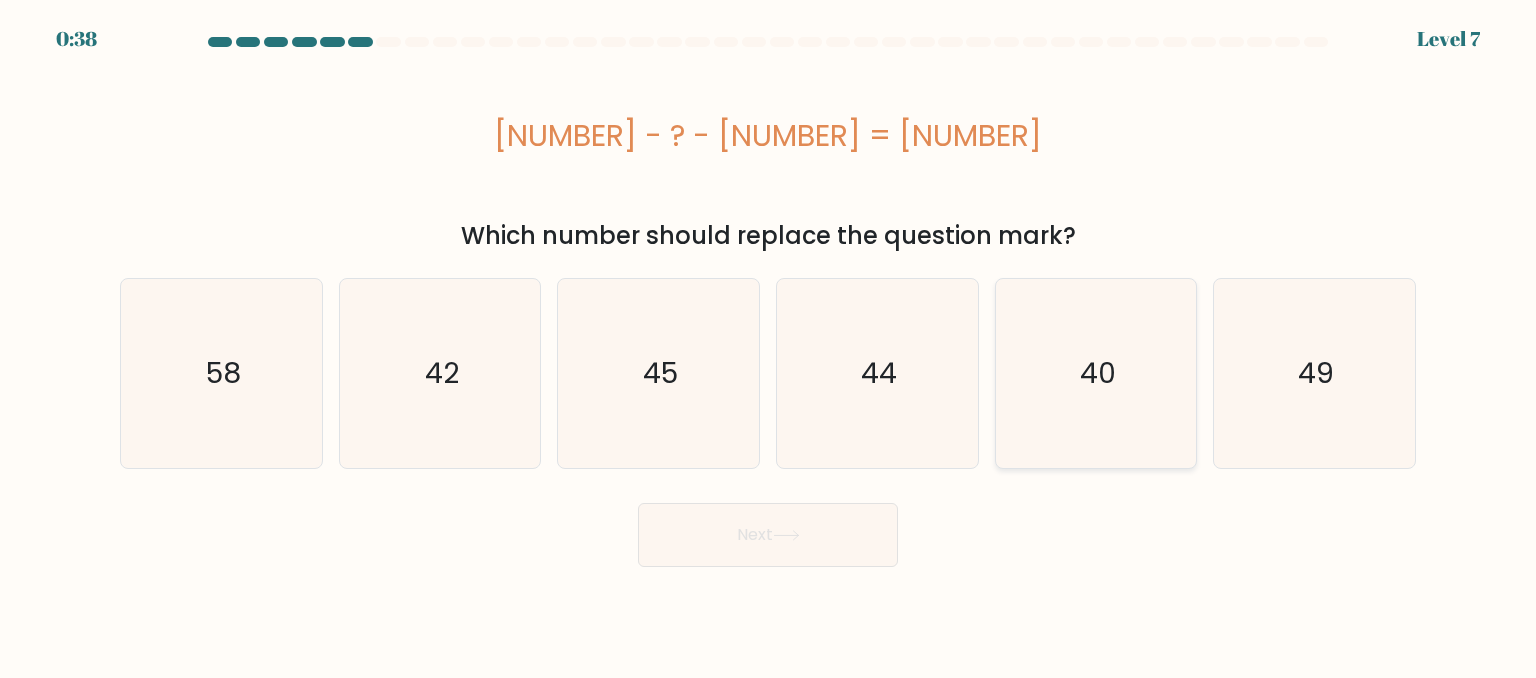 click on "40" at bounding box center (1096, 373) 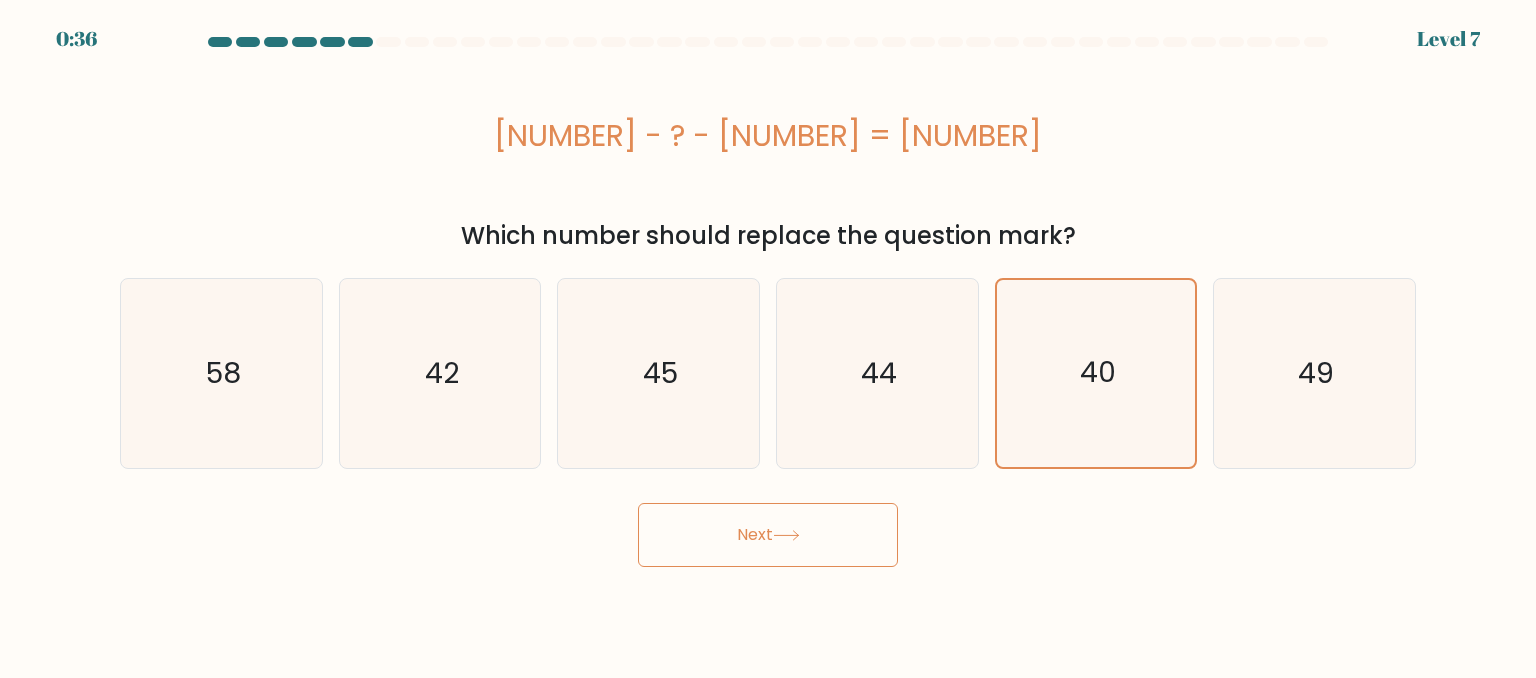 click on "Next" at bounding box center (768, 535) 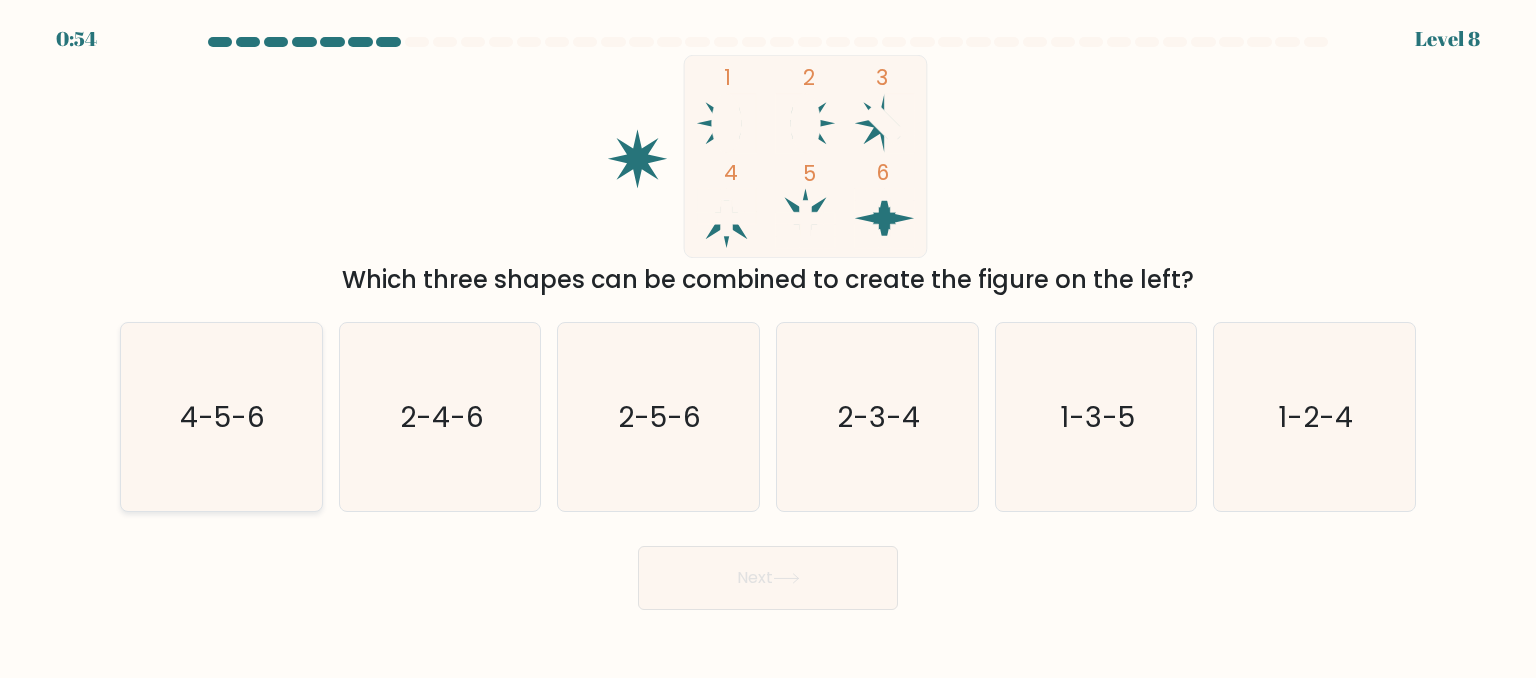 click on "4-5-6" at bounding box center [221, 417] 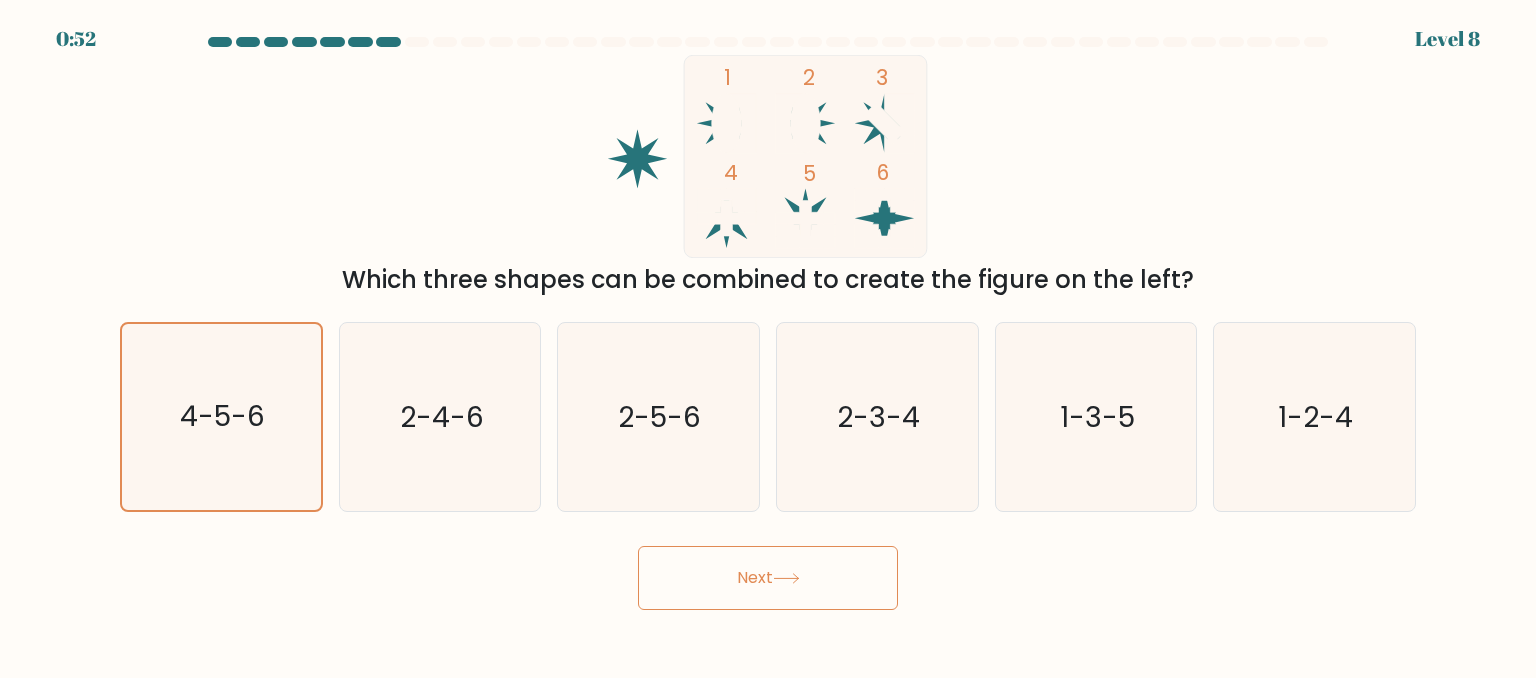 click on "Next" at bounding box center (768, 578) 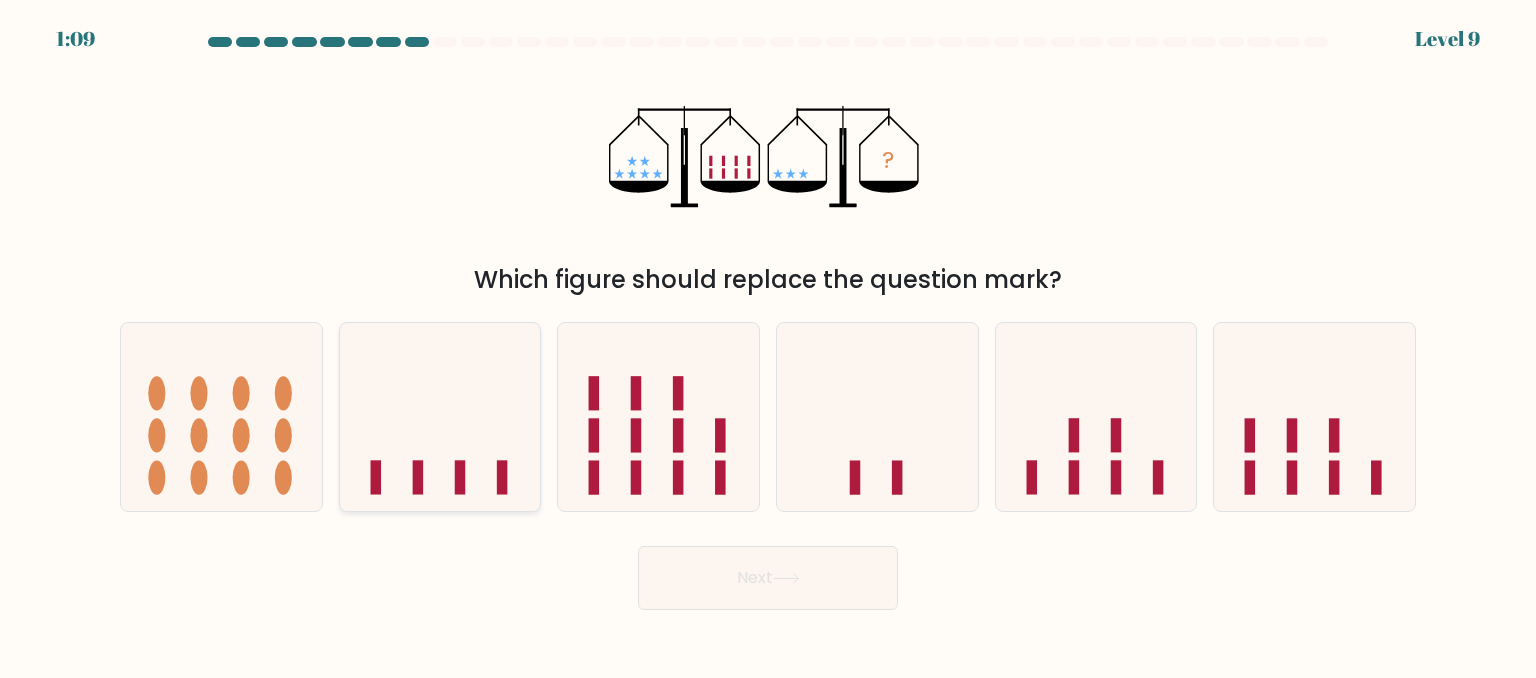 click at bounding box center (440, 417) 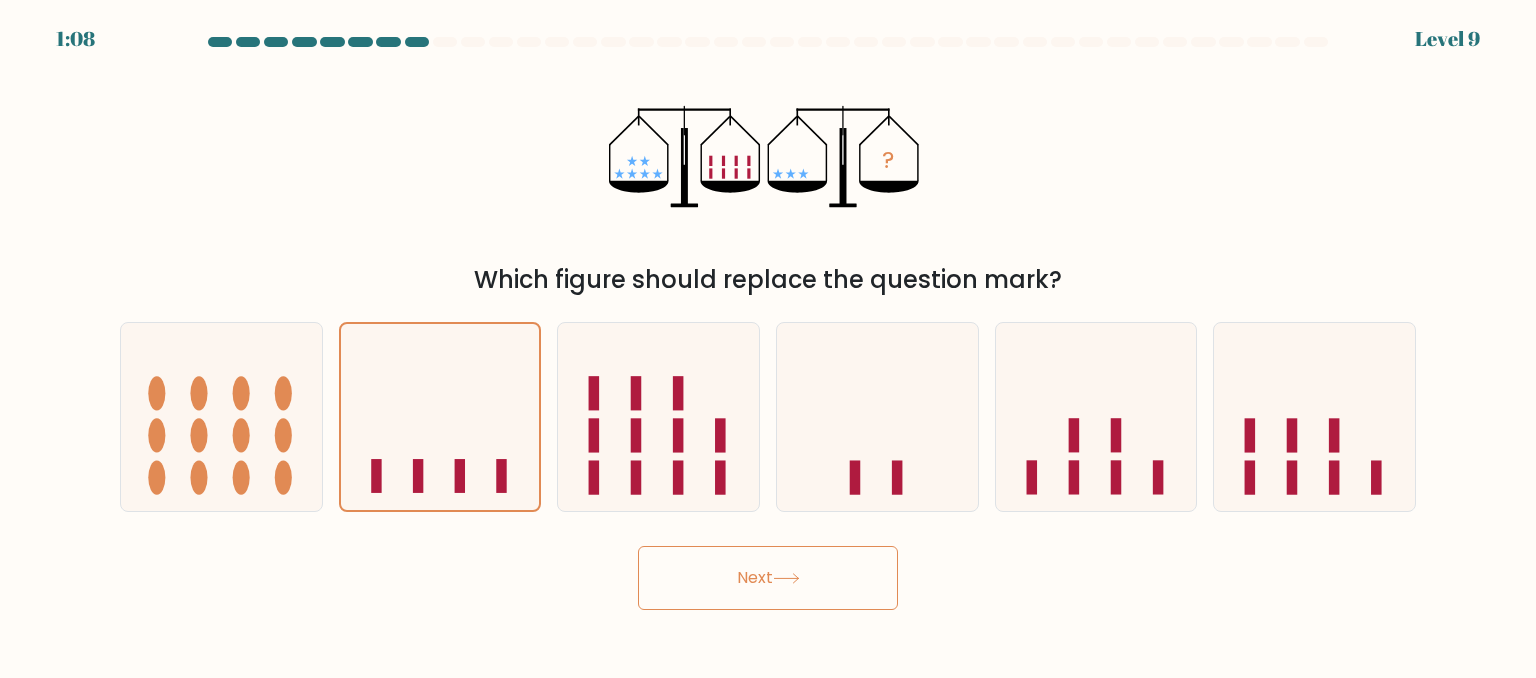 click on "Next" at bounding box center [768, 578] 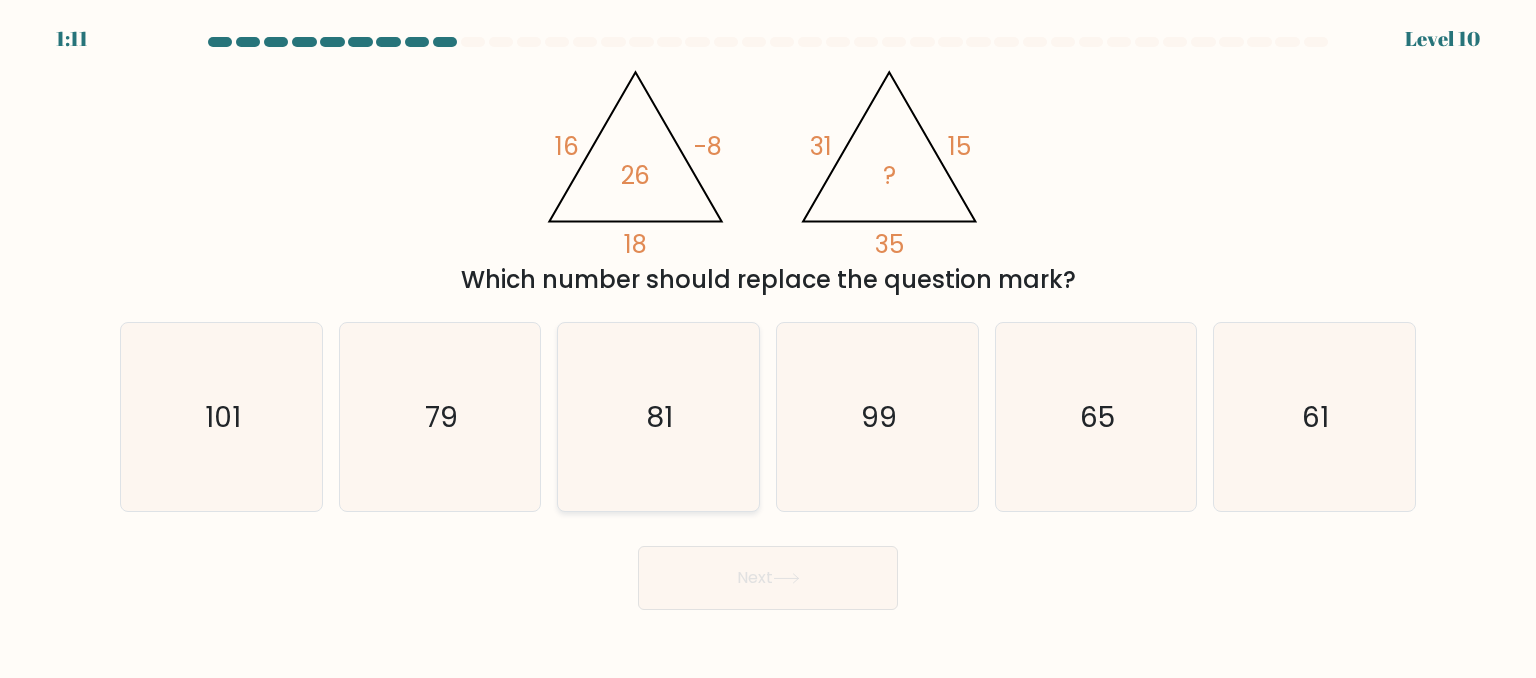 click on "81" at bounding box center [660, 416] 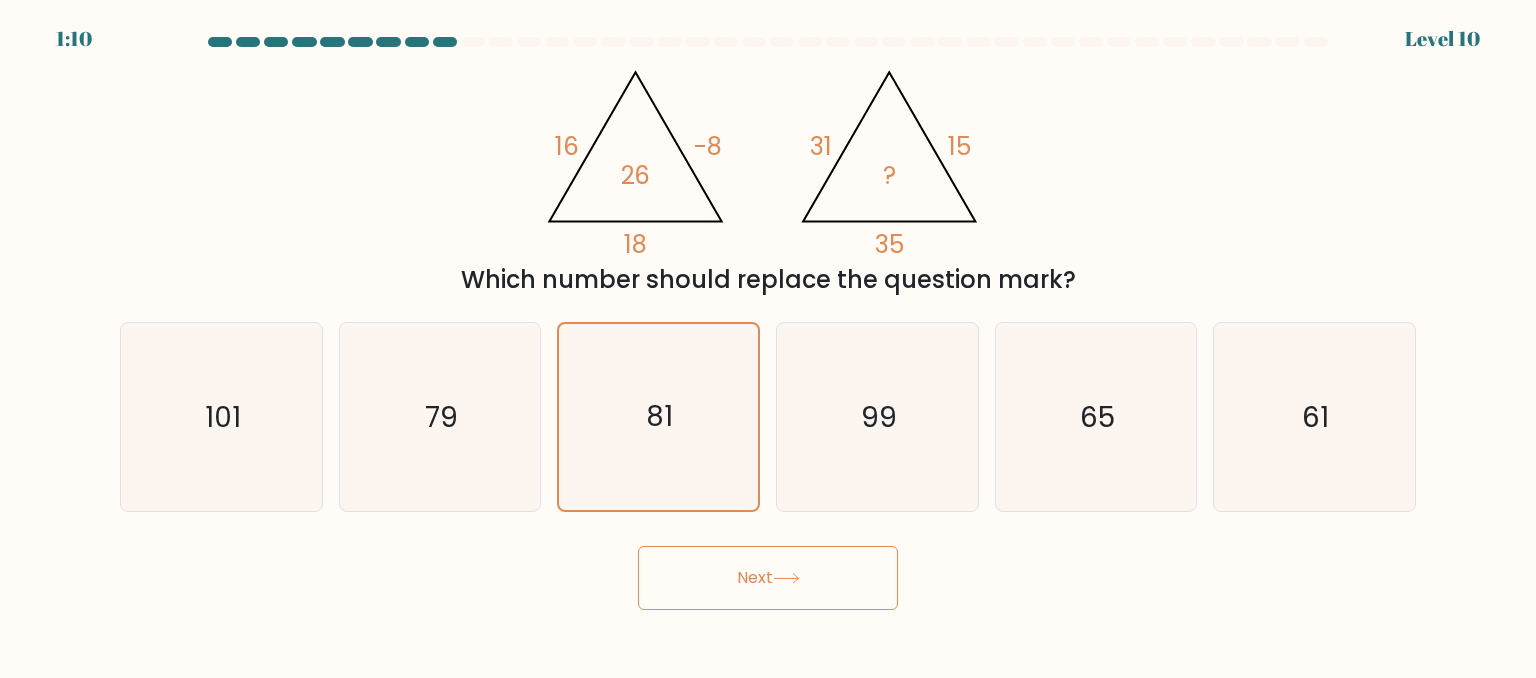 click at bounding box center (786, 578) 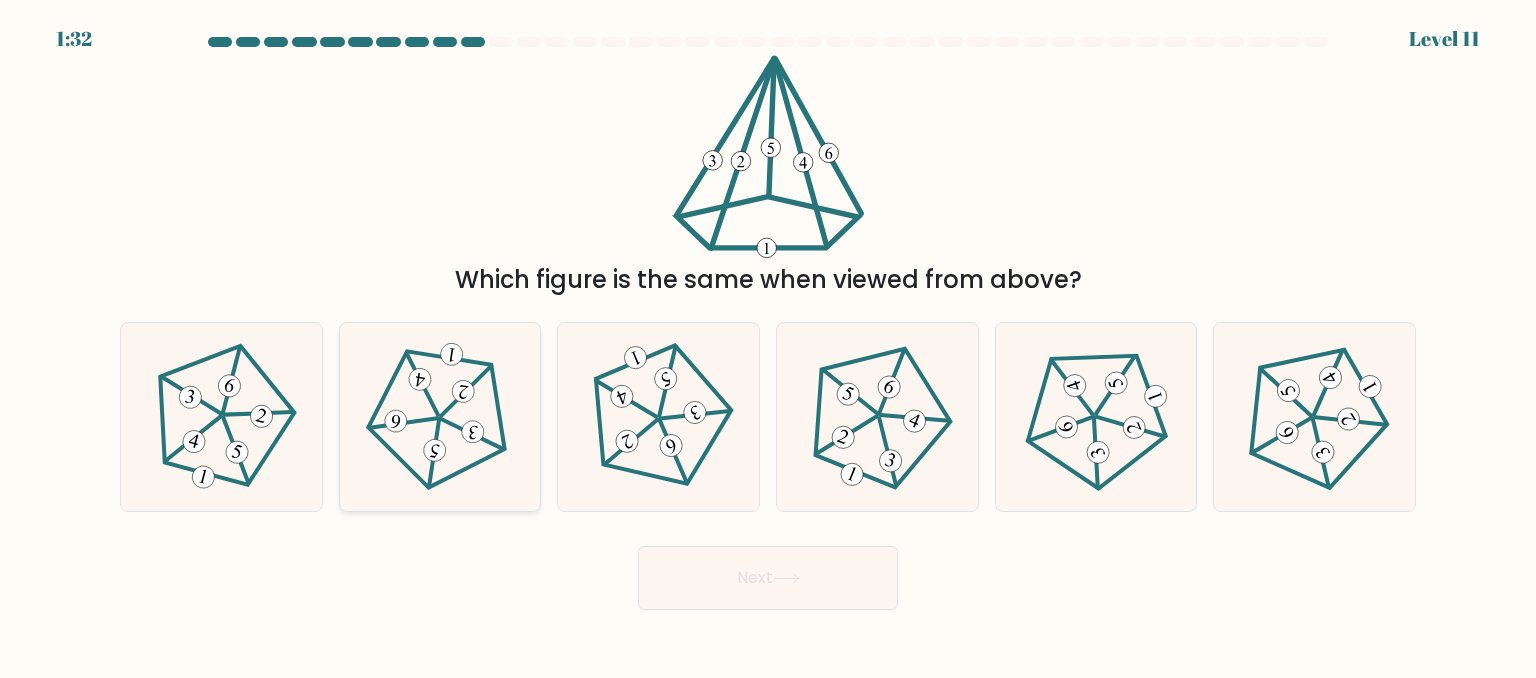 click at bounding box center (440, 416) 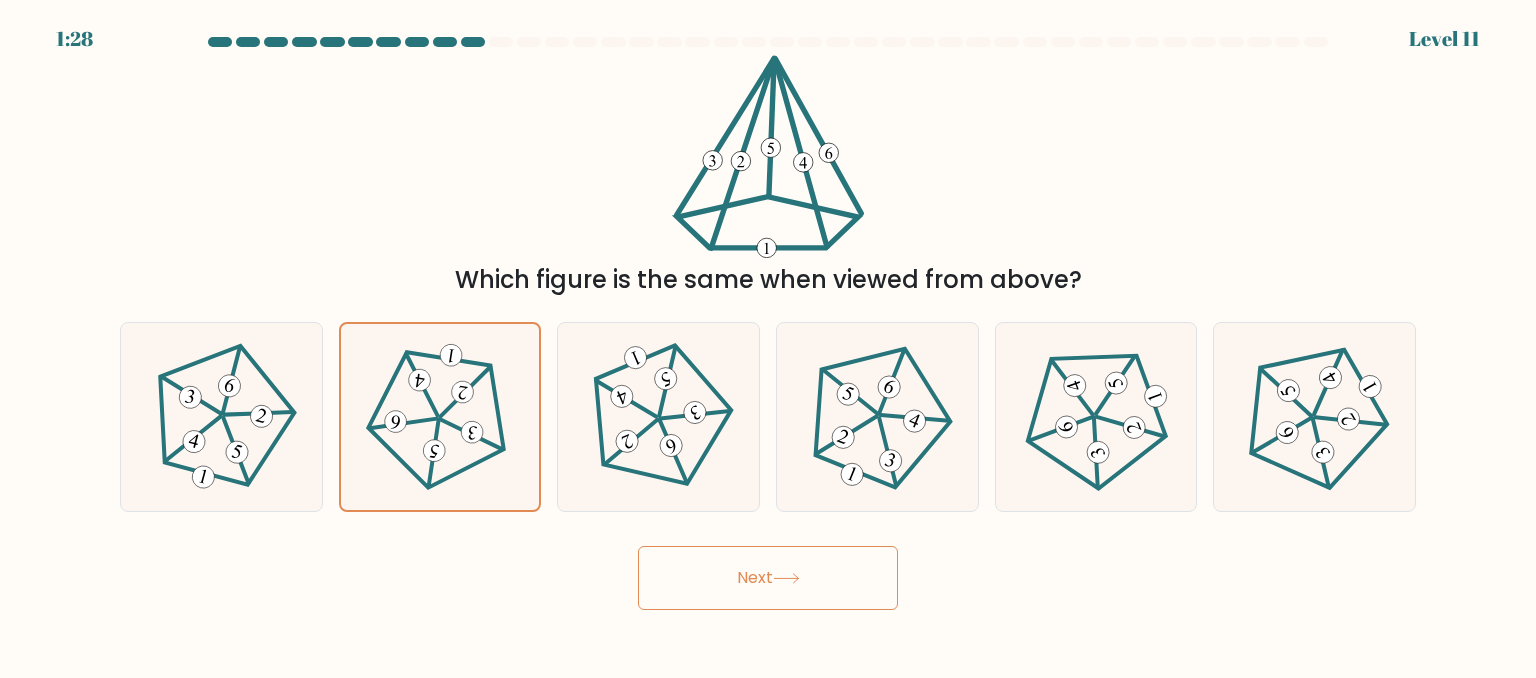 click on "Next" at bounding box center [768, 578] 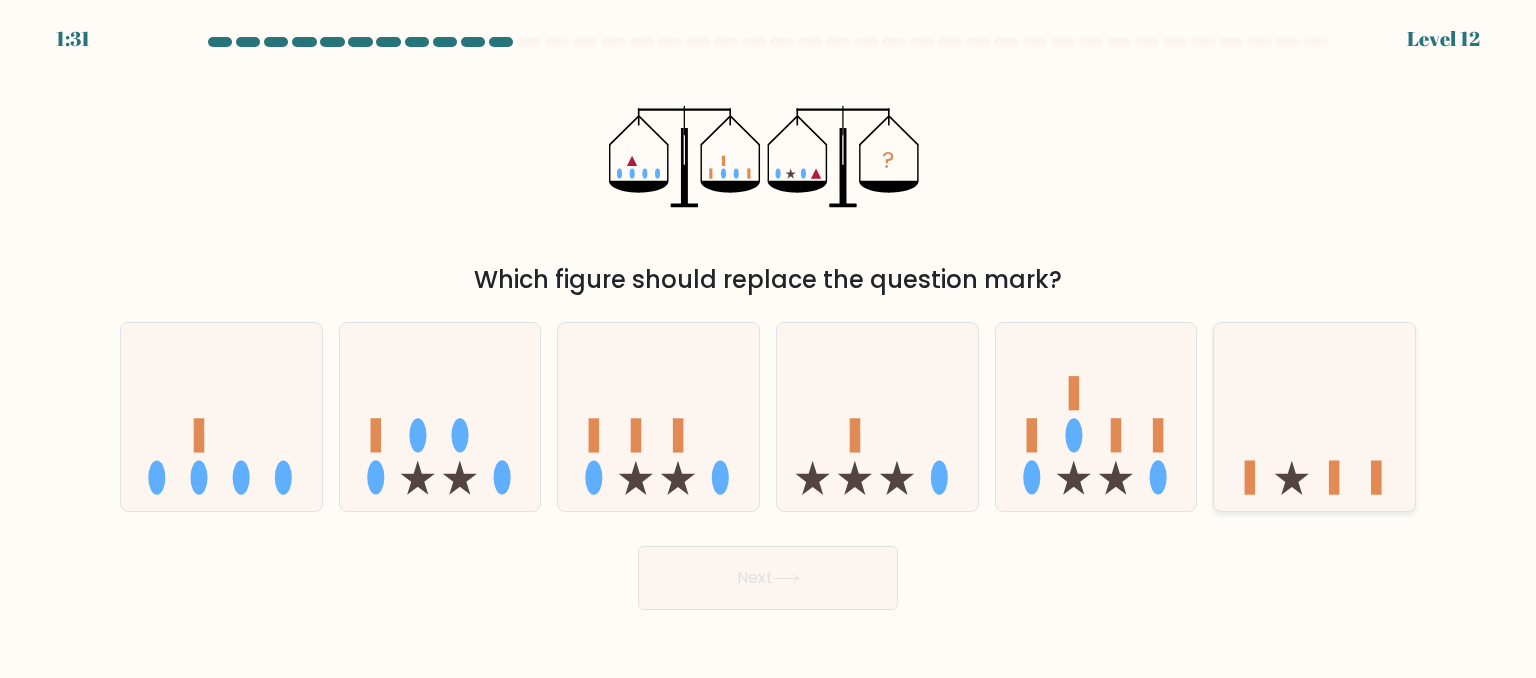 click at bounding box center (1314, 417) 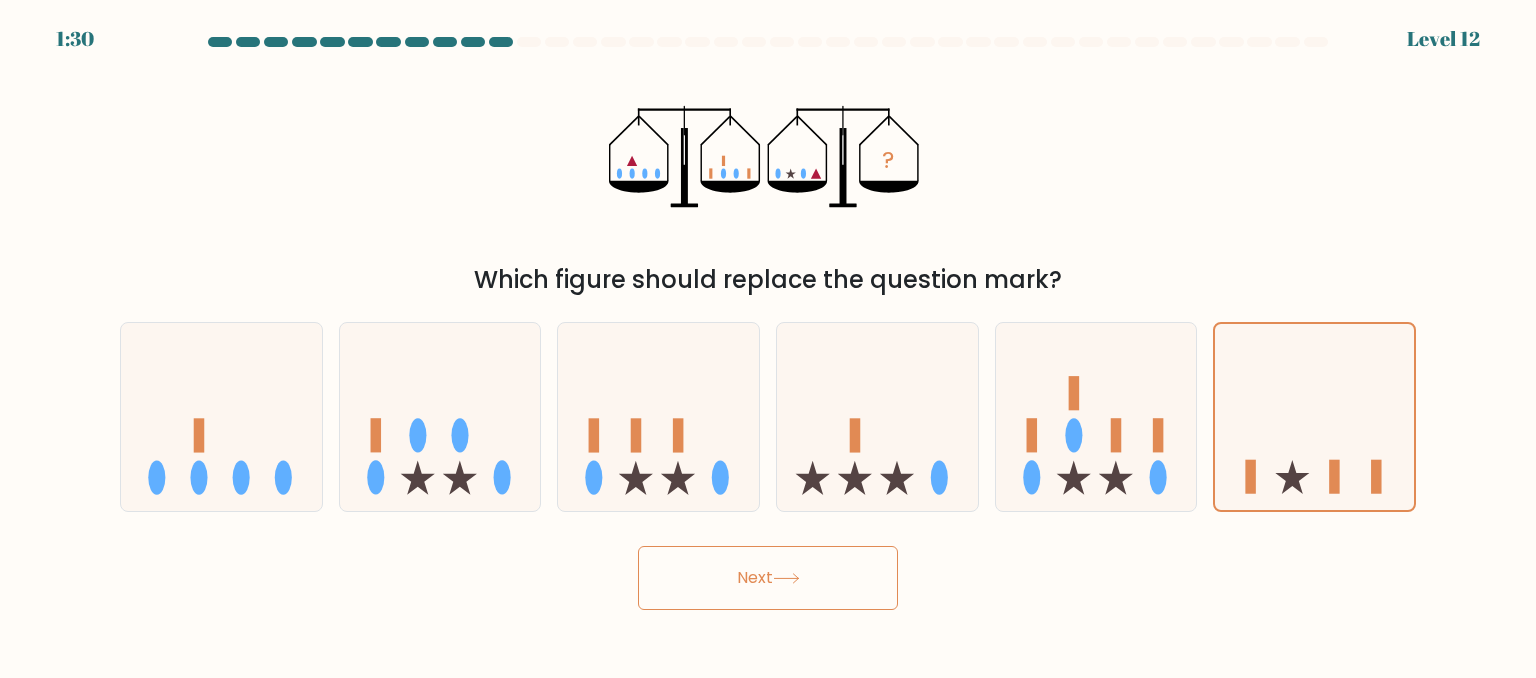 click on "Next" at bounding box center (768, 578) 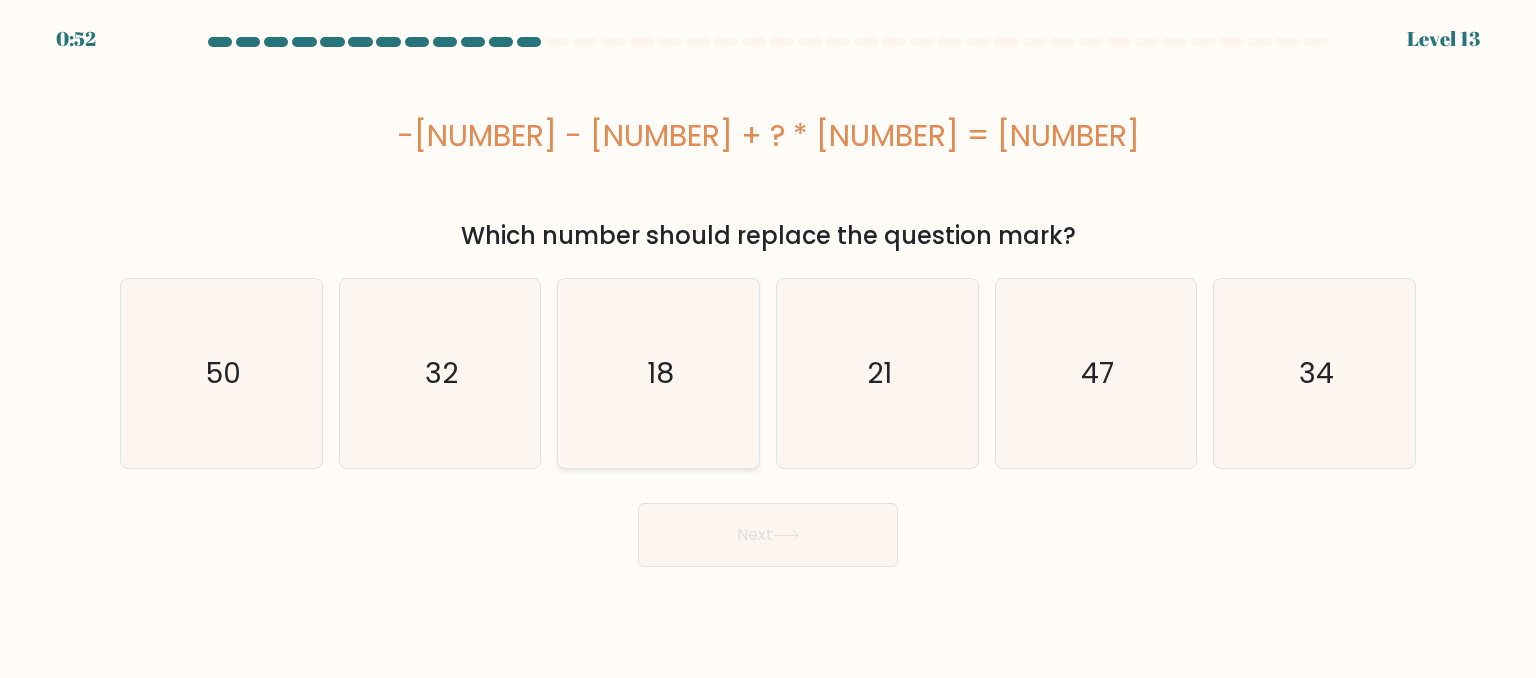 click on "18" at bounding box center (660, 373) 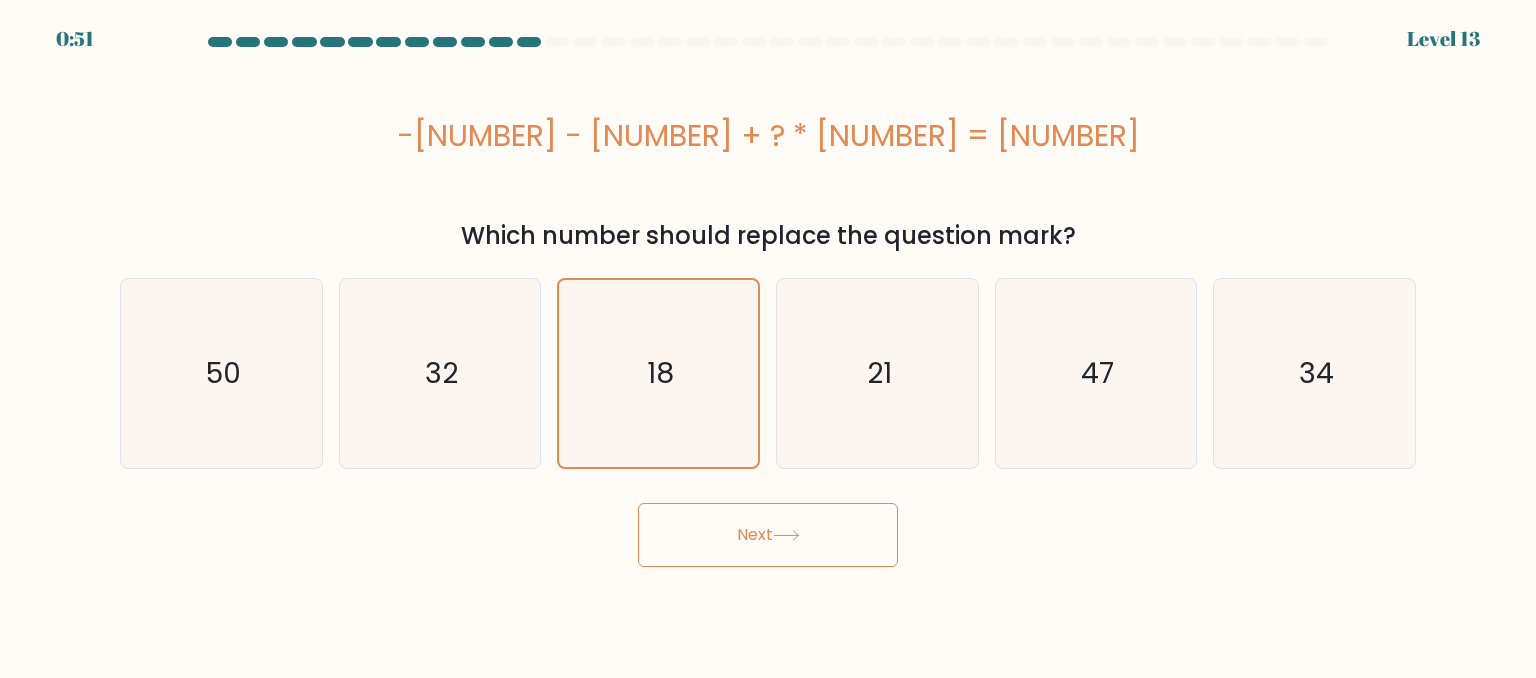 click on "Next" at bounding box center [768, 535] 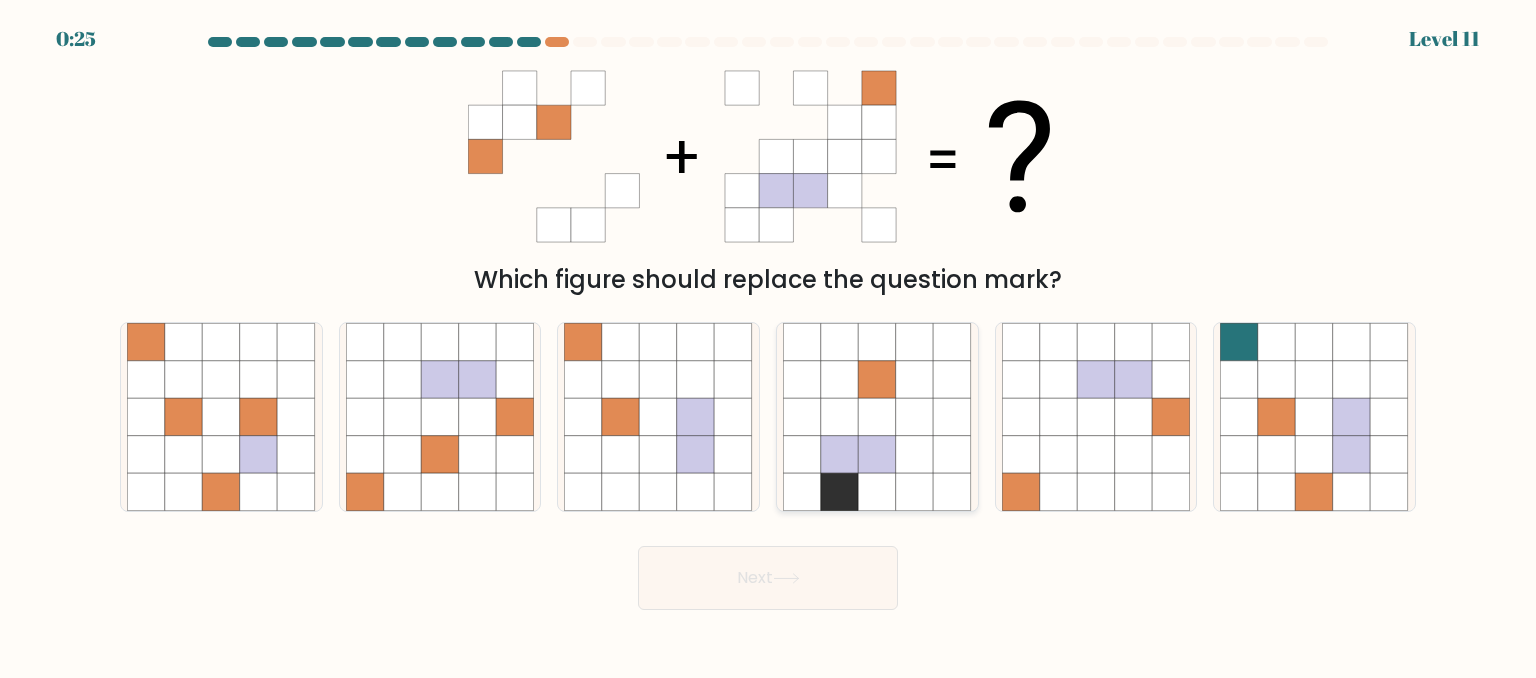 click at bounding box center (878, 379) 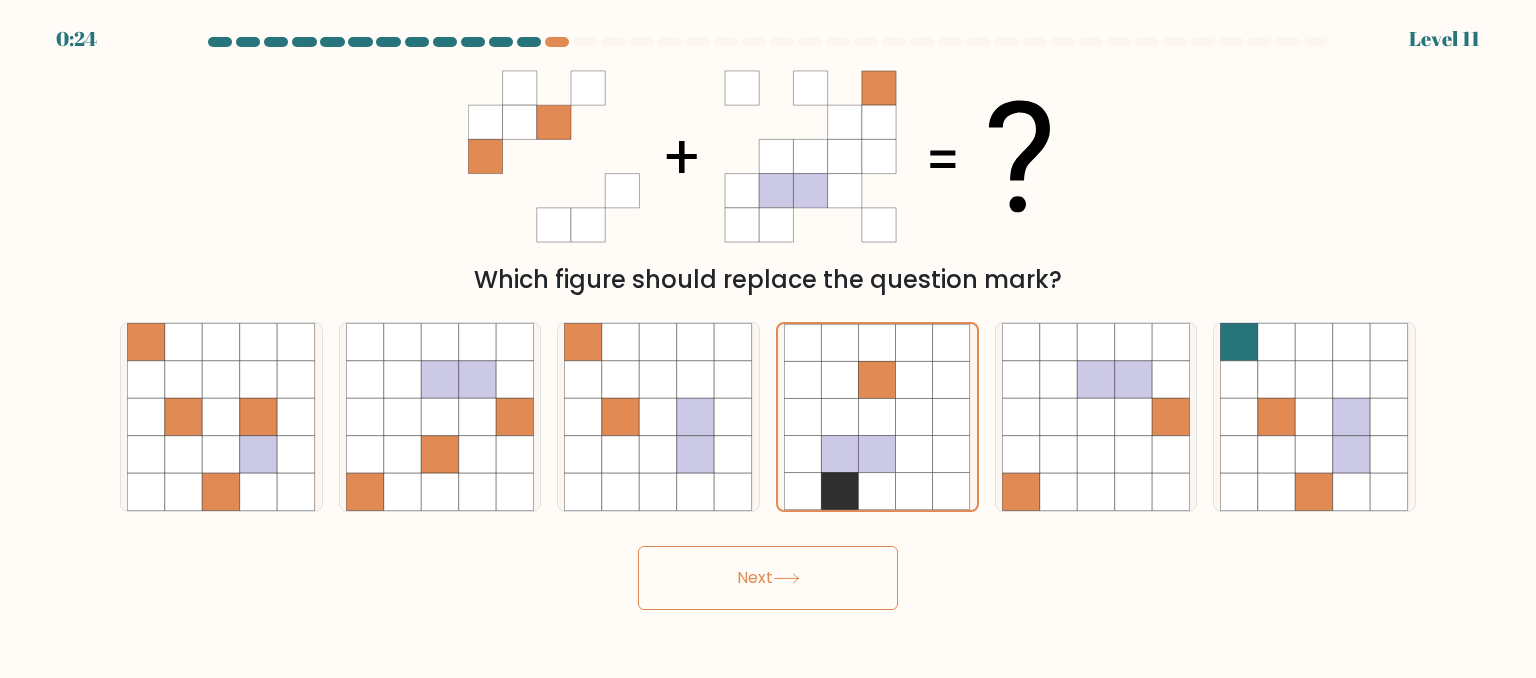 click on "Next" at bounding box center [768, 578] 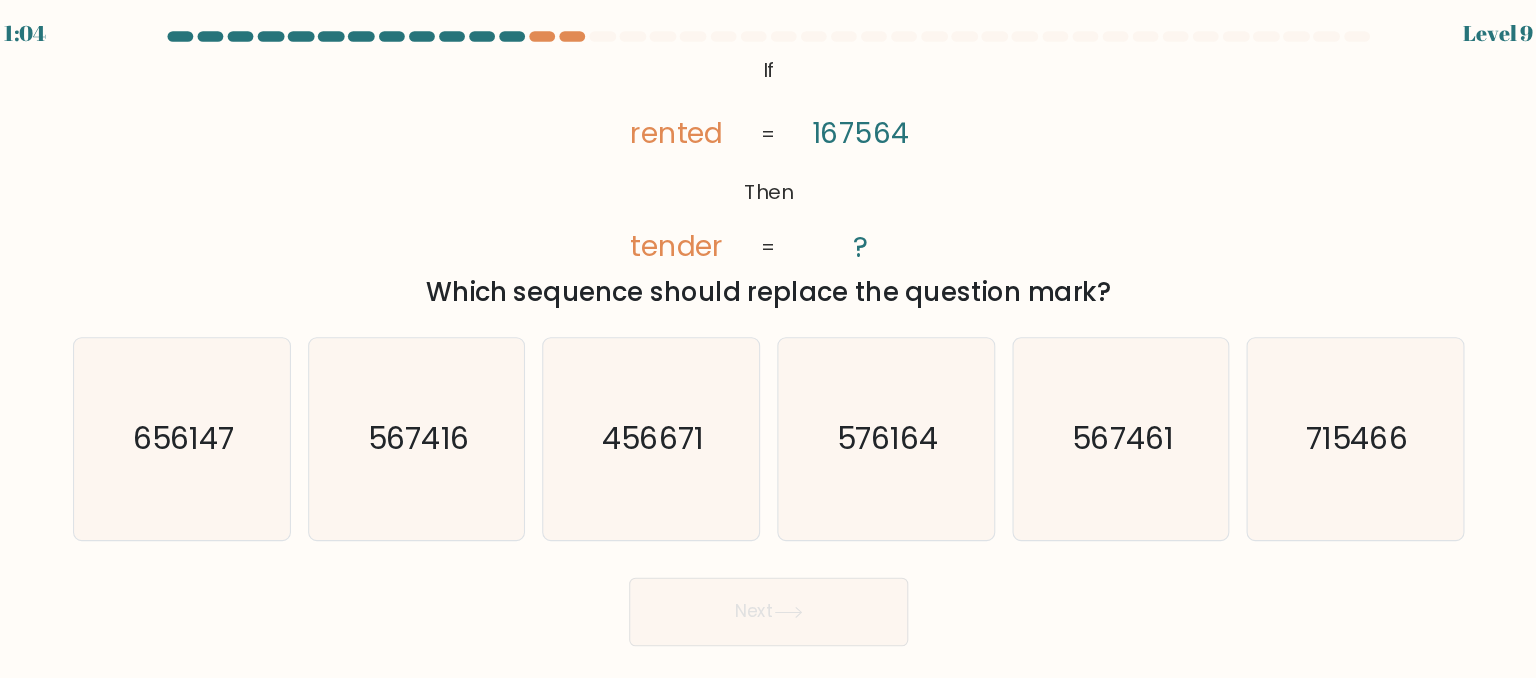 scroll, scrollTop: 0, scrollLeft: 0, axis: both 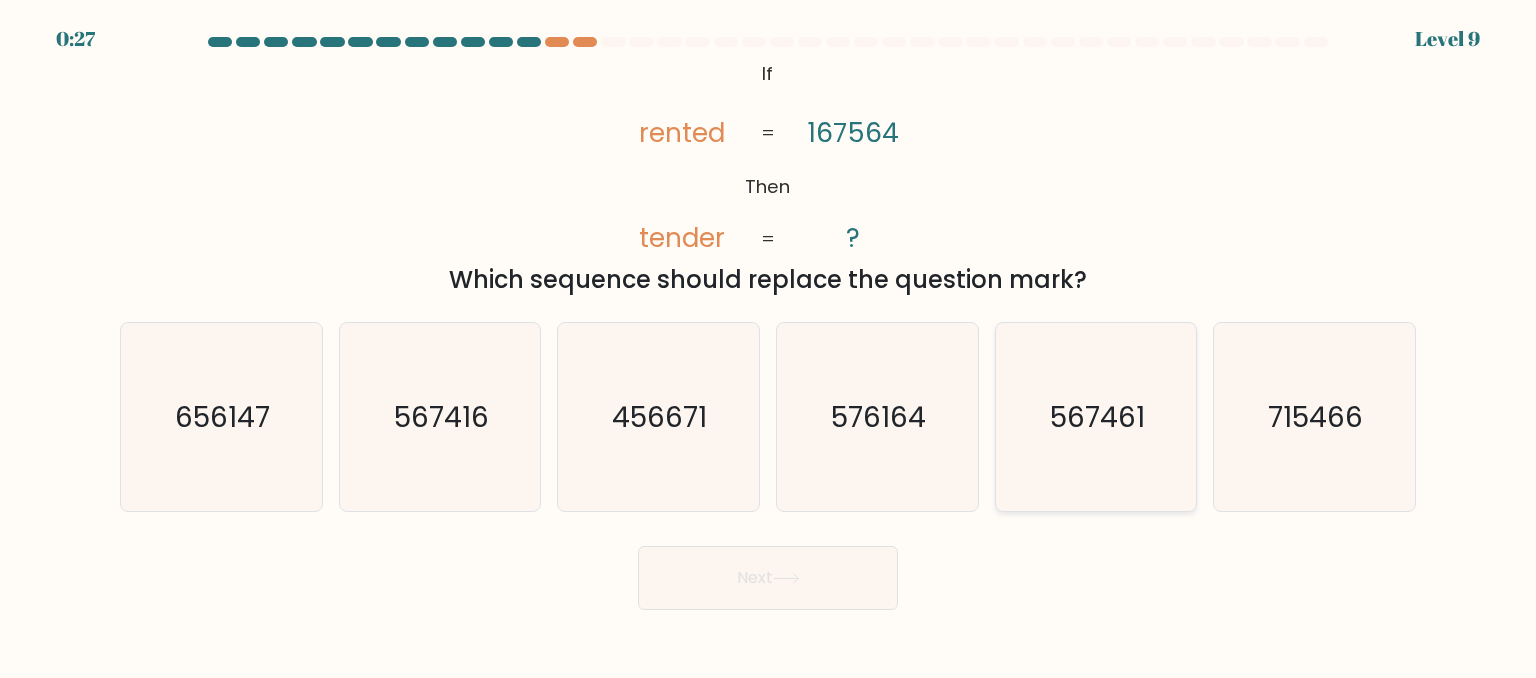 click on "567461" at bounding box center [1096, 417] 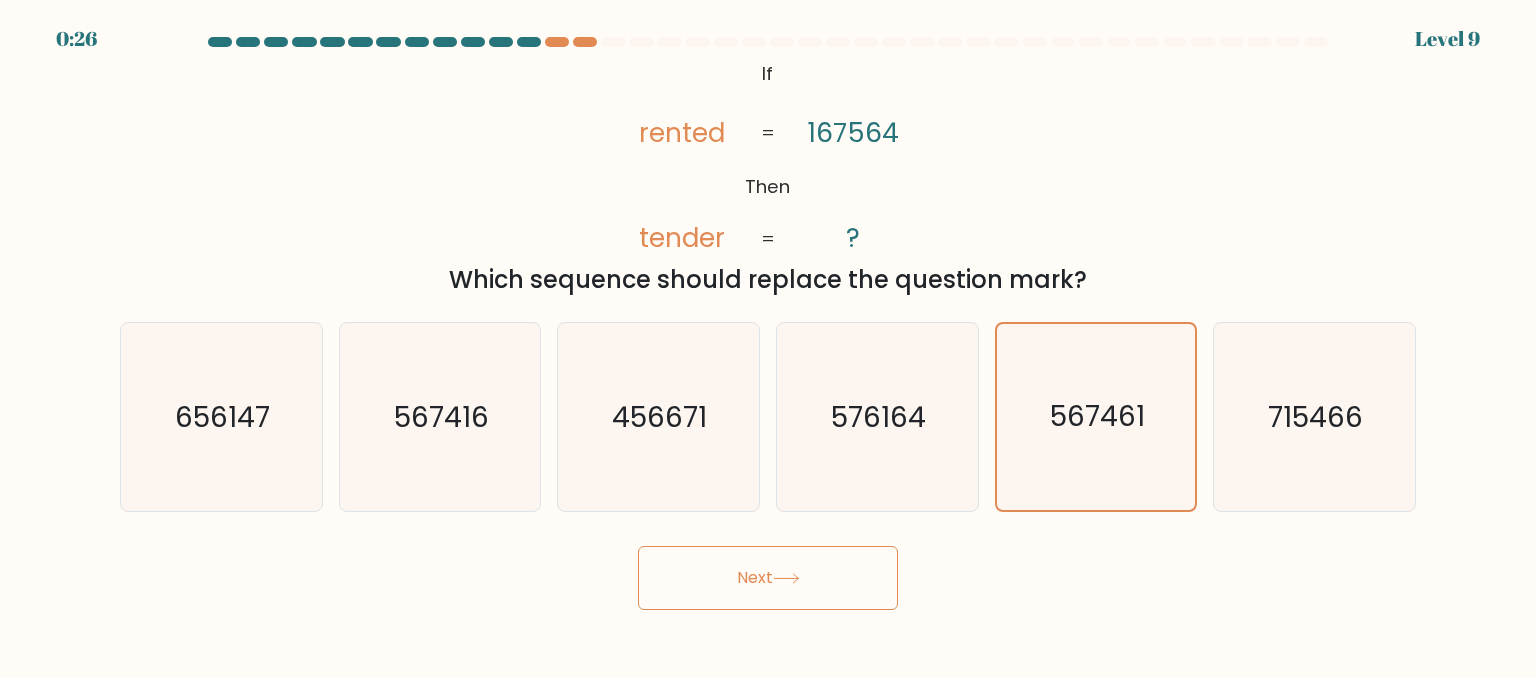 click on "Next" at bounding box center (768, 578) 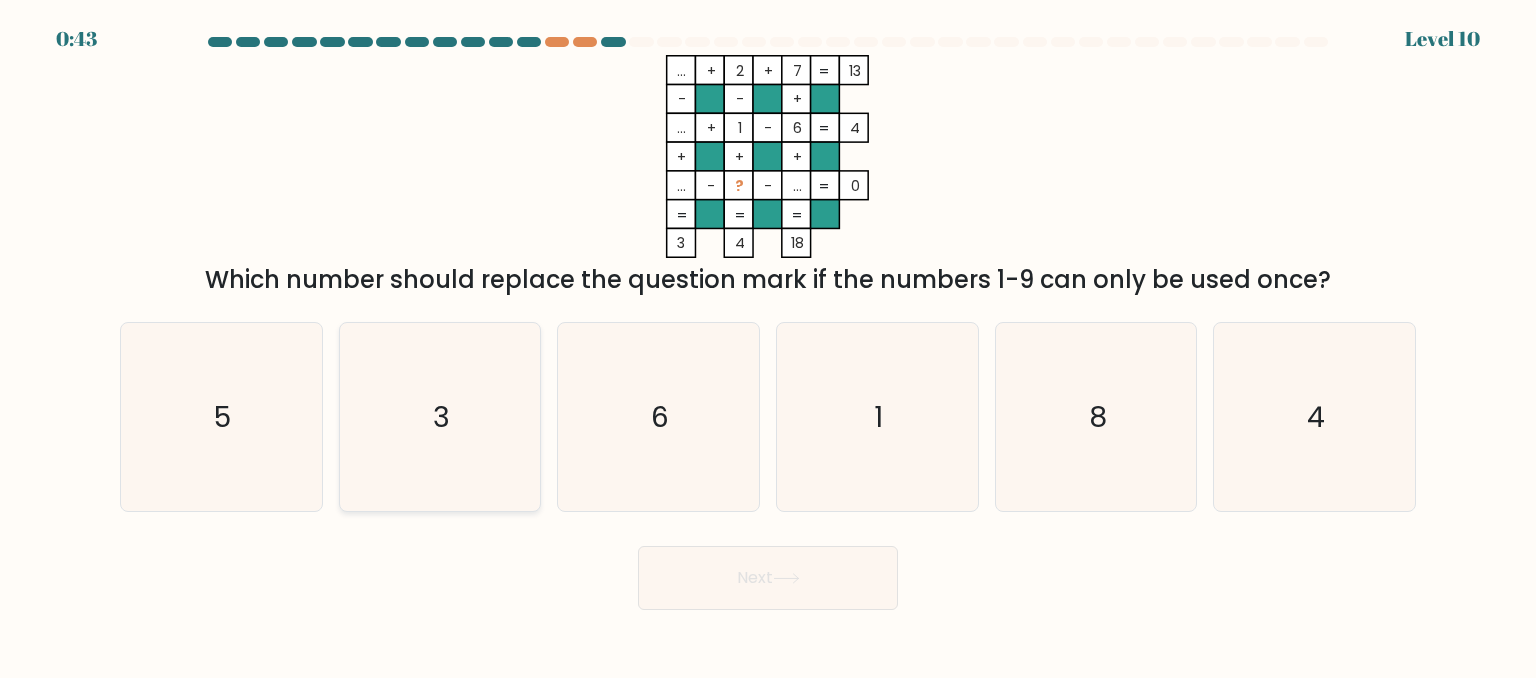 click on "3" at bounding box center [440, 417] 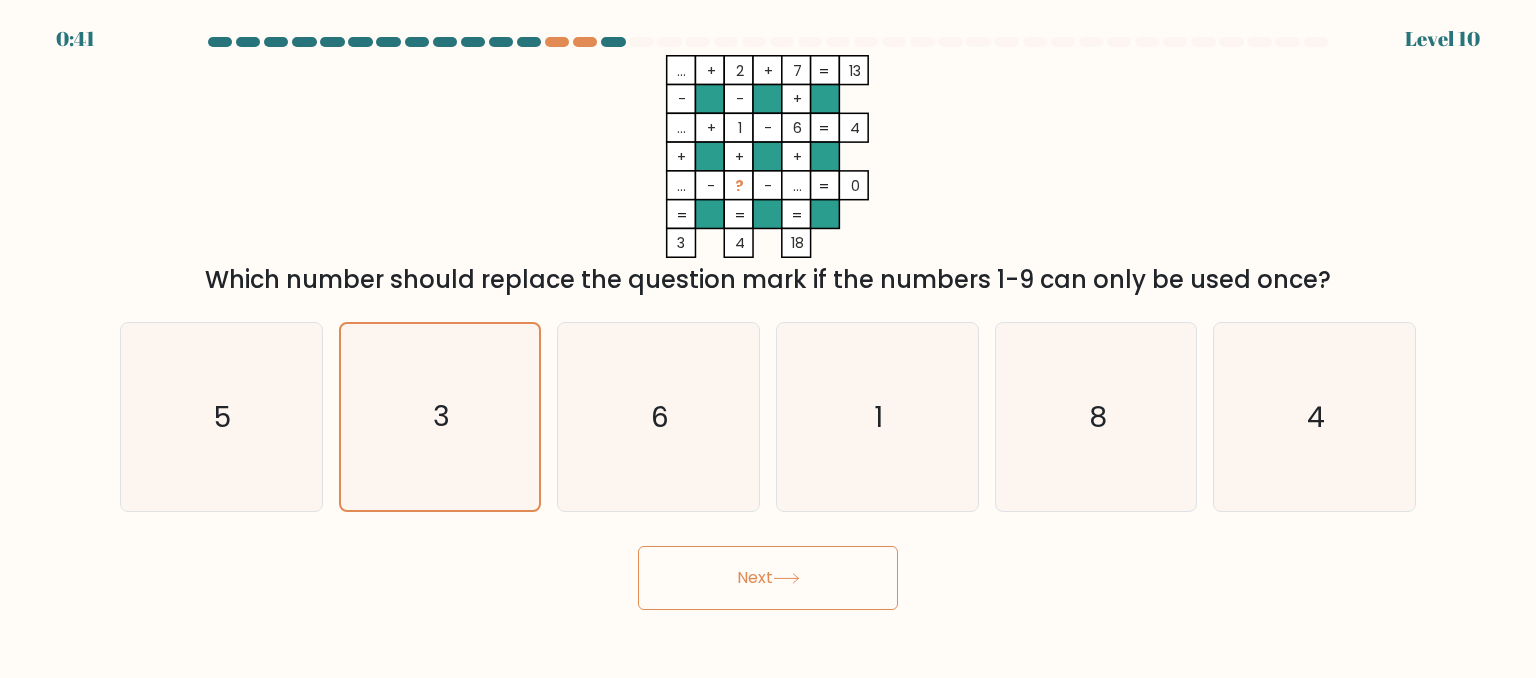 click on "Next" at bounding box center [768, 578] 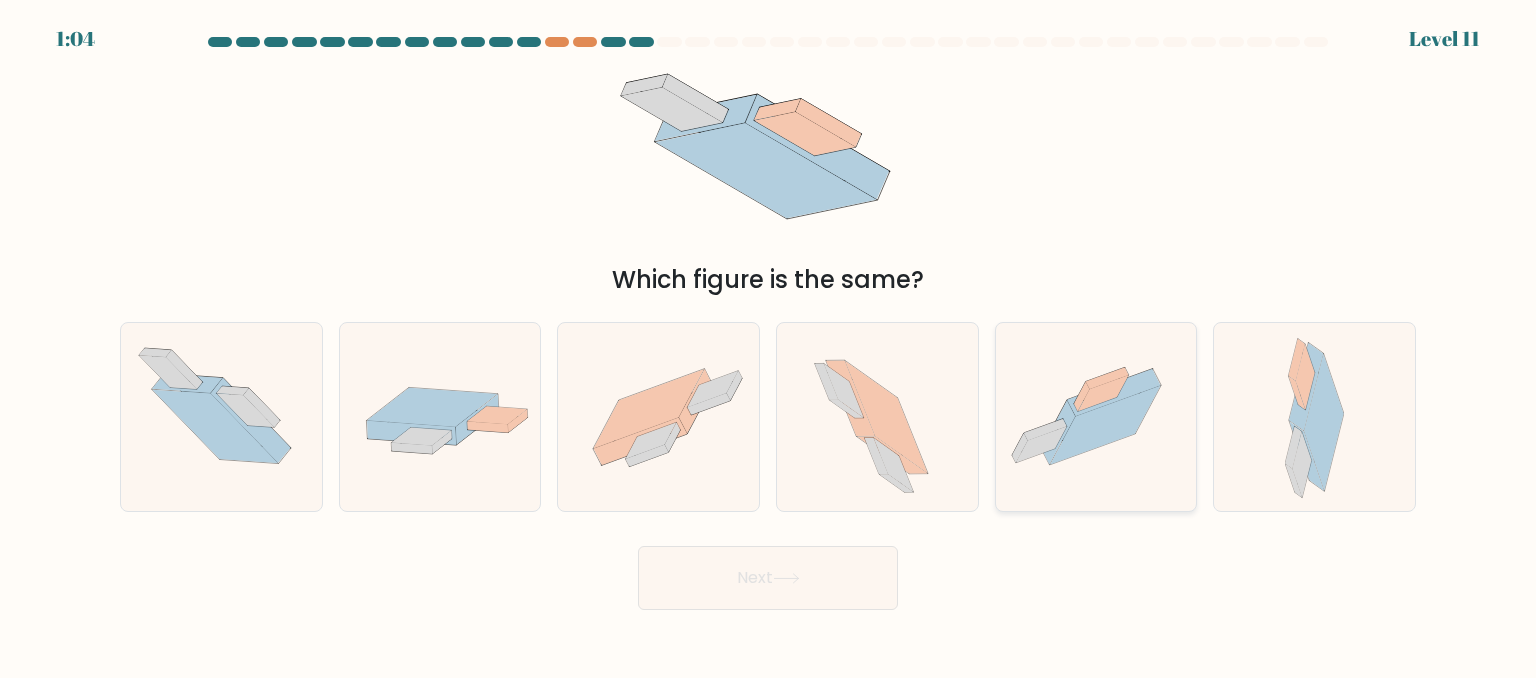click at bounding box center (1105, 425) 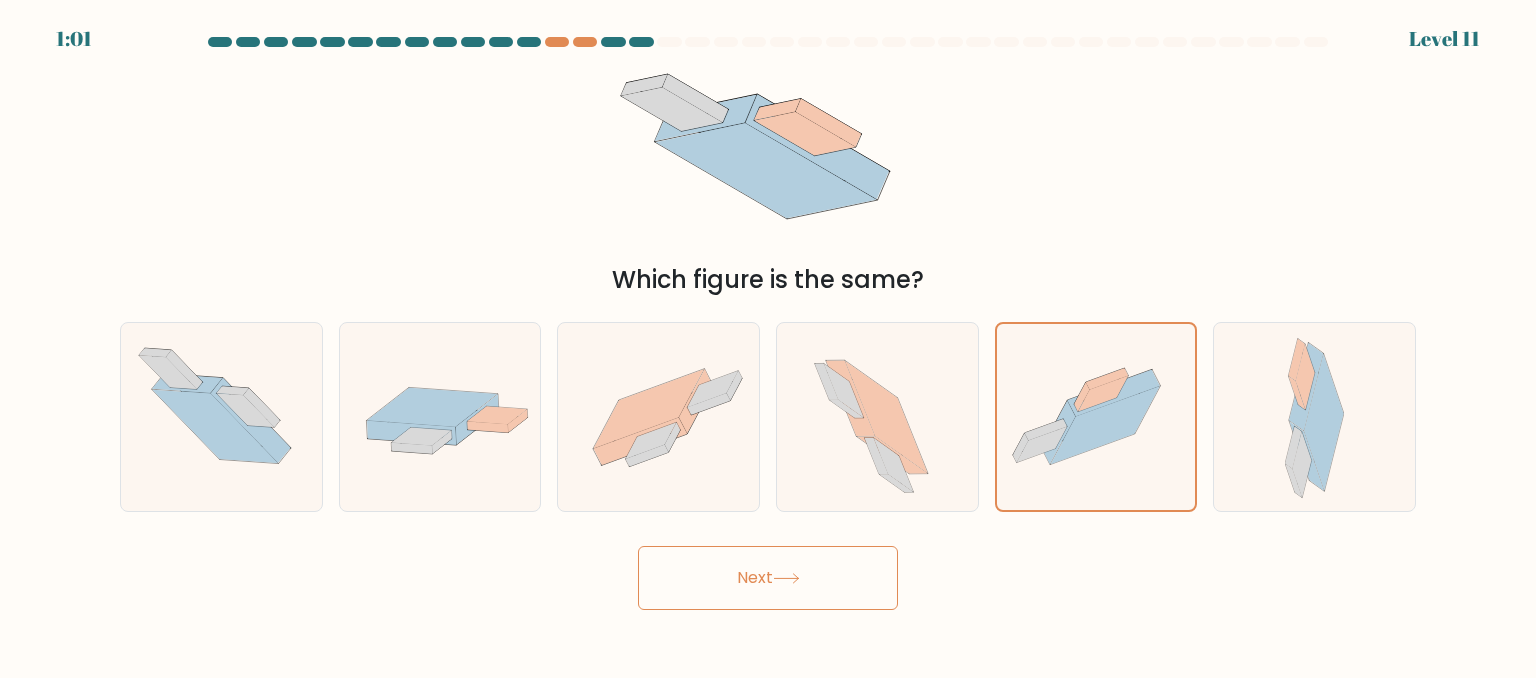 click on "Next" at bounding box center [768, 578] 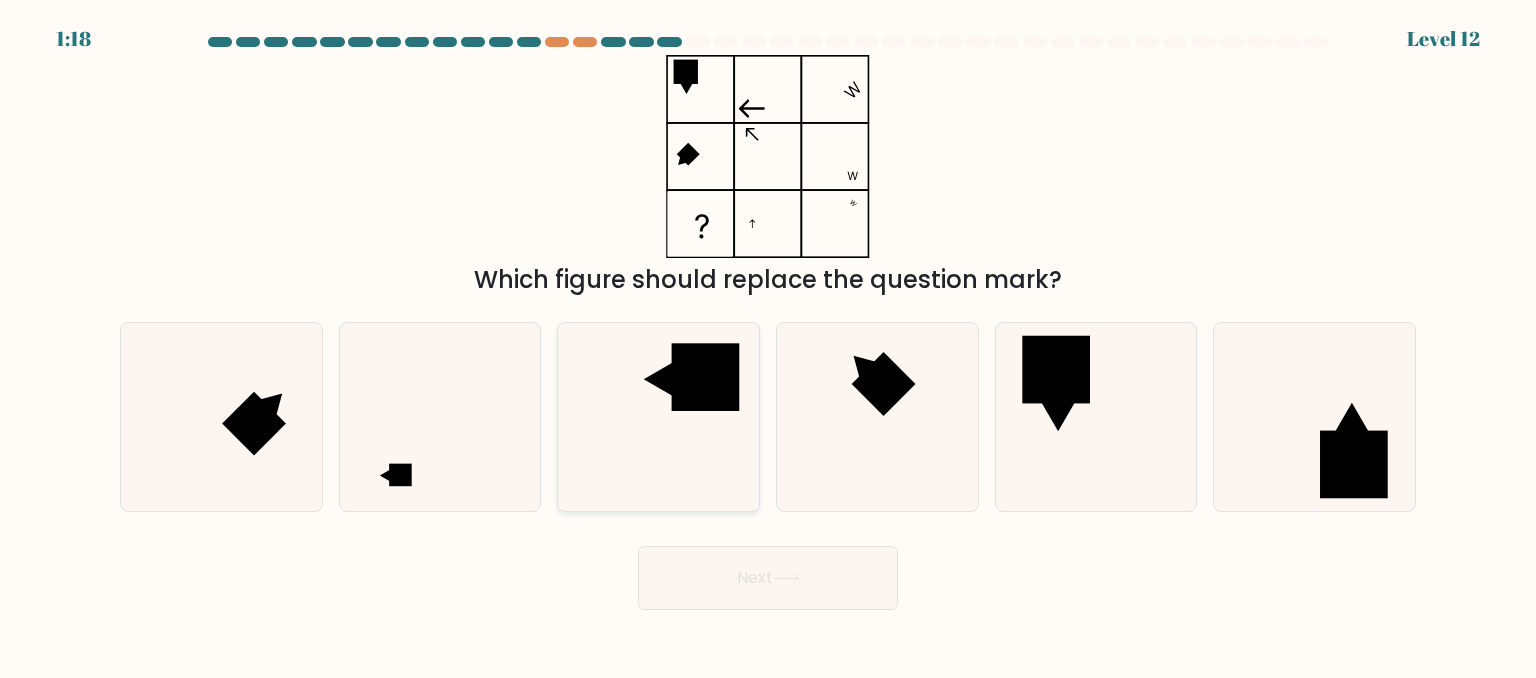 click at bounding box center [658, 417] 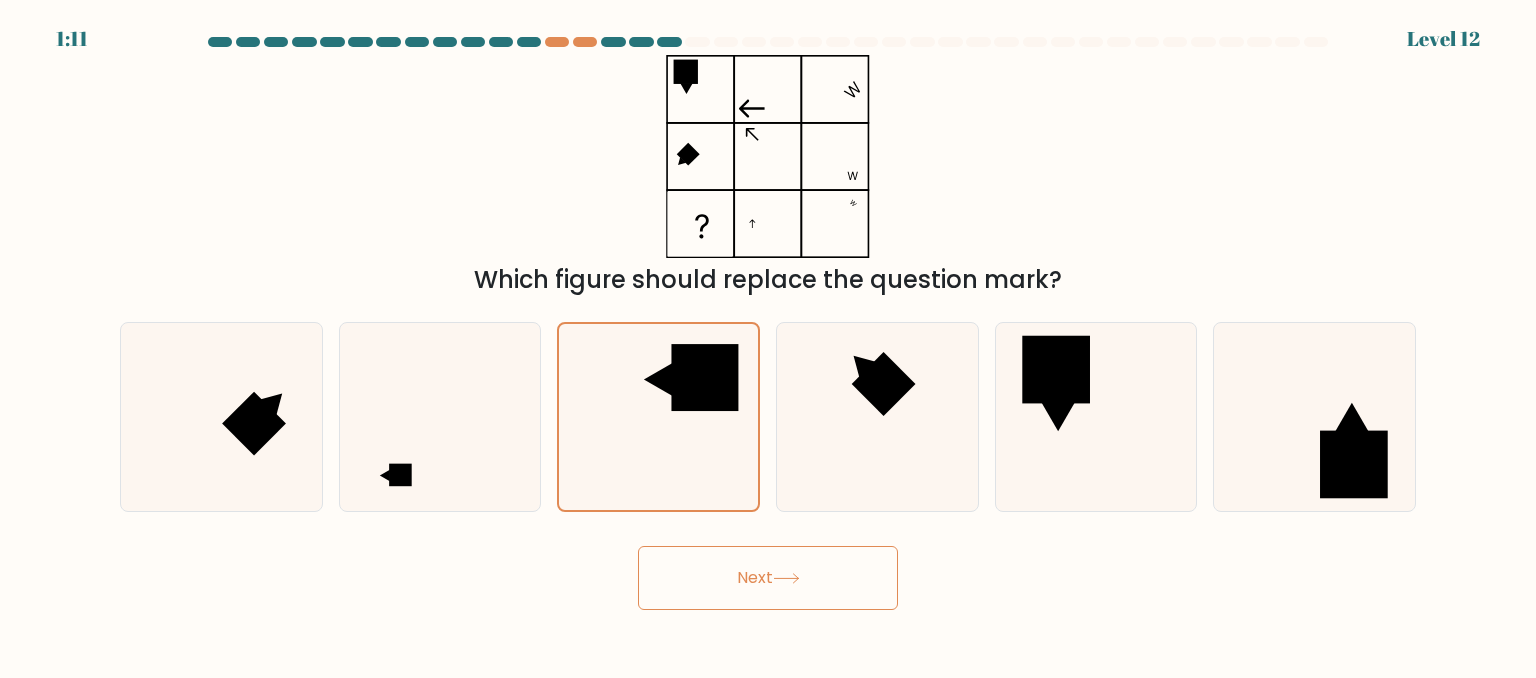 click on "Next" at bounding box center (768, 578) 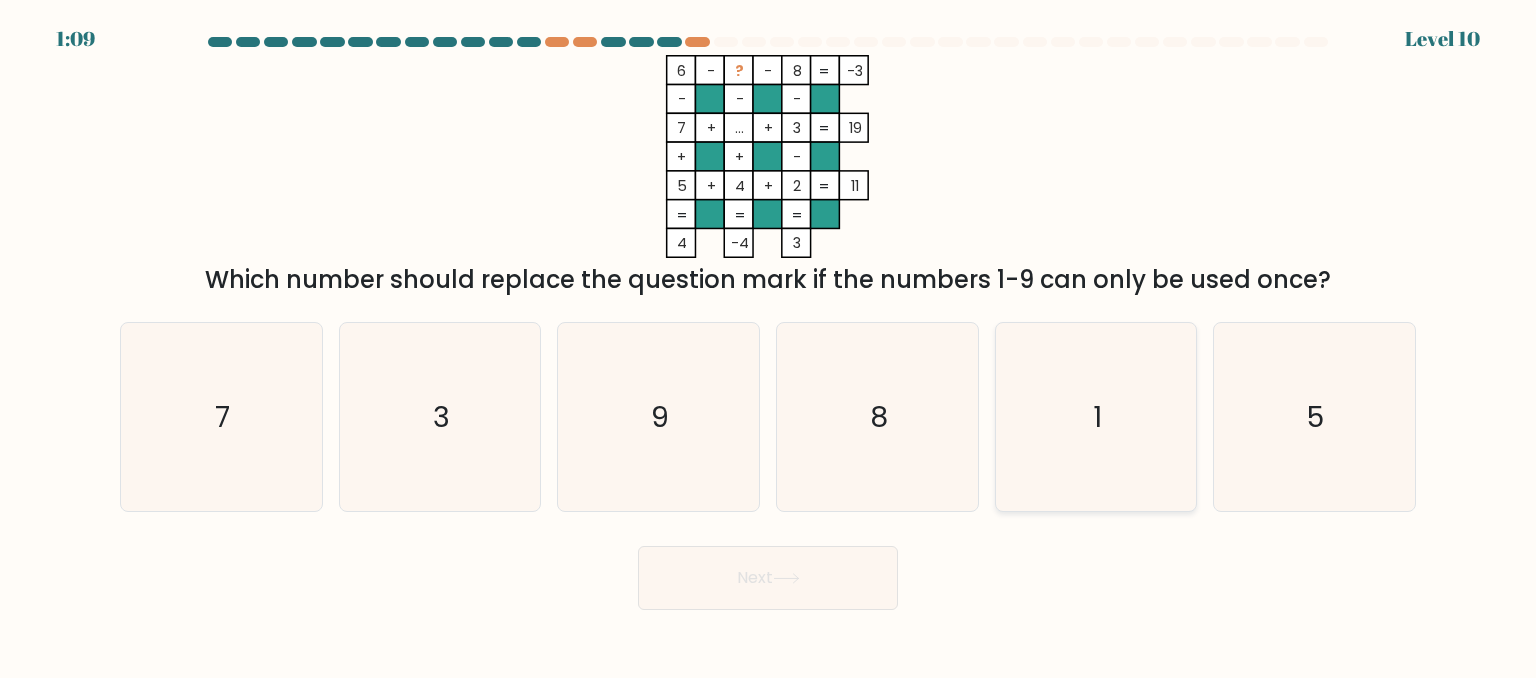 click on "1" at bounding box center [1096, 417] 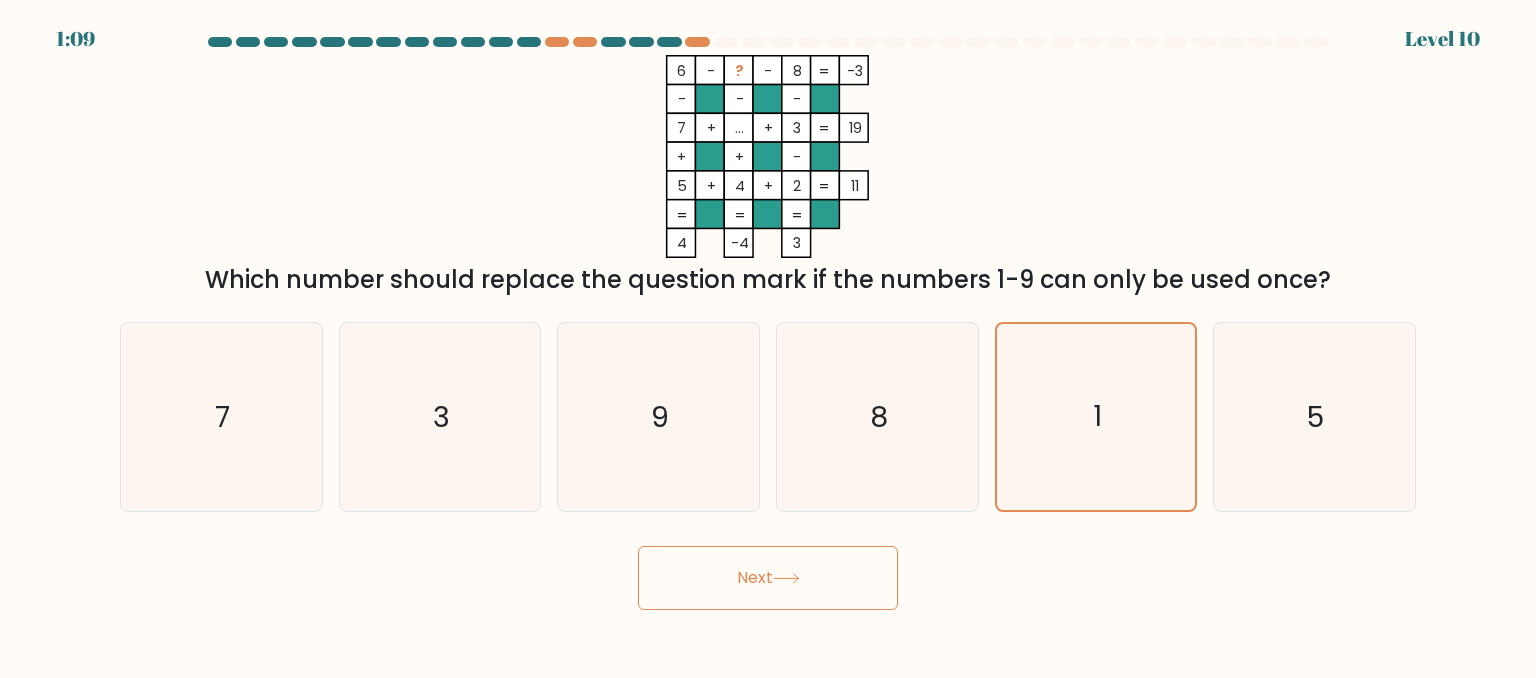 click on "Next" at bounding box center (768, 578) 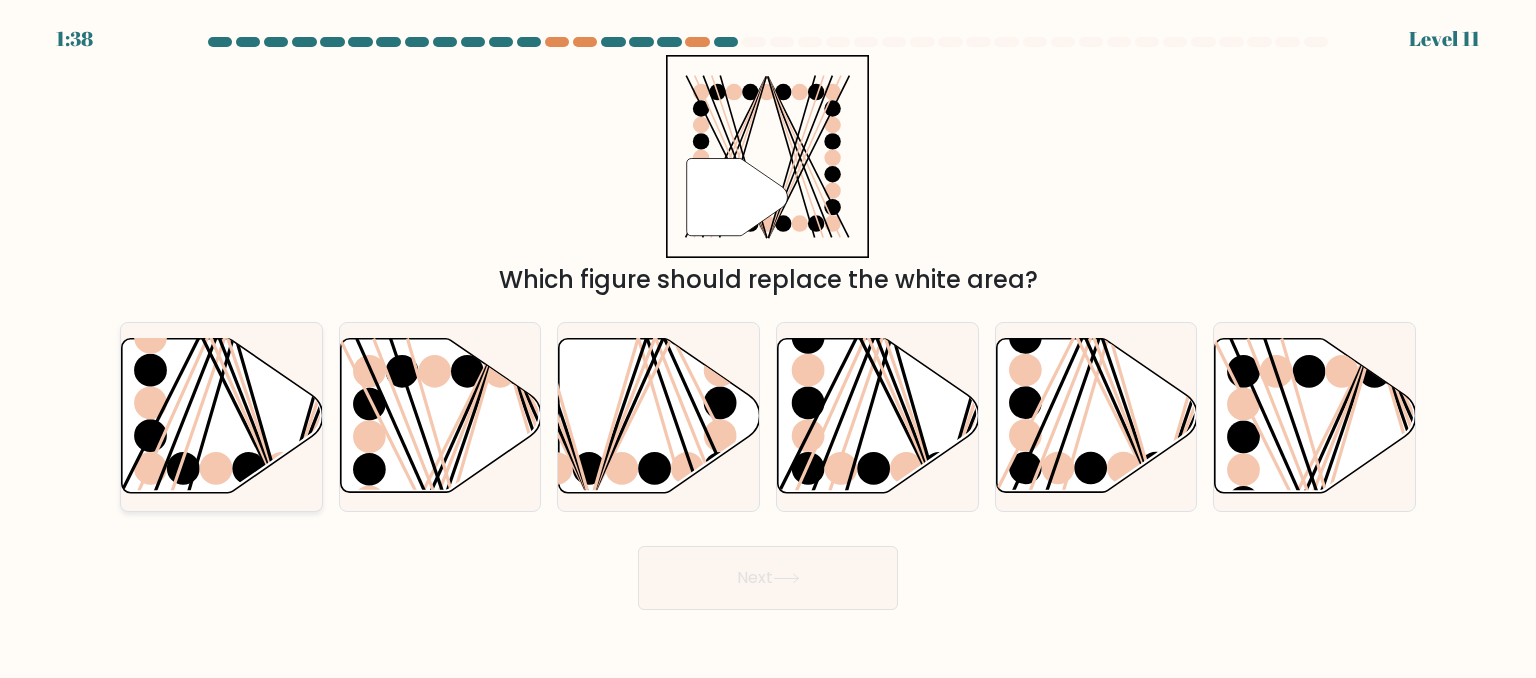 click at bounding box center [150, 403] 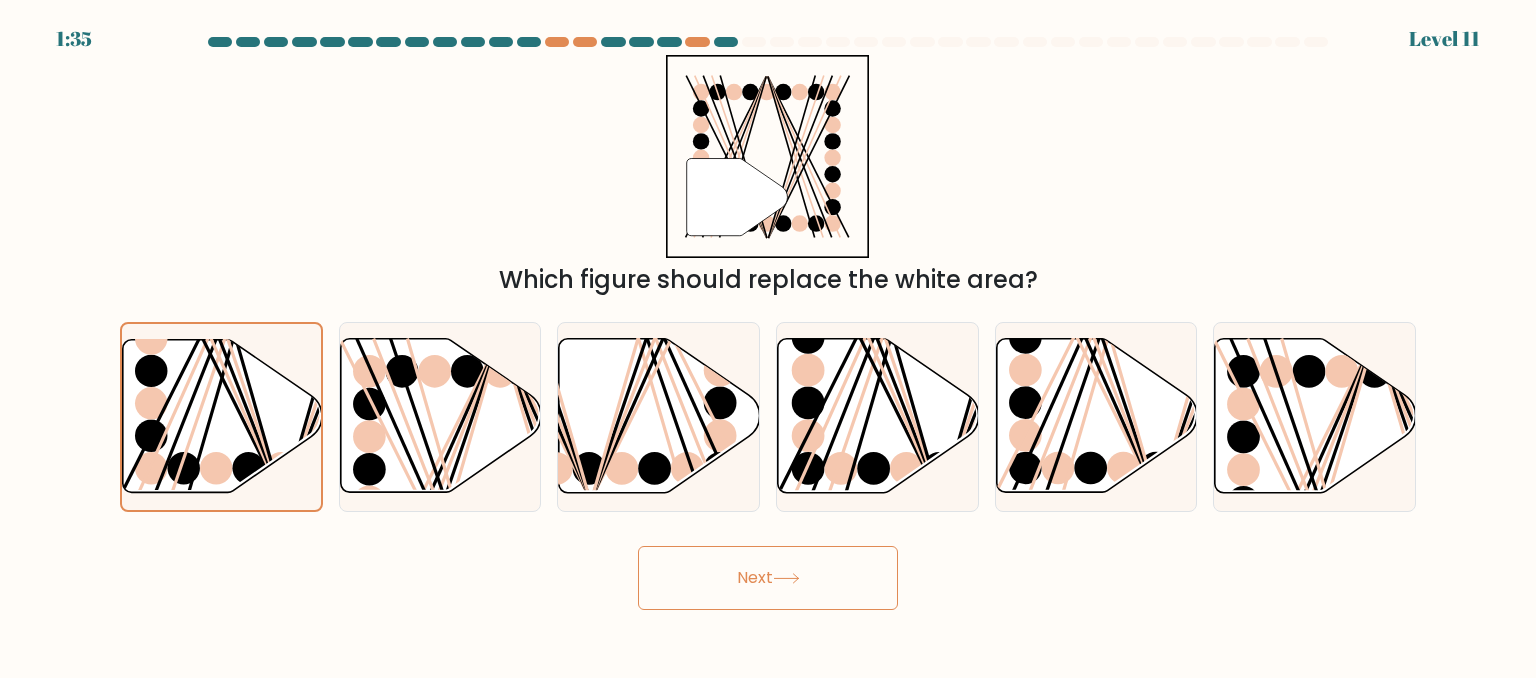 click on "1:35
Level 11" at bounding box center [768, 339] 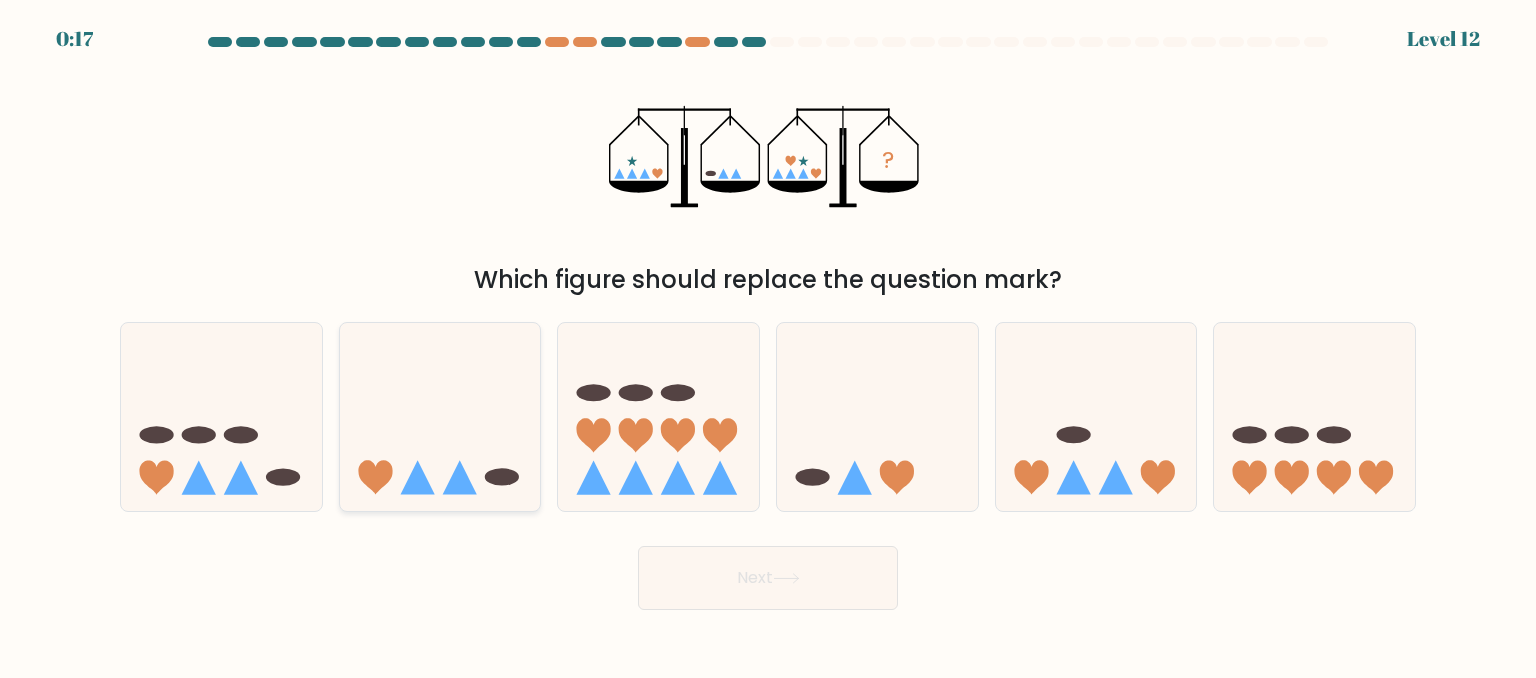click at bounding box center (440, 417) 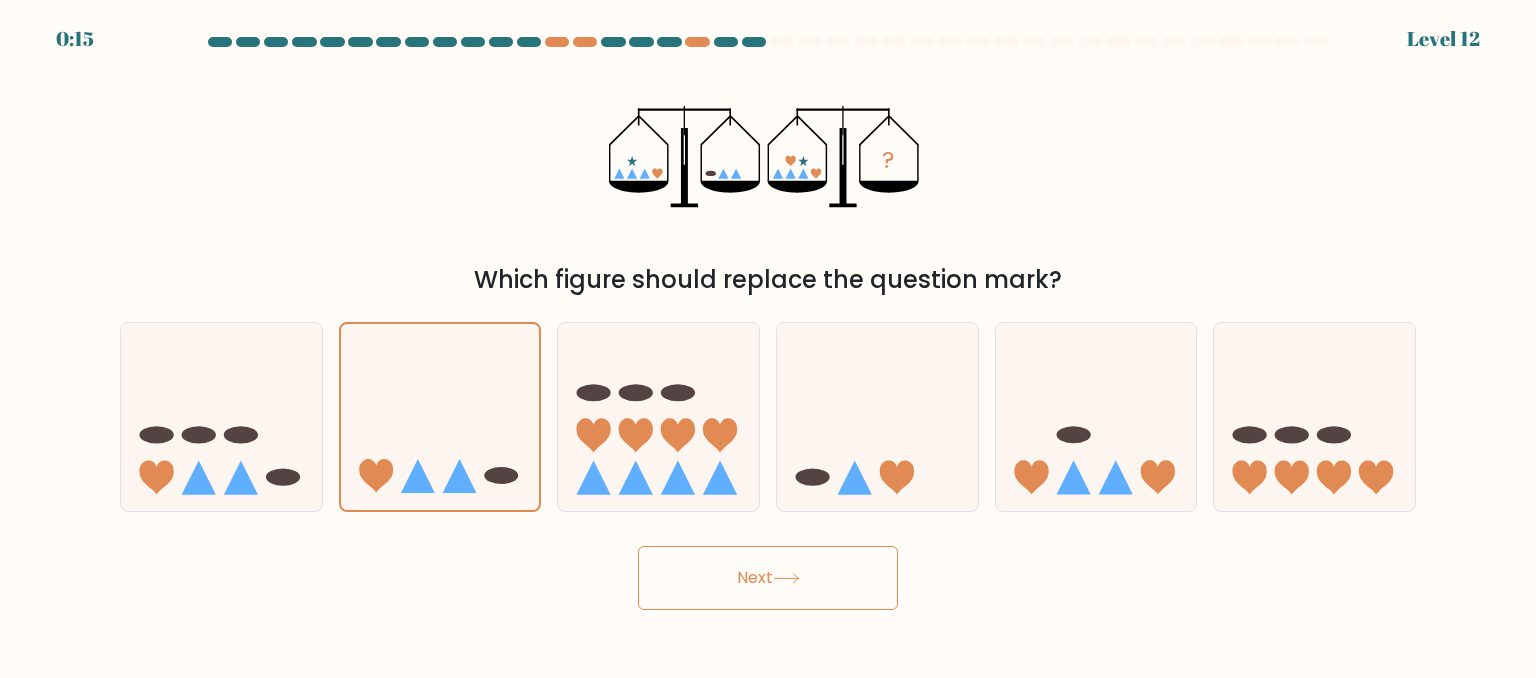 drag, startPoint x: 847, startPoint y: 578, endPoint x: 784, endPoint y: 568, distance: 63.788715 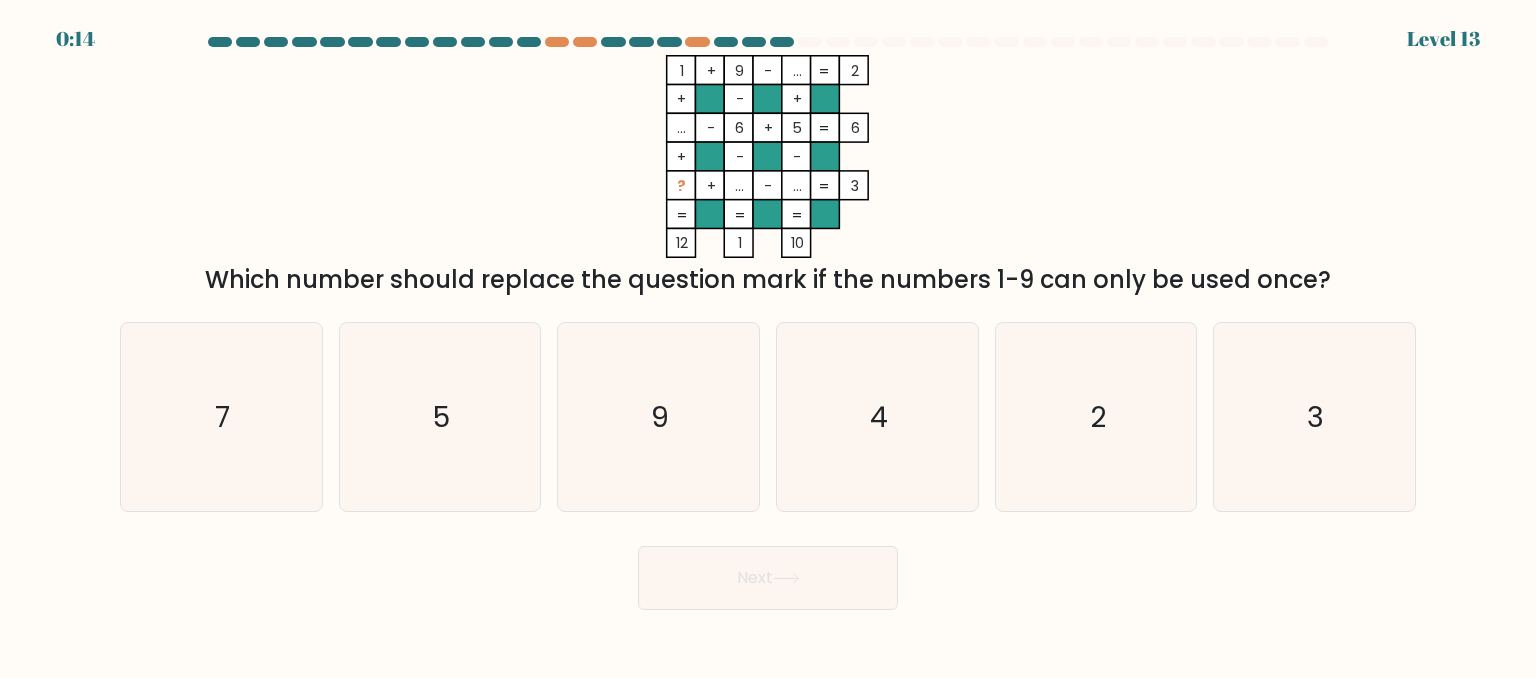 click on "Next" at bounding box center [768, 578] 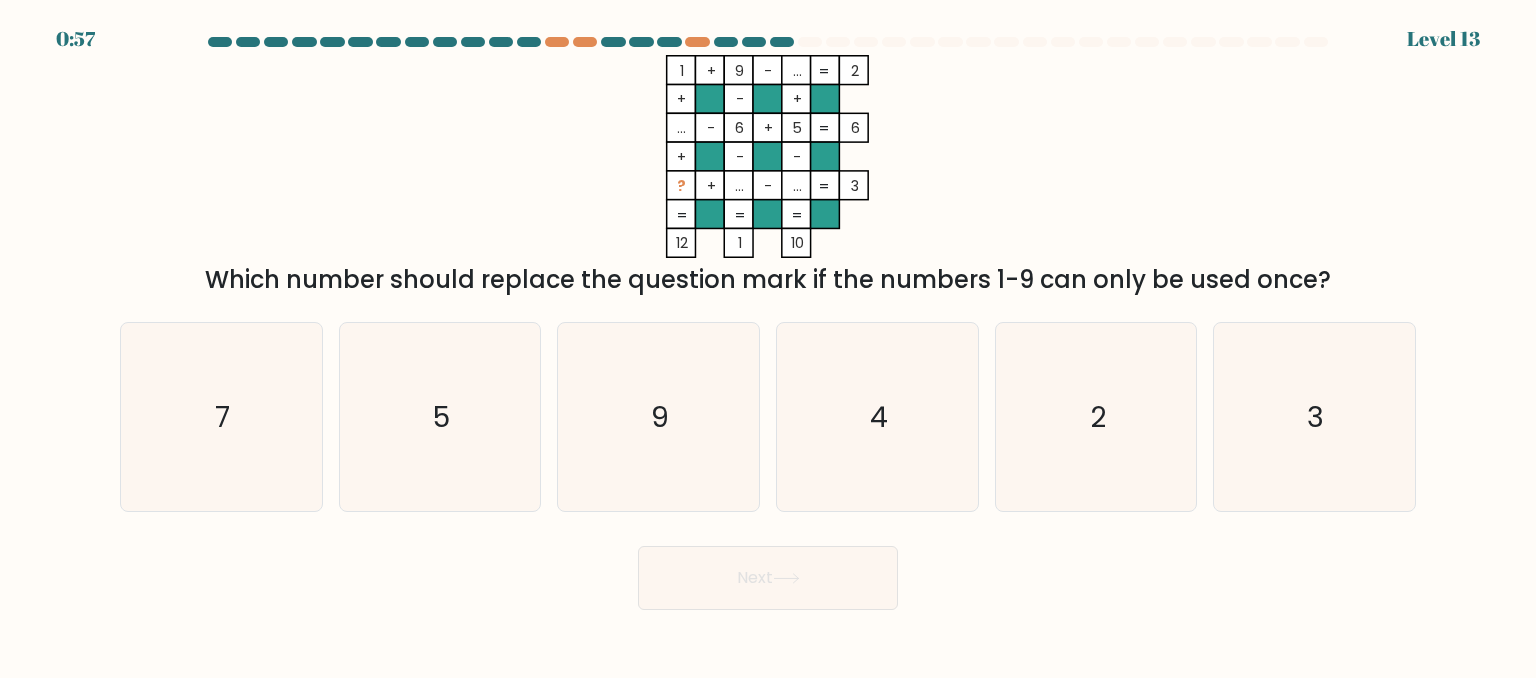 click on "Next" at bounding box center [768, 573] 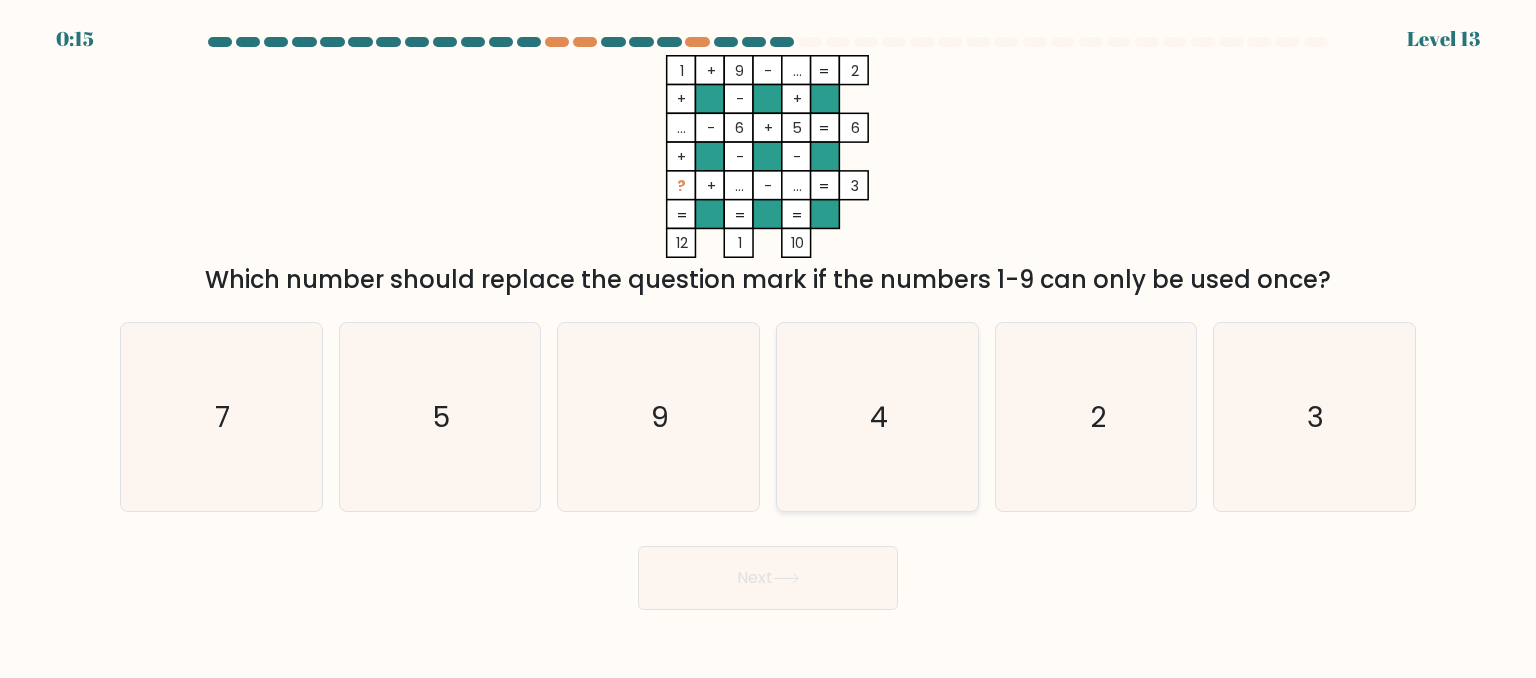click on "4" at bounding box center [877, 417] 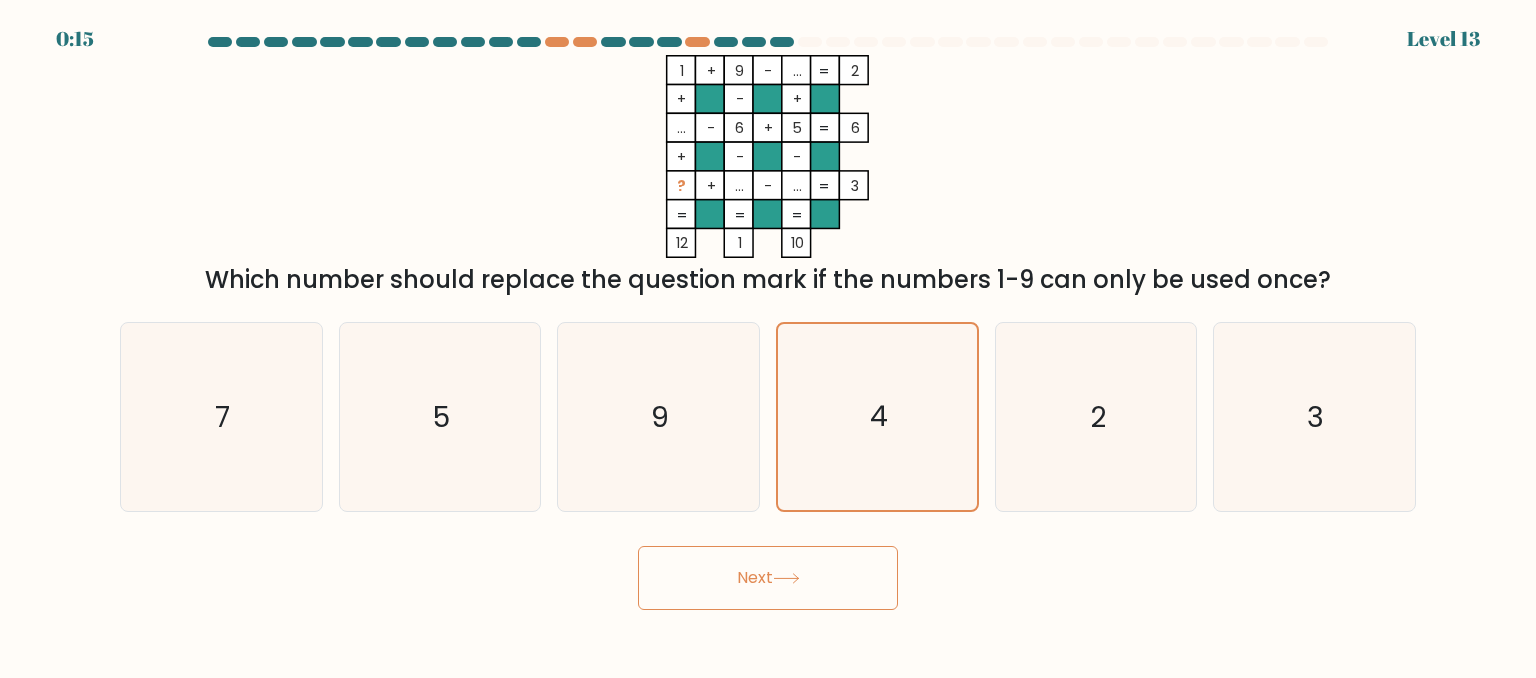 click on "Next" at bounding box center [768, 578] 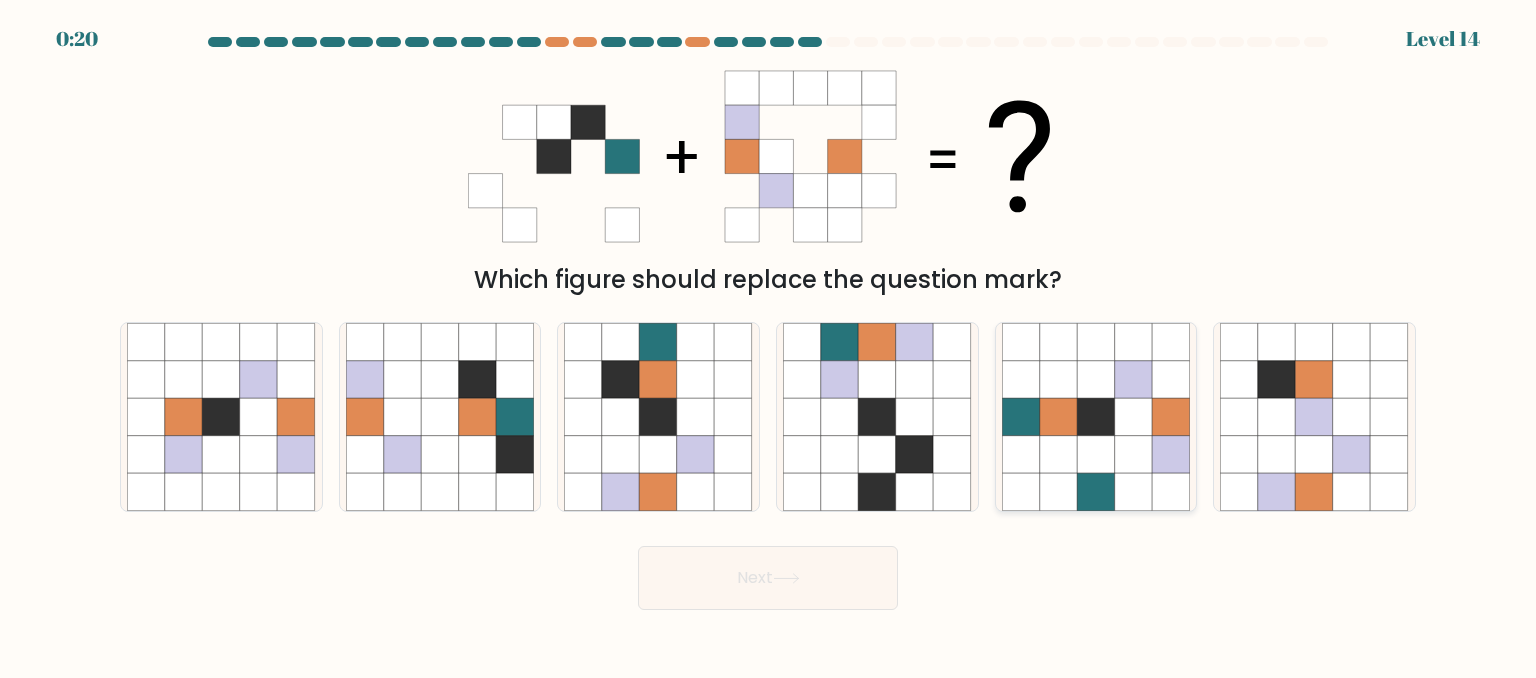 click at bounding box center [1096, 417] 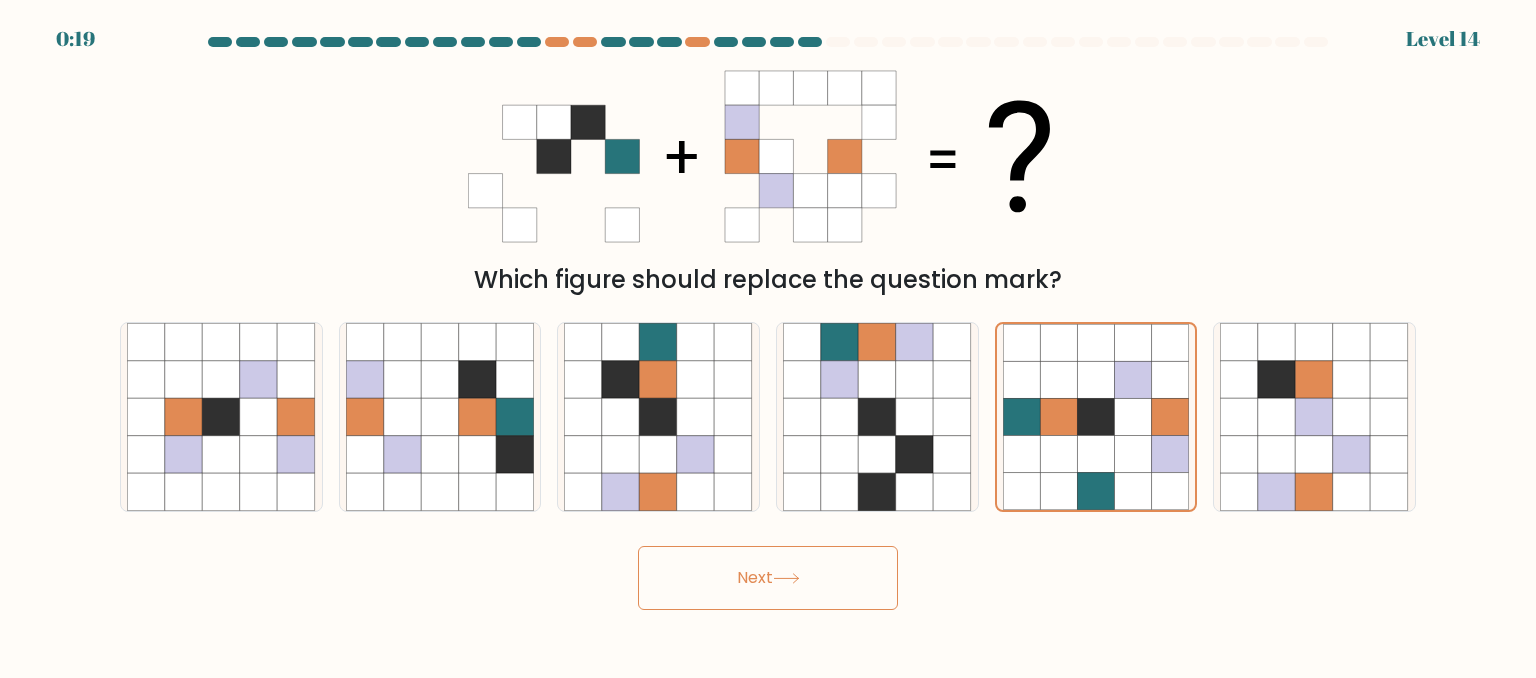 click on "Next" at bounding box center [768, 578] 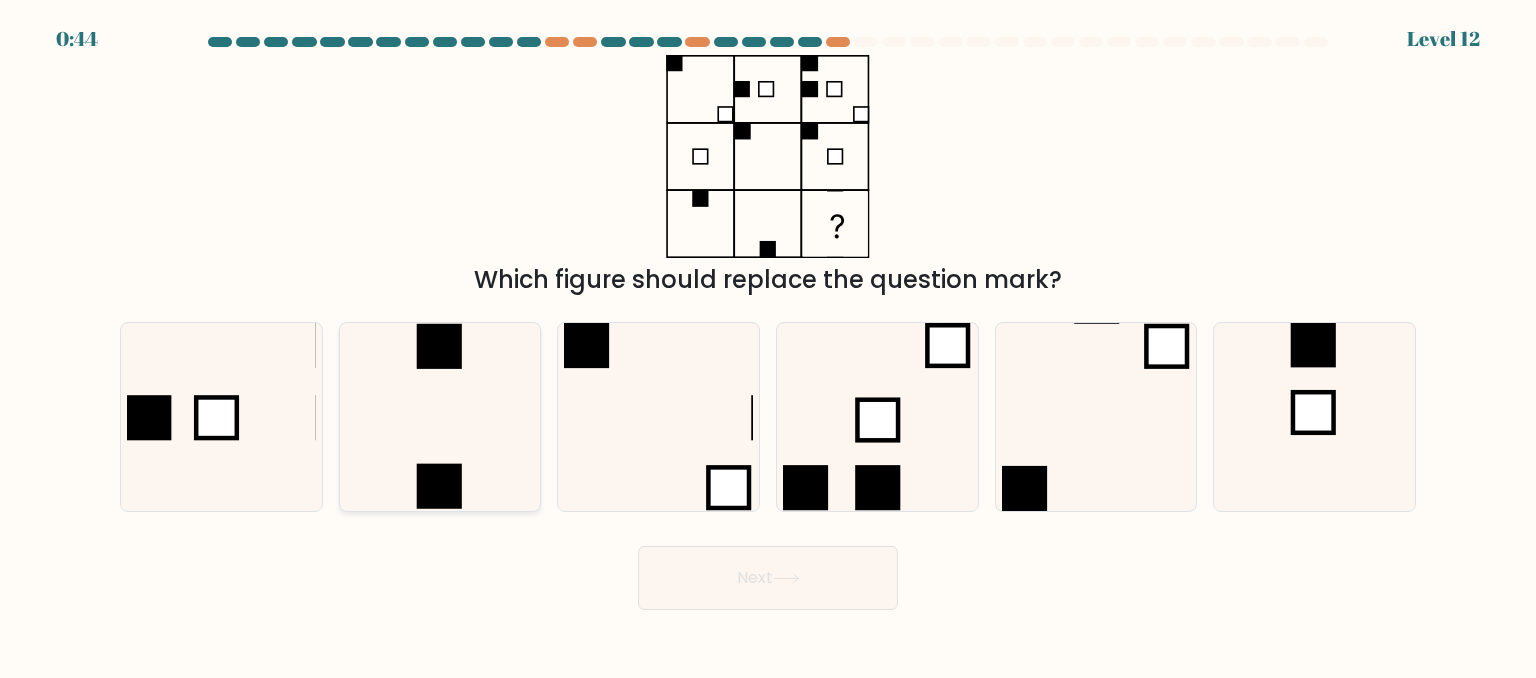click at bounding box center (440, 417) 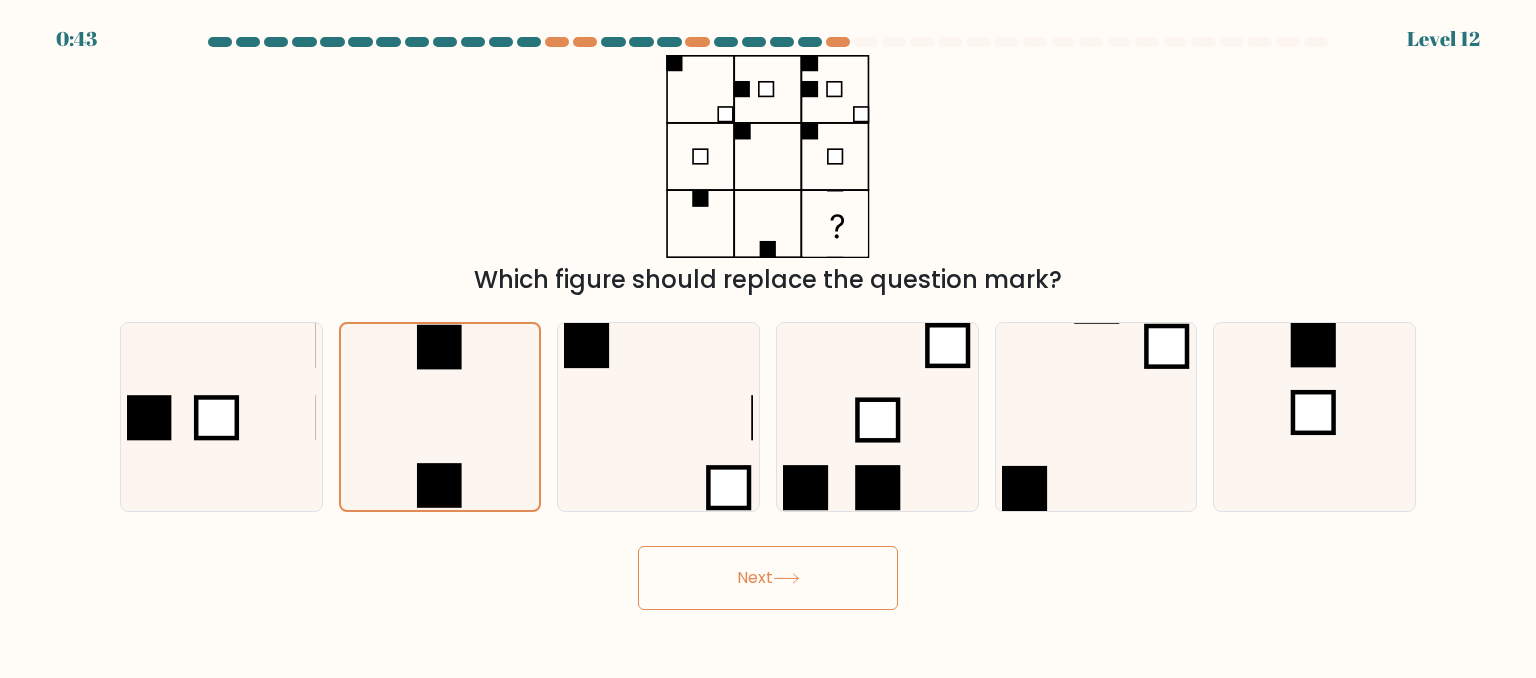 click on "Next" at bounding box center (768, 578) 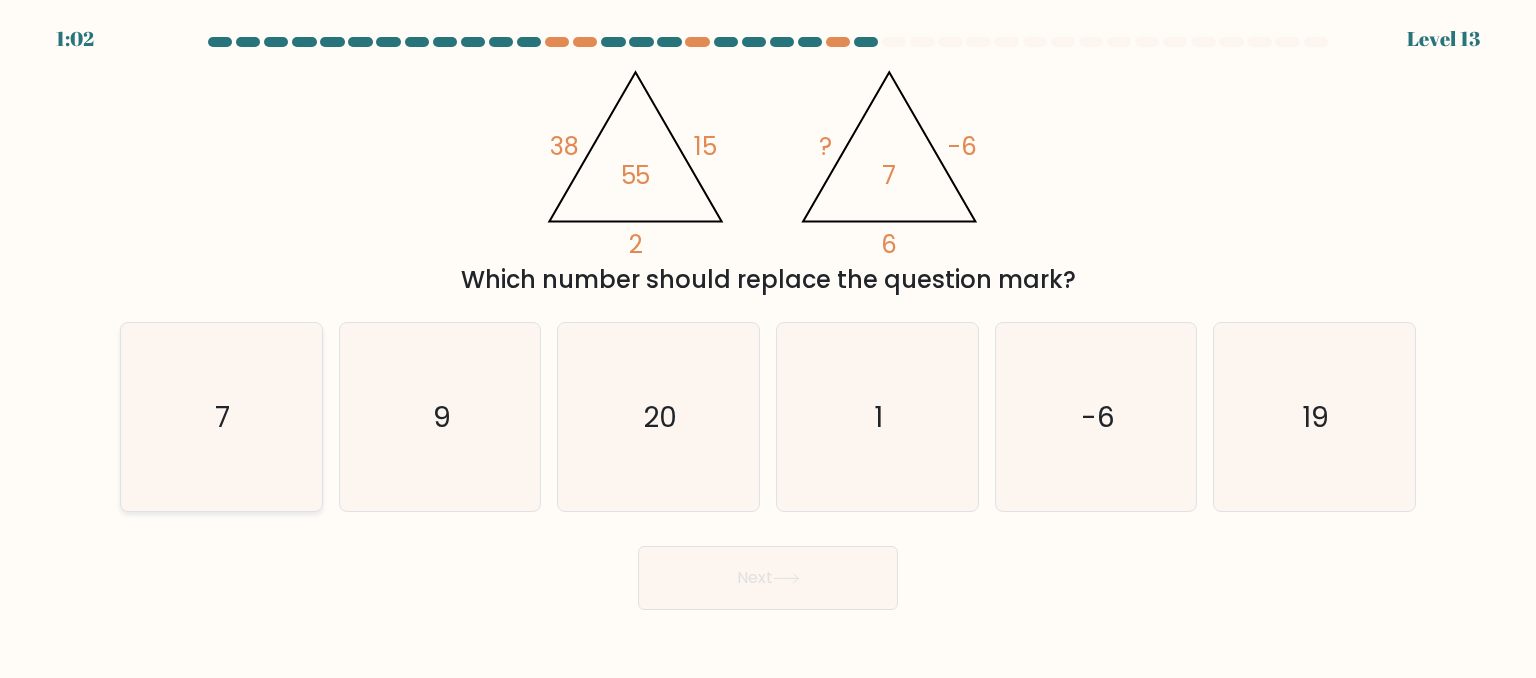 click on "7" at bounding box center (221, 417) 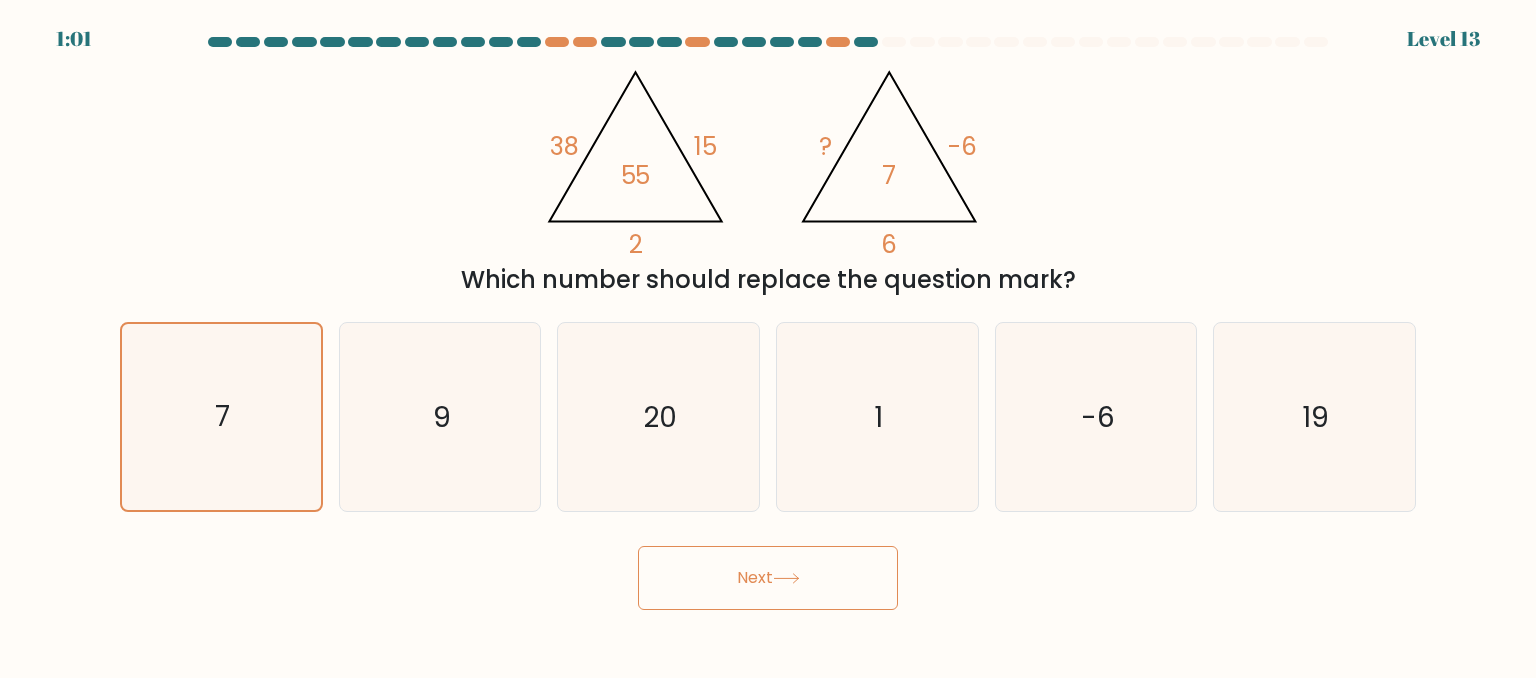 click on "Next" at bounding box center [768, 578] 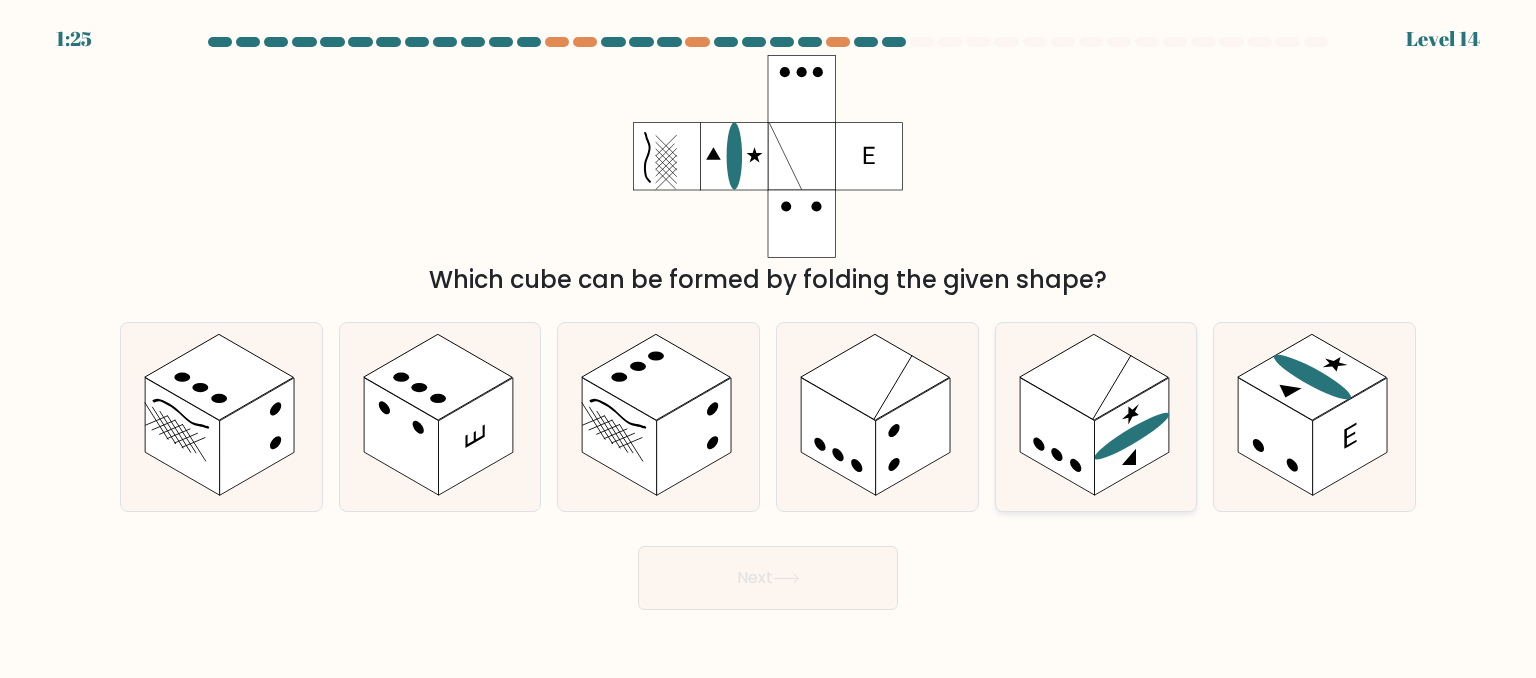 click at bounding box center (1093, 377) 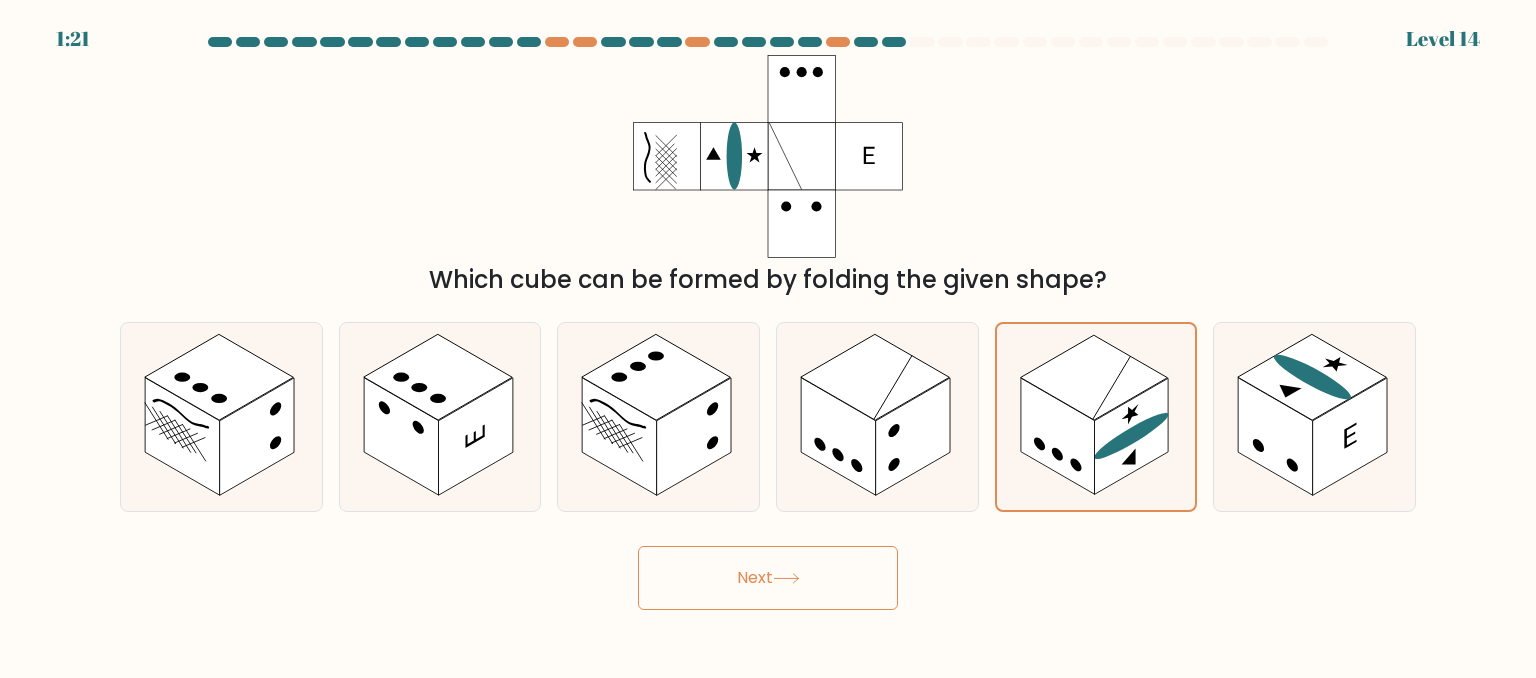 click on "Next" at bounding box center (768, 578) 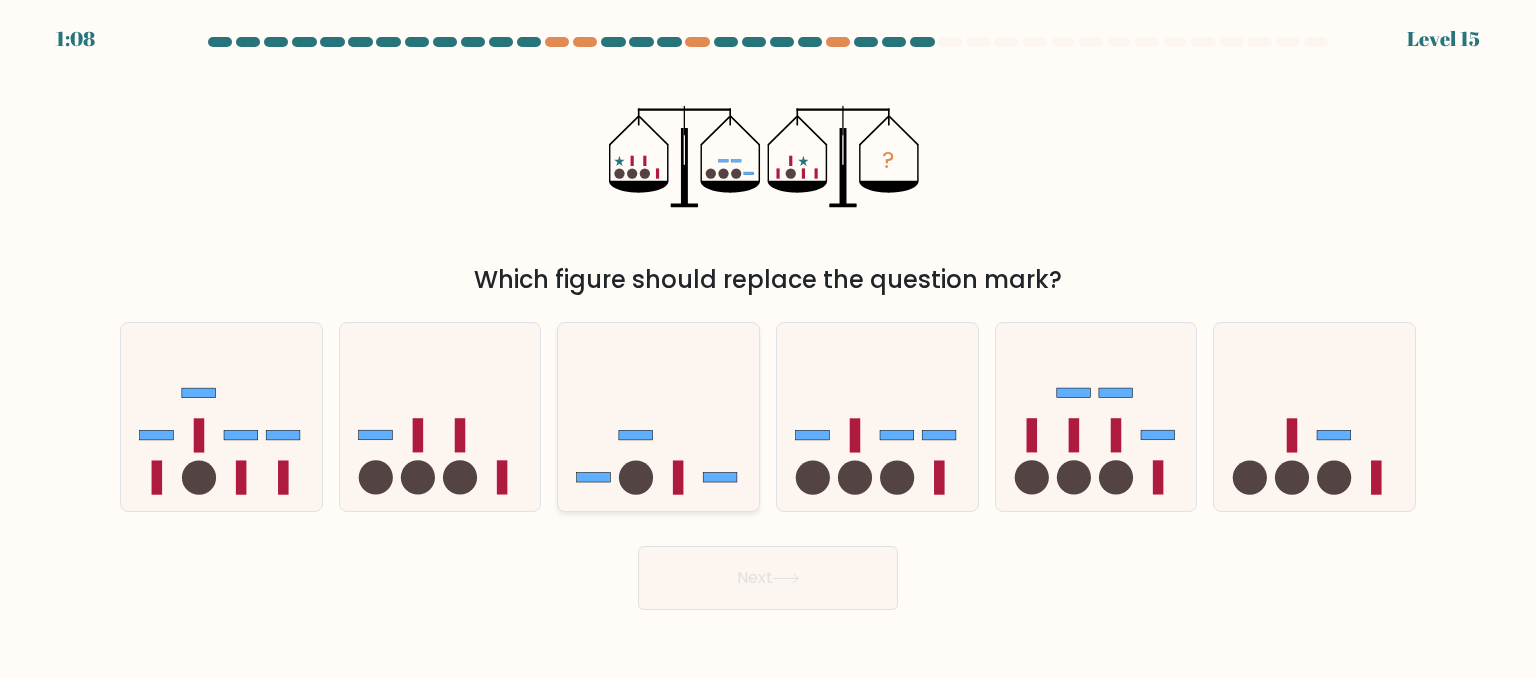 click at bounding box center (658, 417) 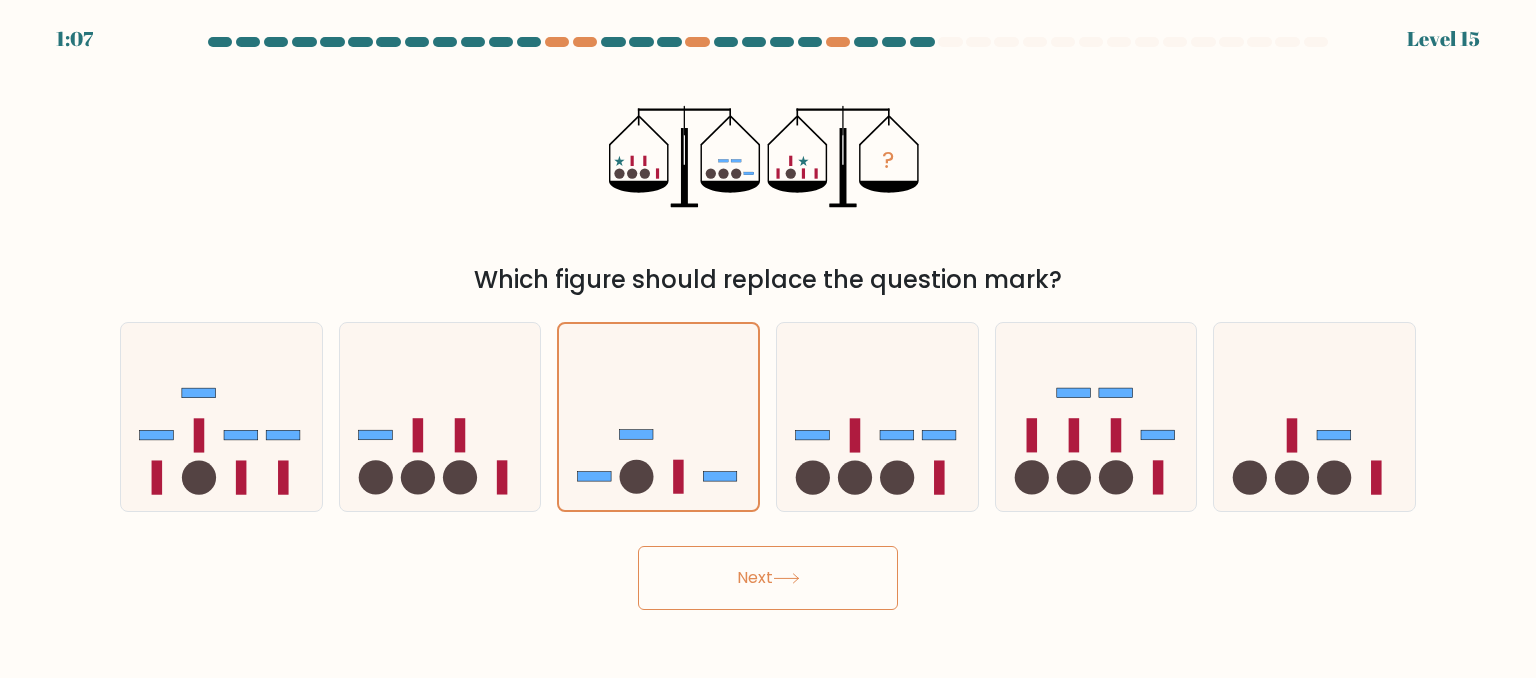 click on "Next" at bounding box center (768, 578) 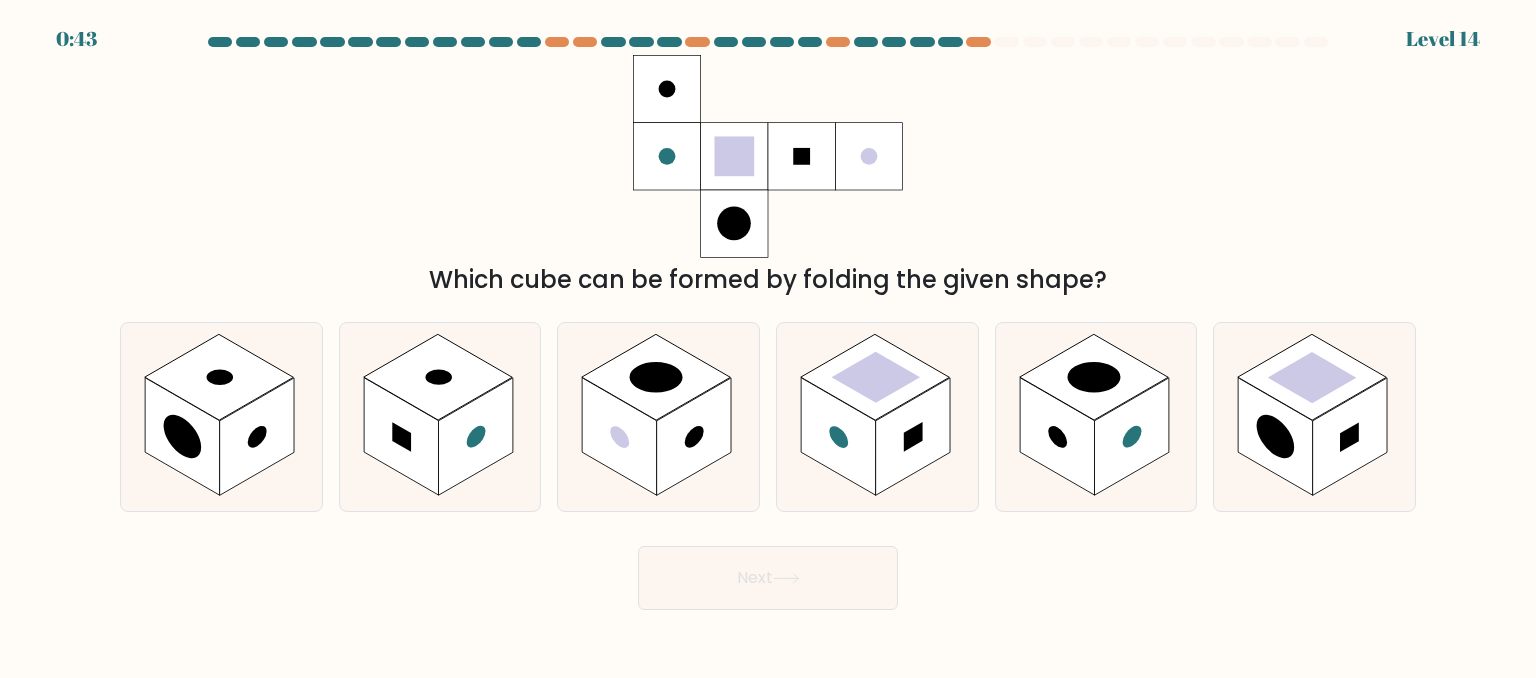 scroll, scrollTop: 0, scrollLeft: 0, axis: both 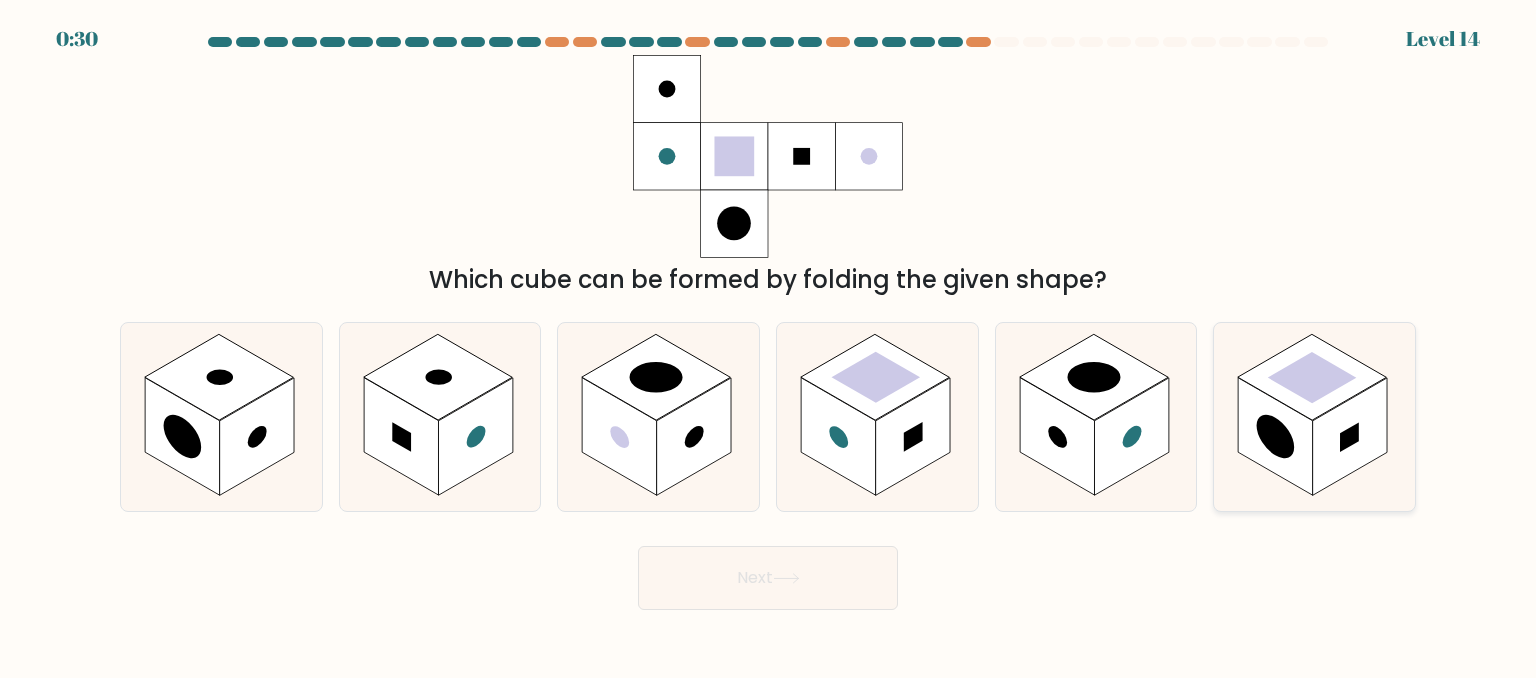 click at bounding box center [1312, 377] 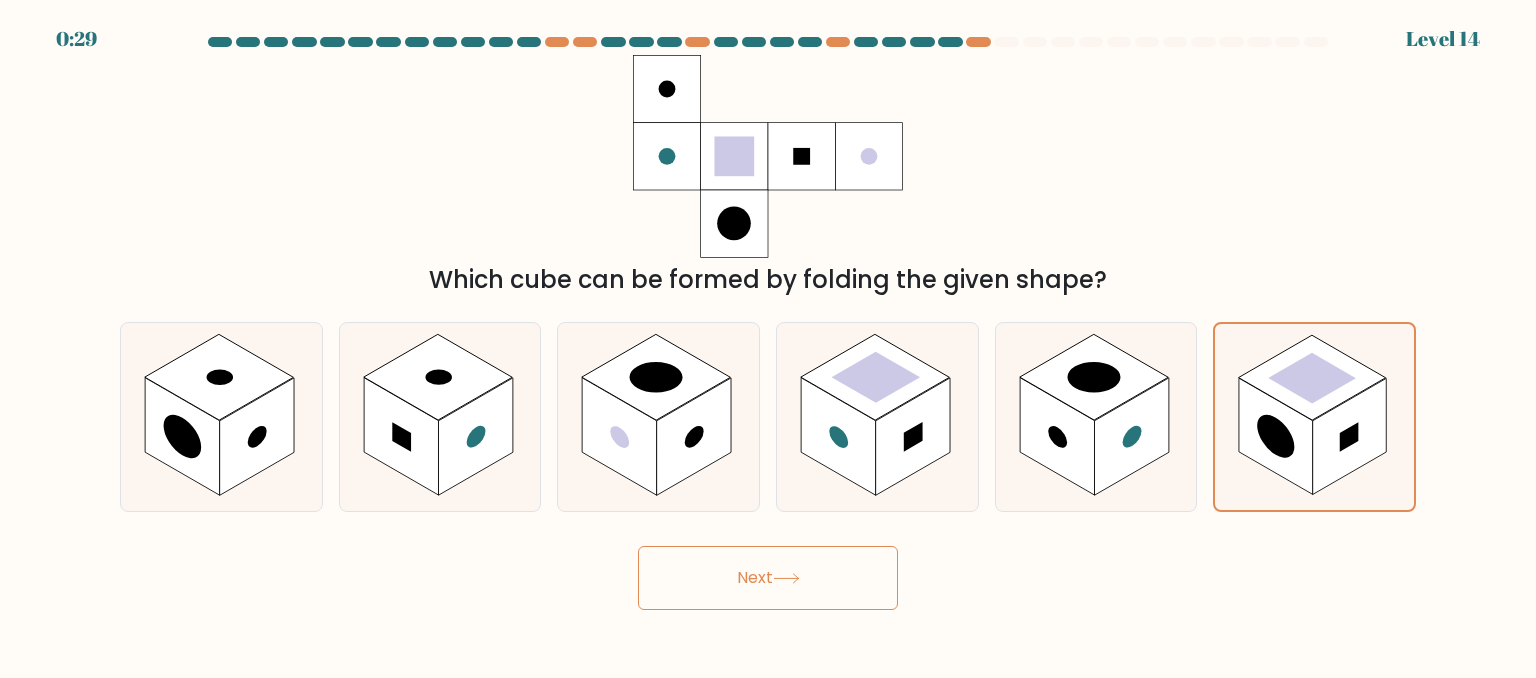 click on "Next" at bounding box center [768, 578] 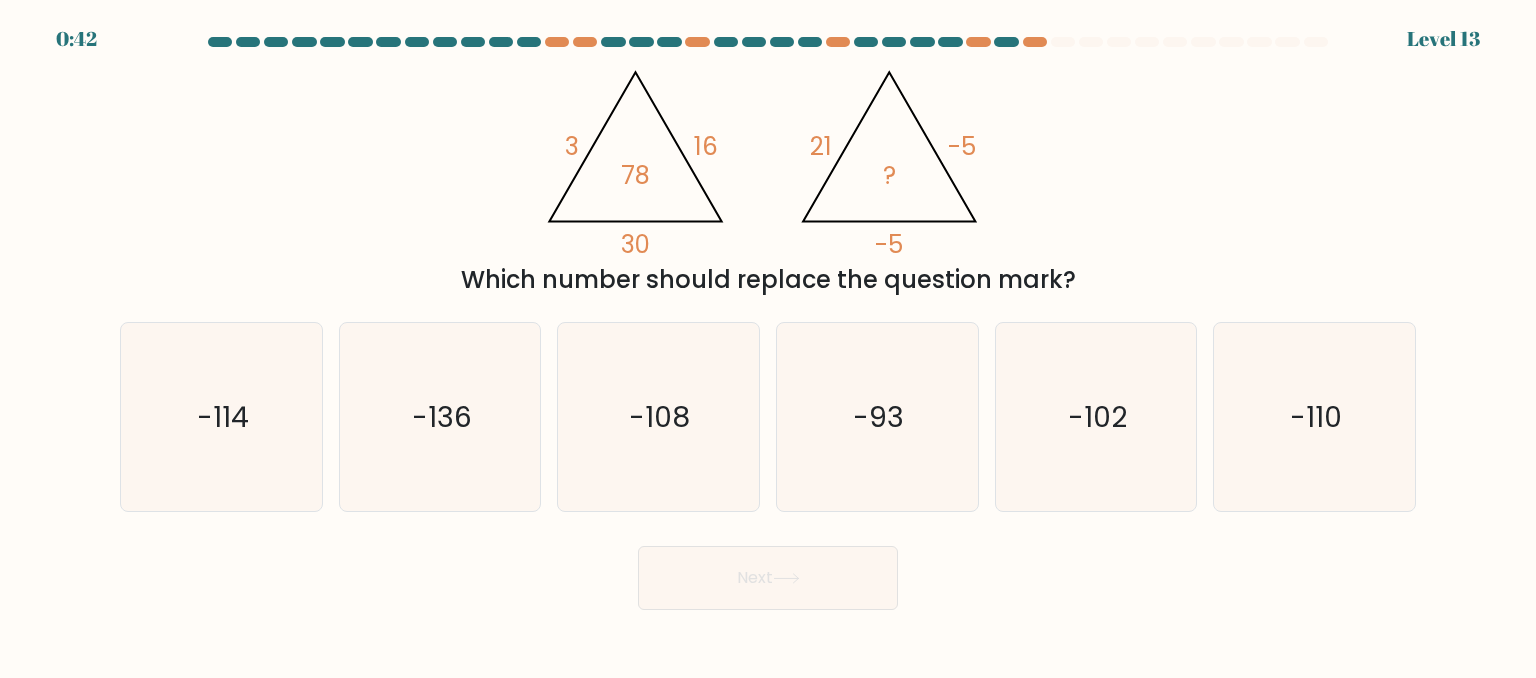 scroll, scrollTop: 0, scrollLeft: 0, axis: both 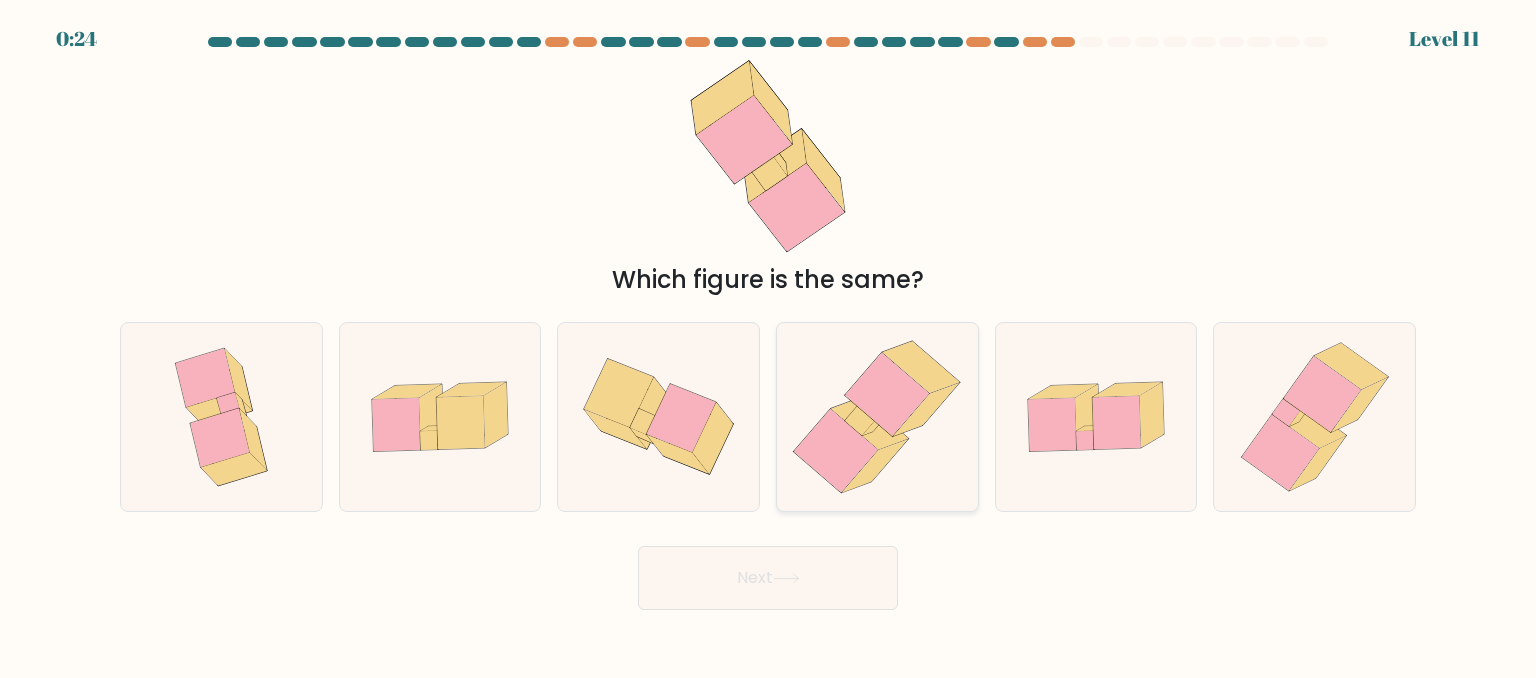click at bounding box center [922, 367] 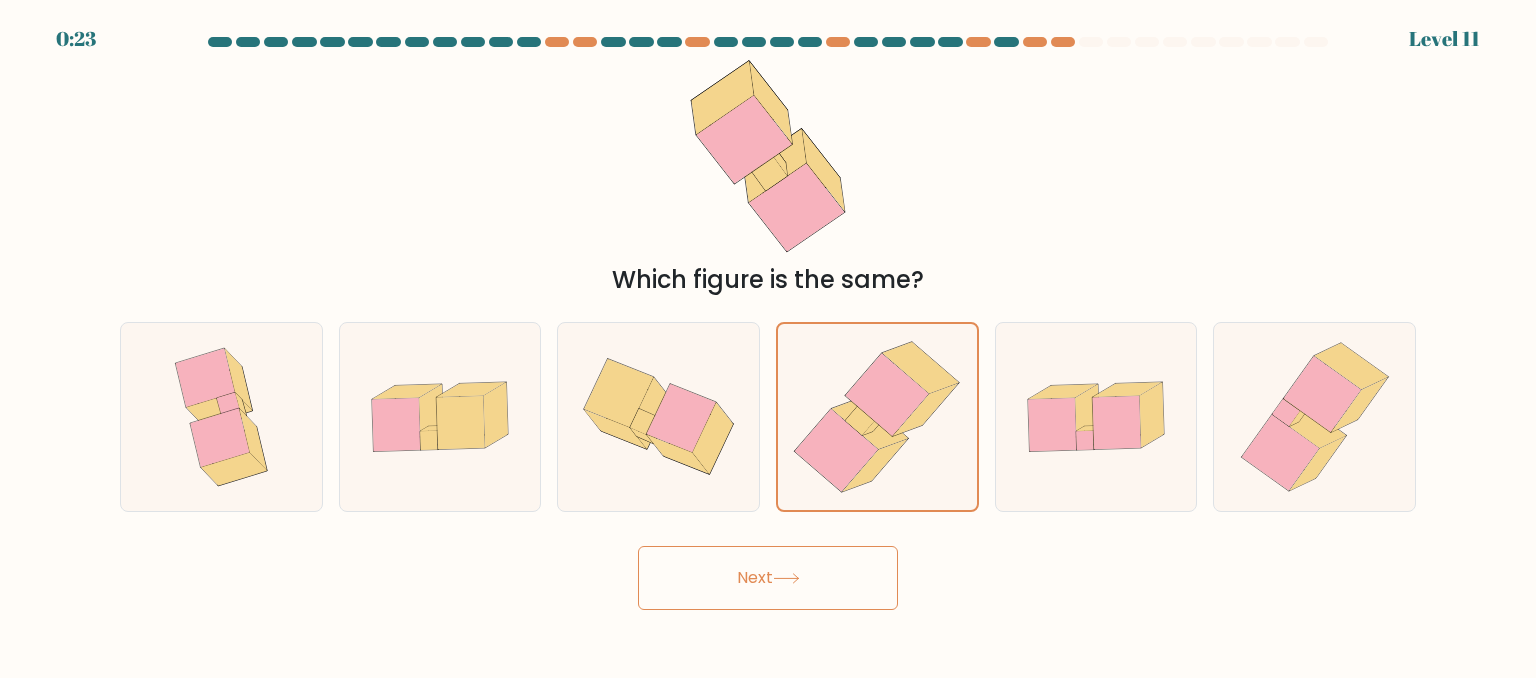 click on "Next" at bounding box center (768, 578) 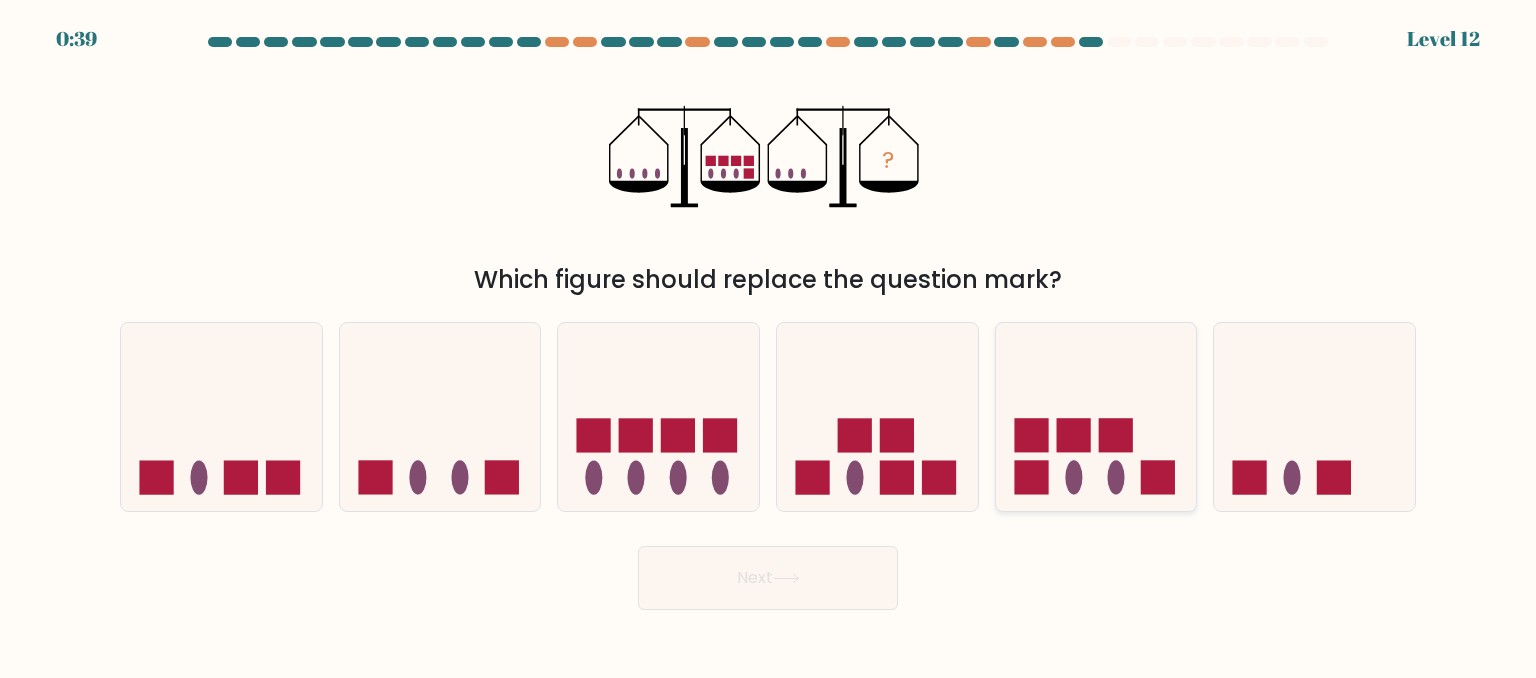 click at bounding box center [1031, 477] 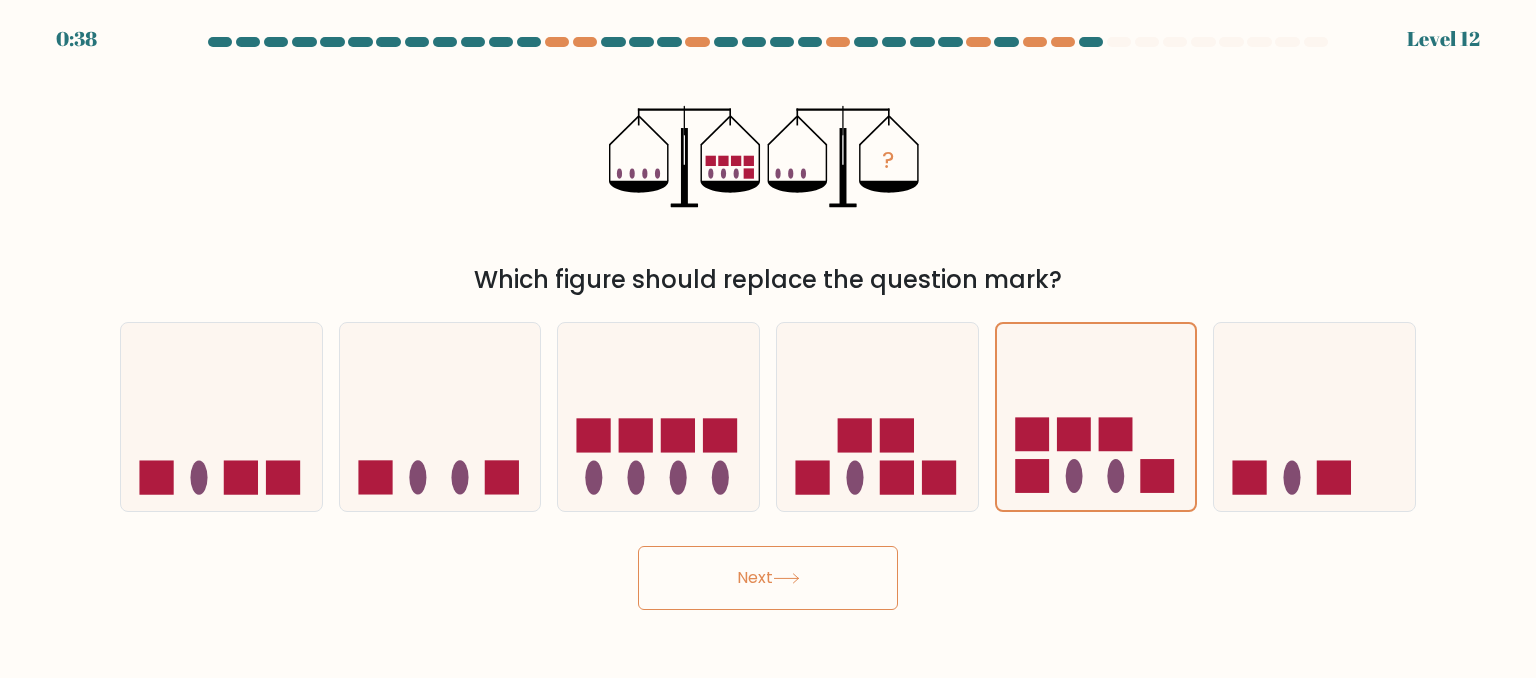 click on "Next" at bounding box center [768, 578] 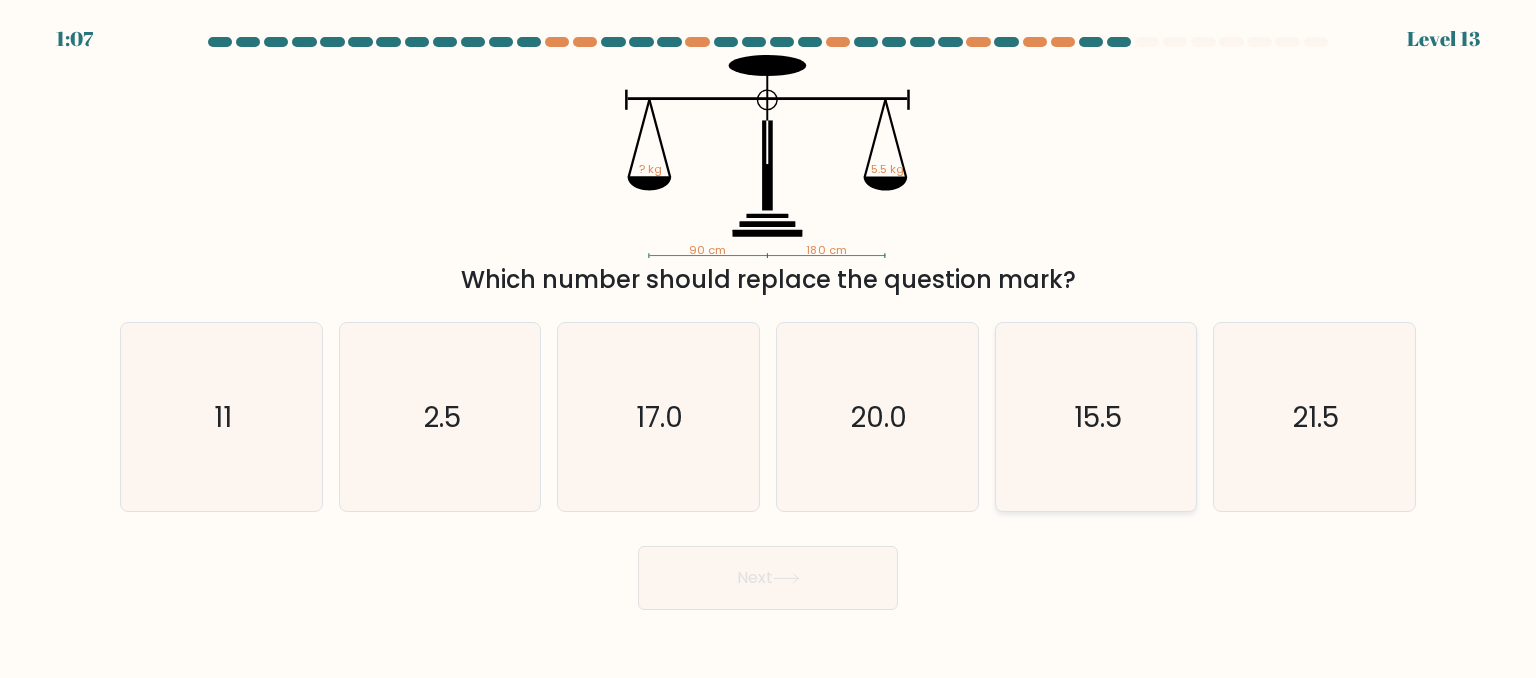 click on "15.5" at bounding box center [1096, 417] 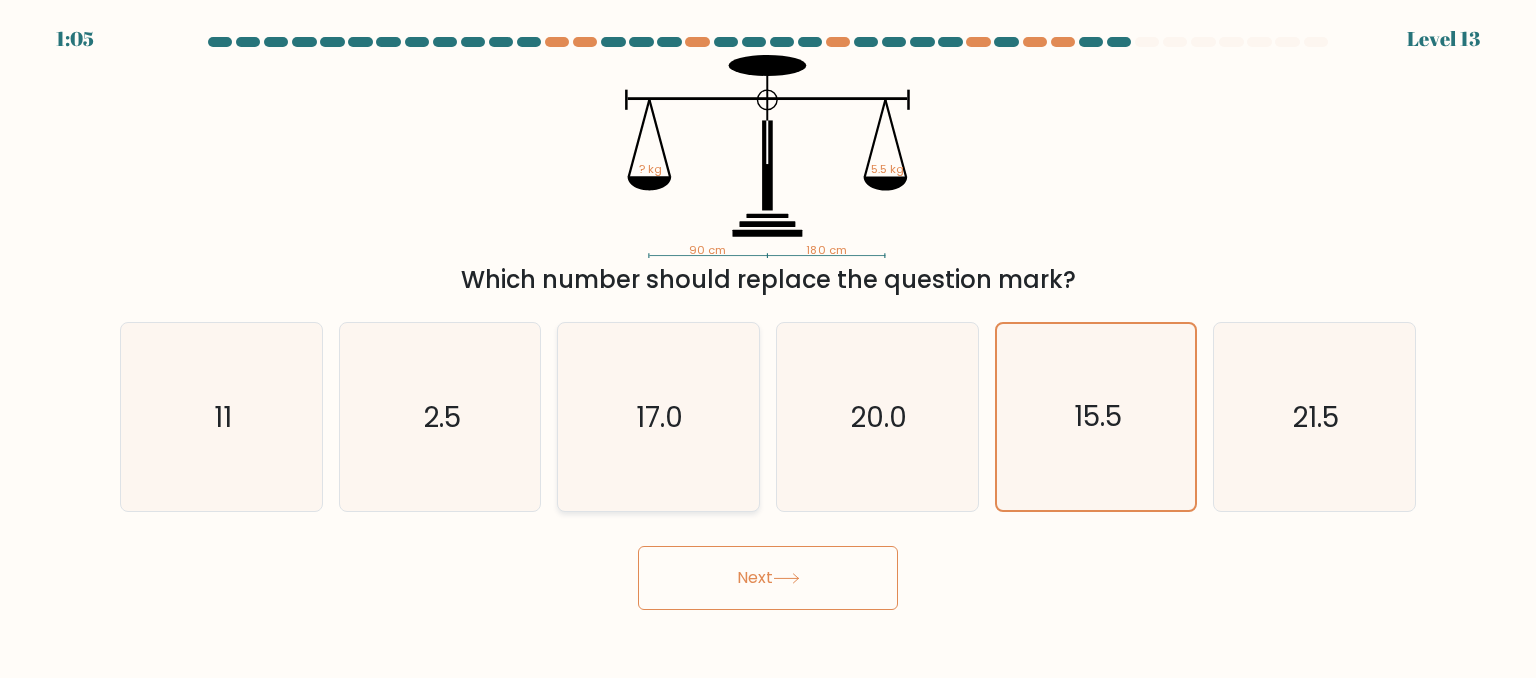 click on "17.0" at bounding box center [658, 417] 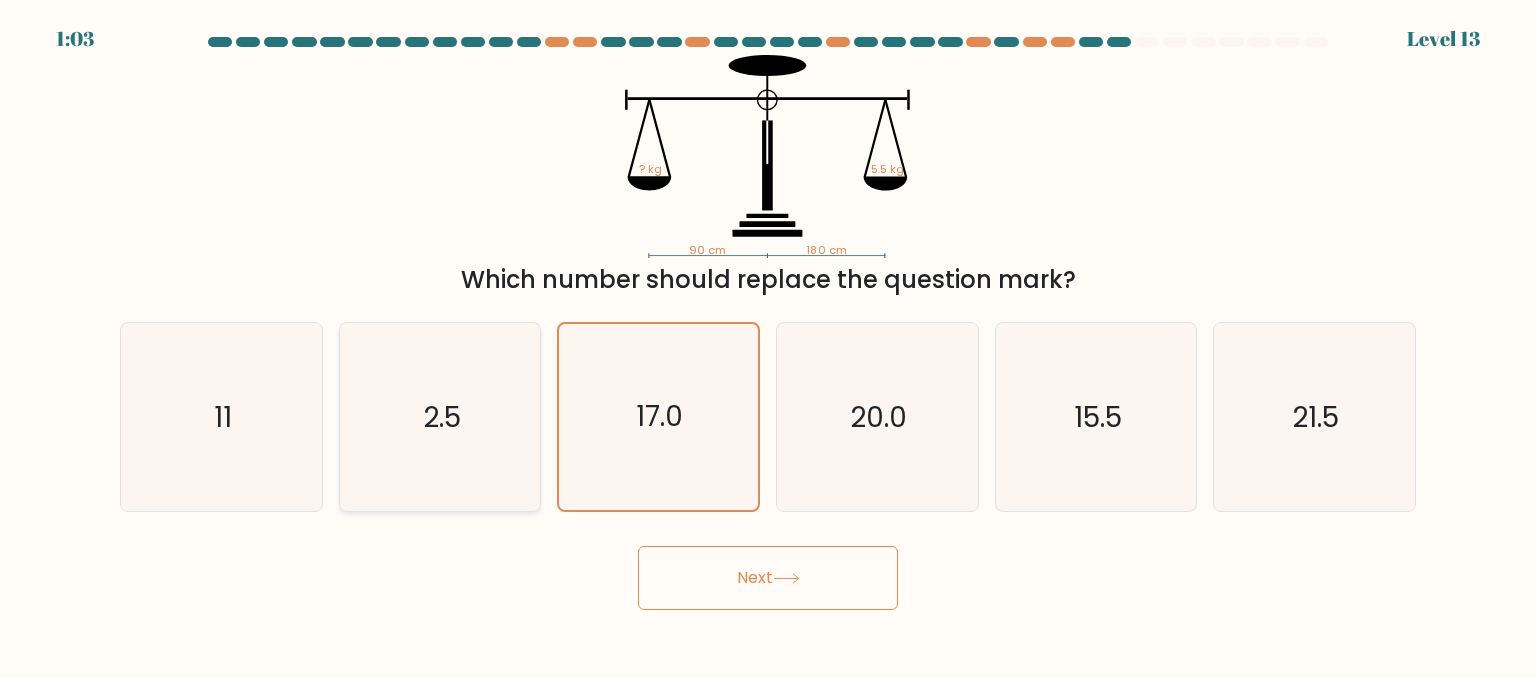 click on "2.5" at bounding box center [442, 416] 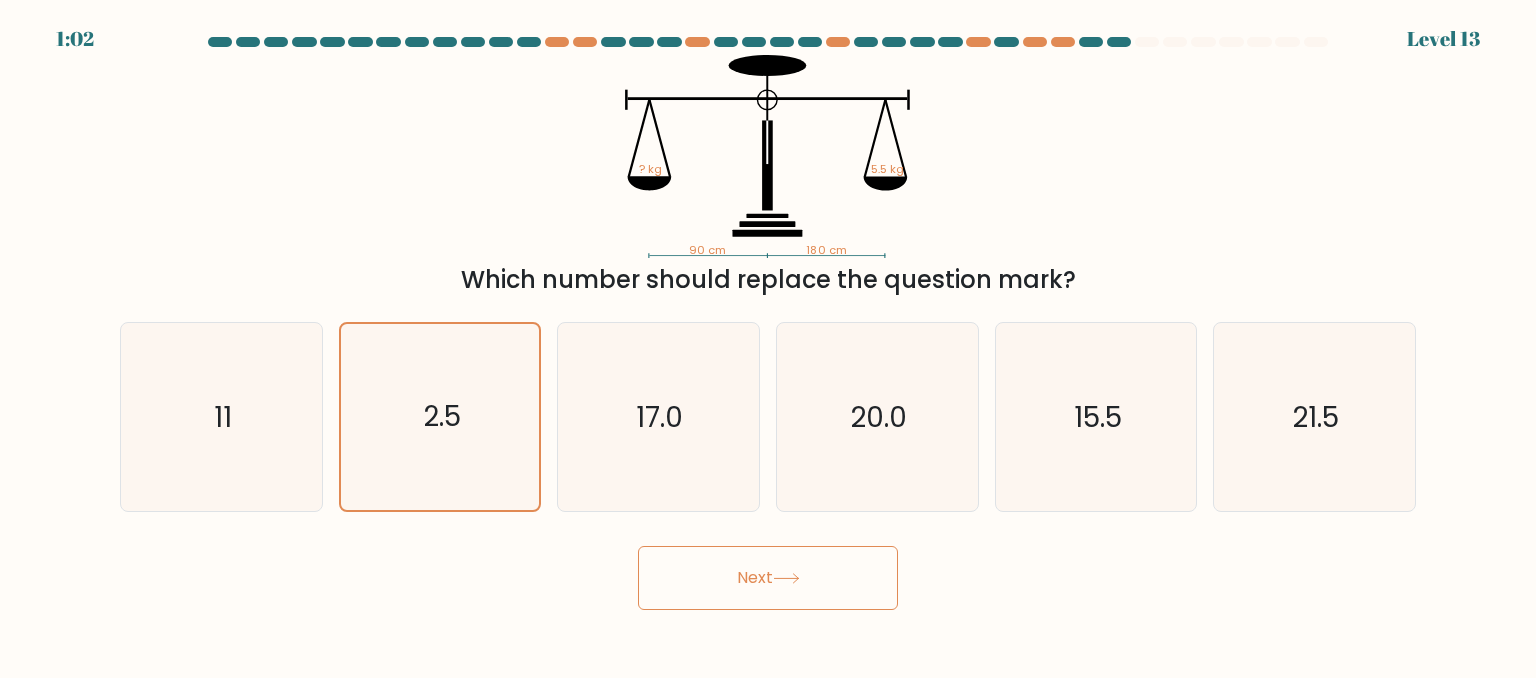click on "Next" at bounding box center [768, 578] 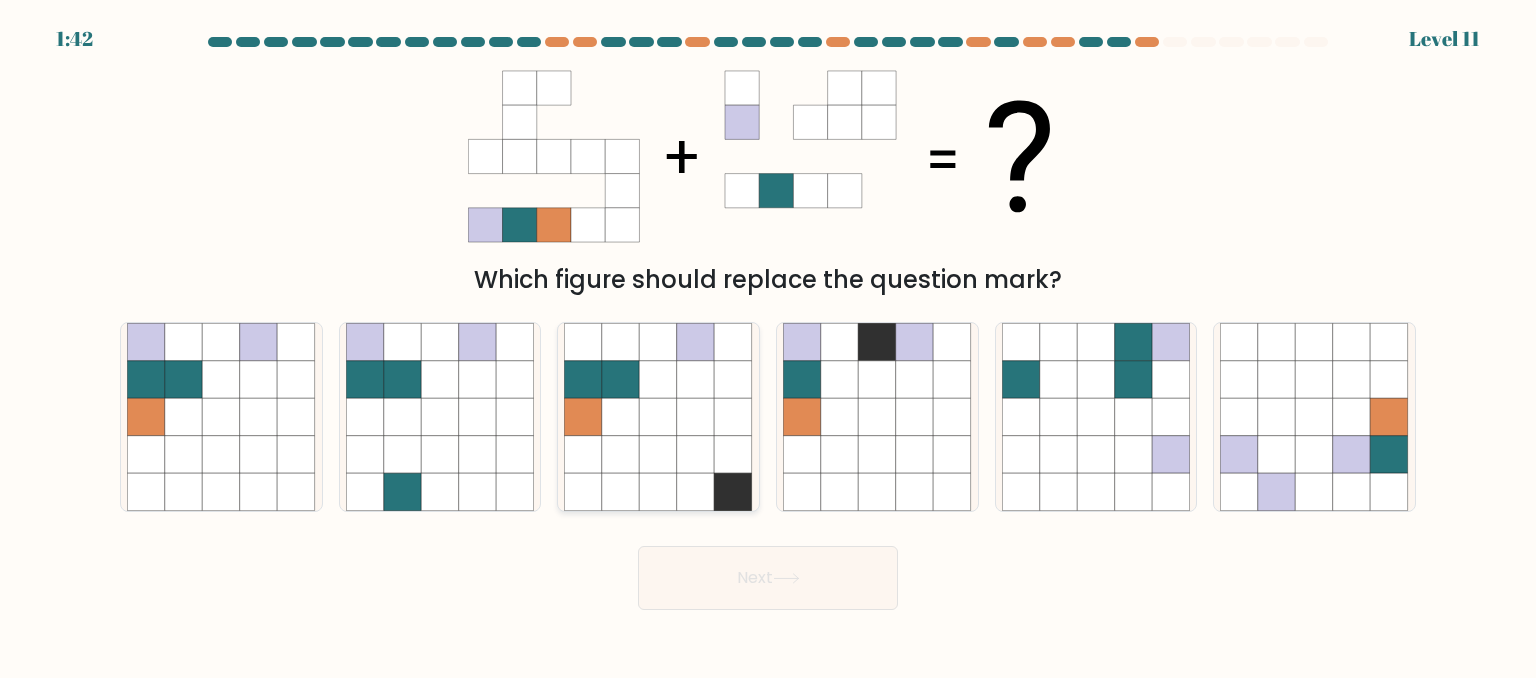 click at bounding box center (696, 417) 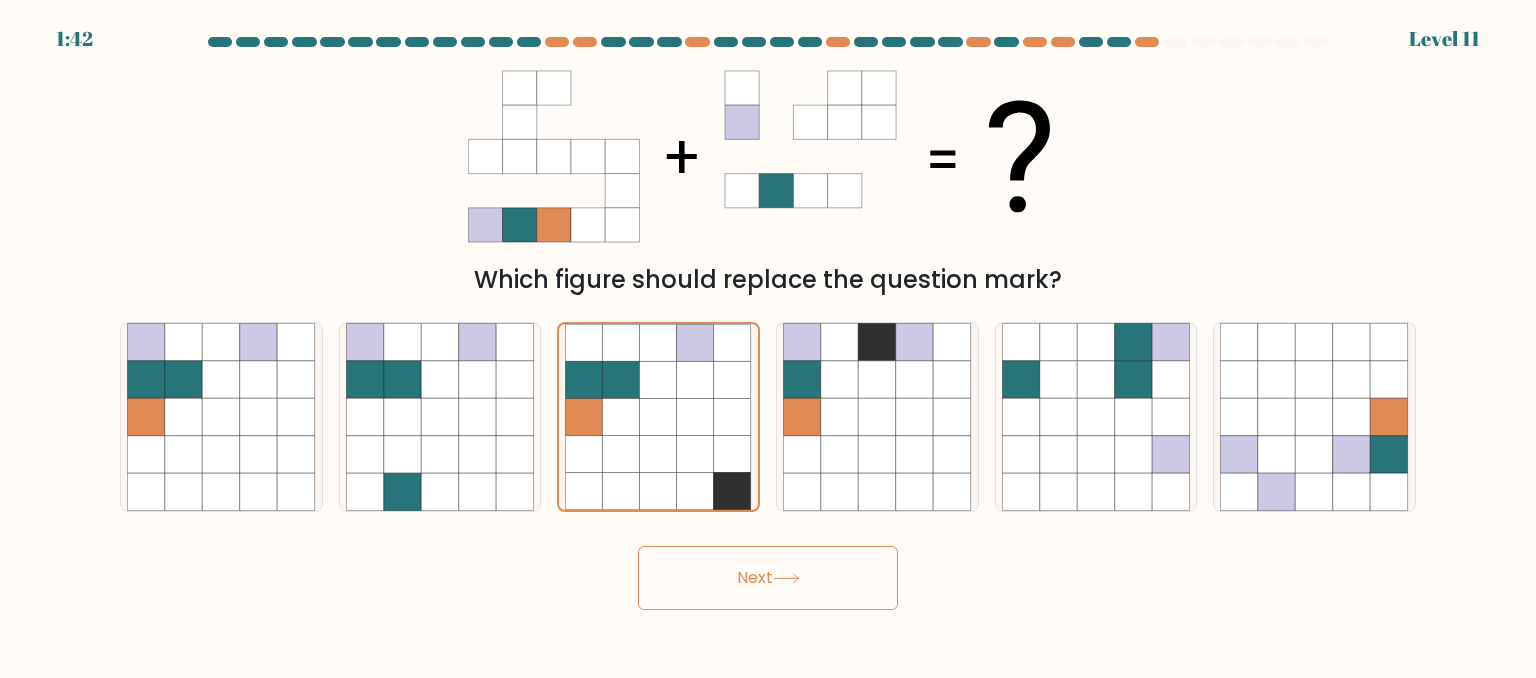 click on "1:42
Level 11" at bounding box center [768, 339] 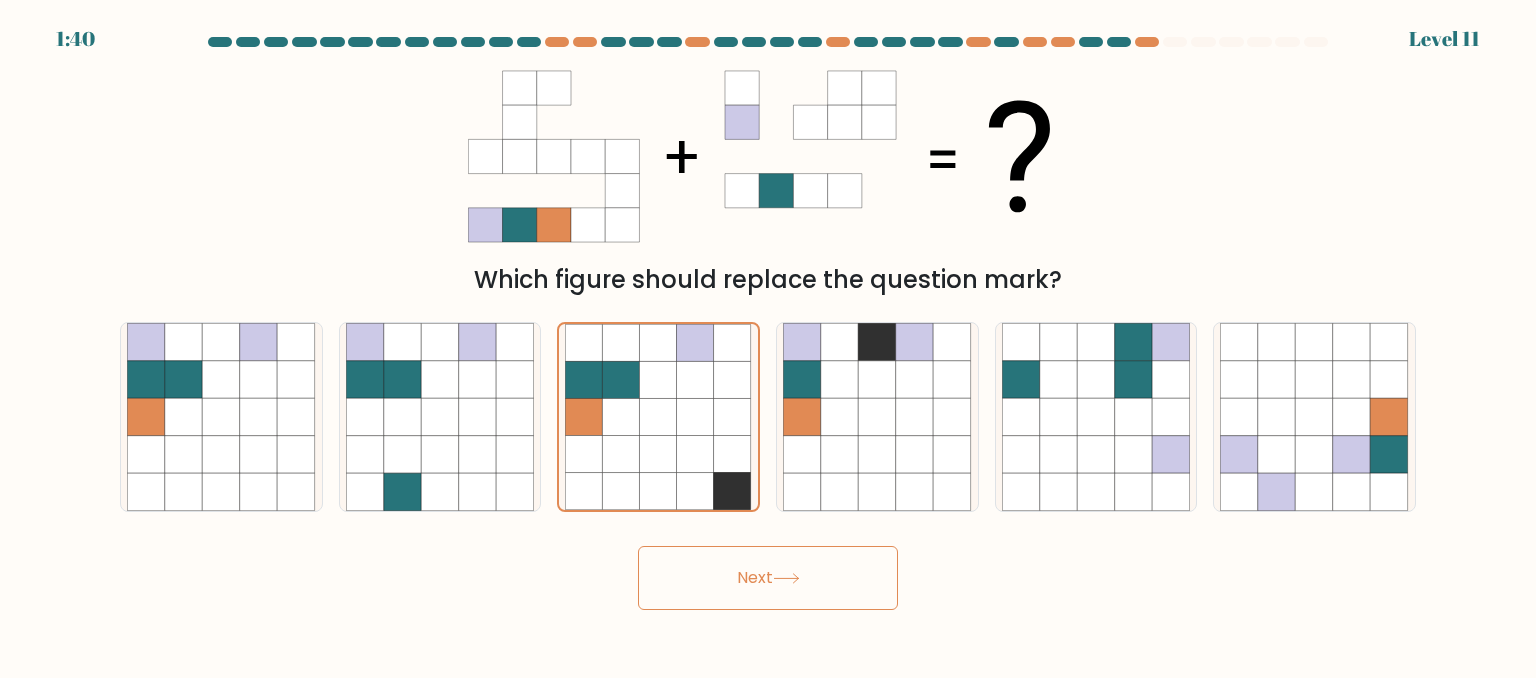 click on "Next" at bounding box center (768, 578) 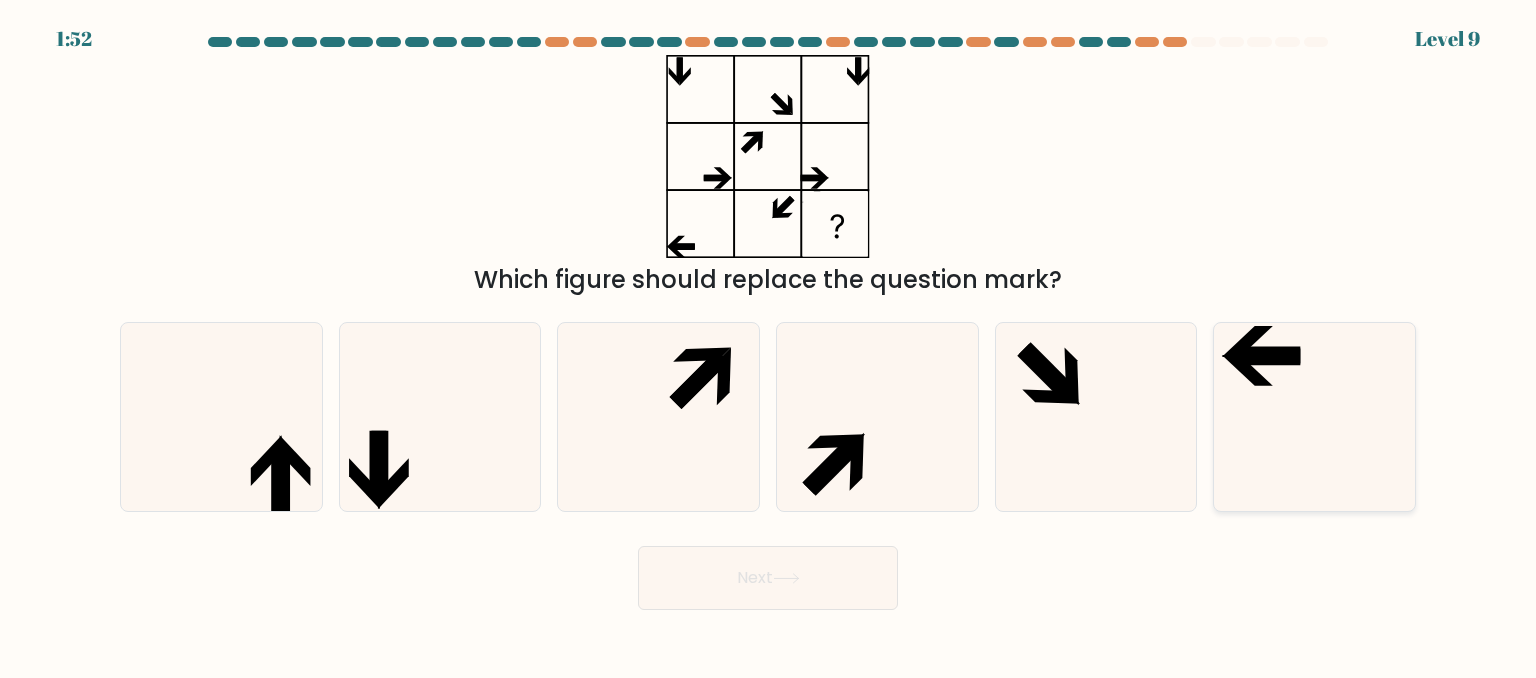 click at bounding box center [1314, 417] 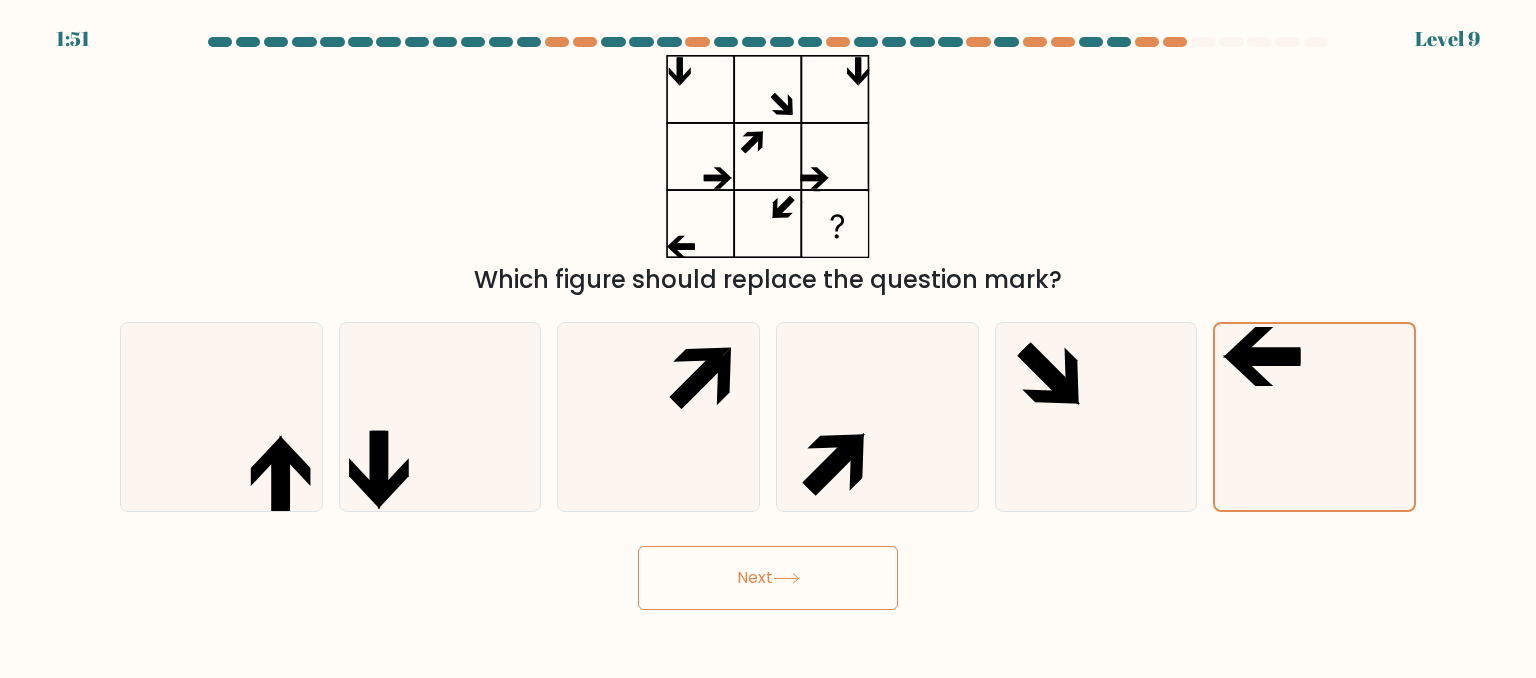 click on "Next" at bounding box center [768, 578] 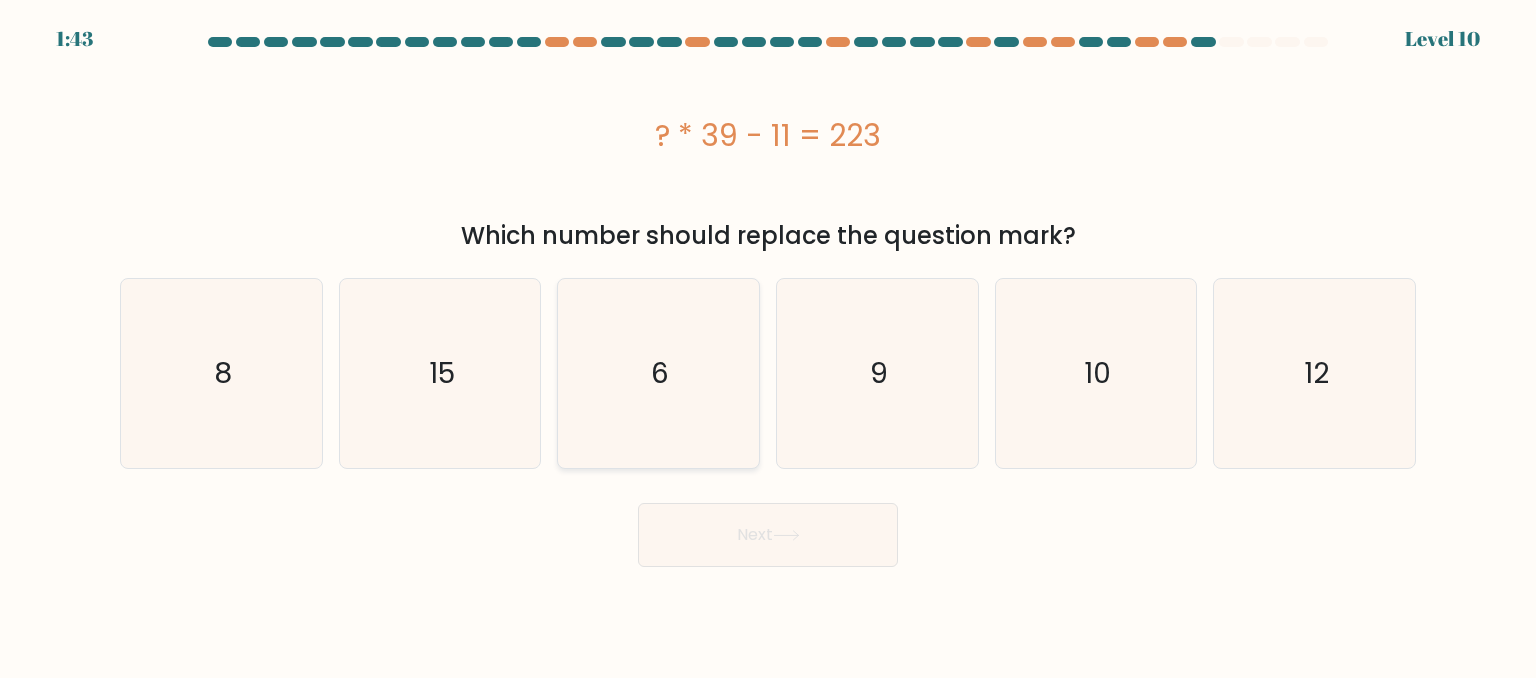 click on "6" at bounding box center (658, 373) 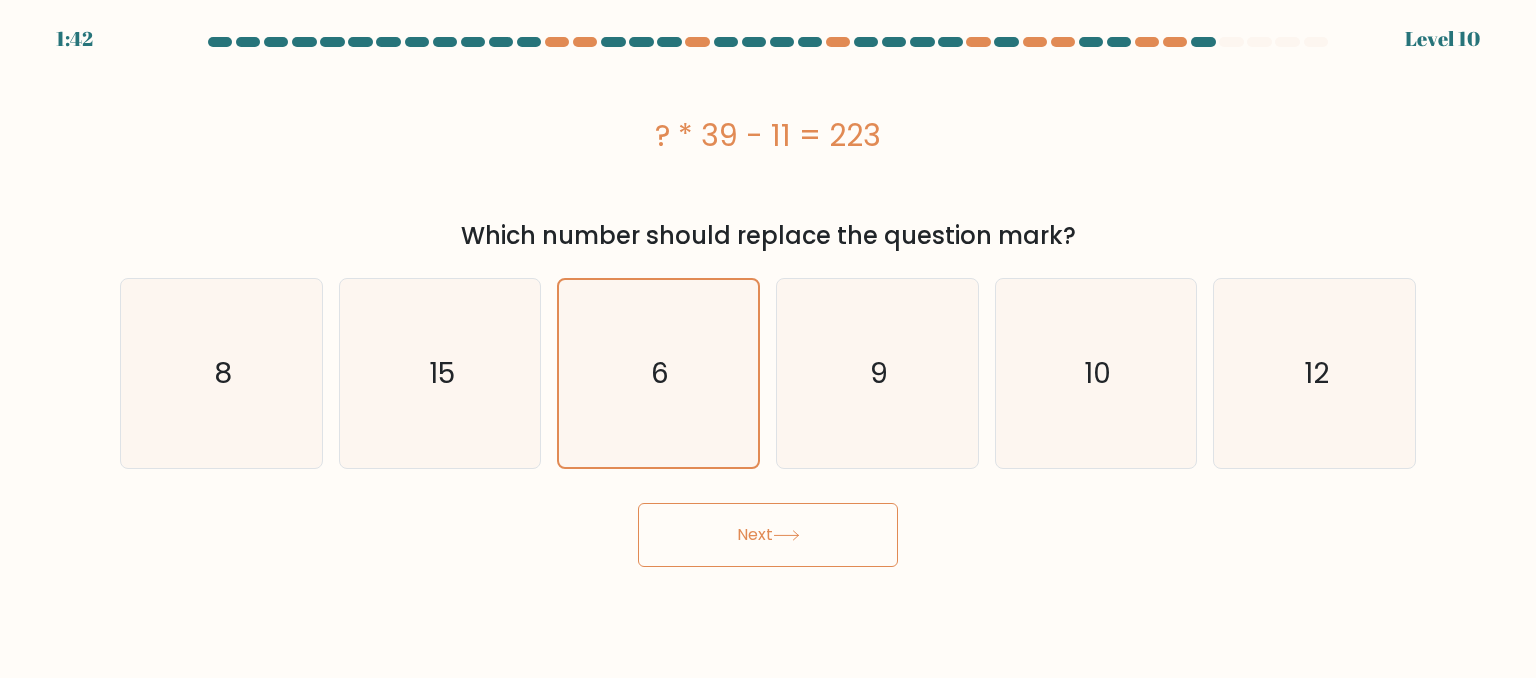 click on "Next" at bounding box center (768, 535) 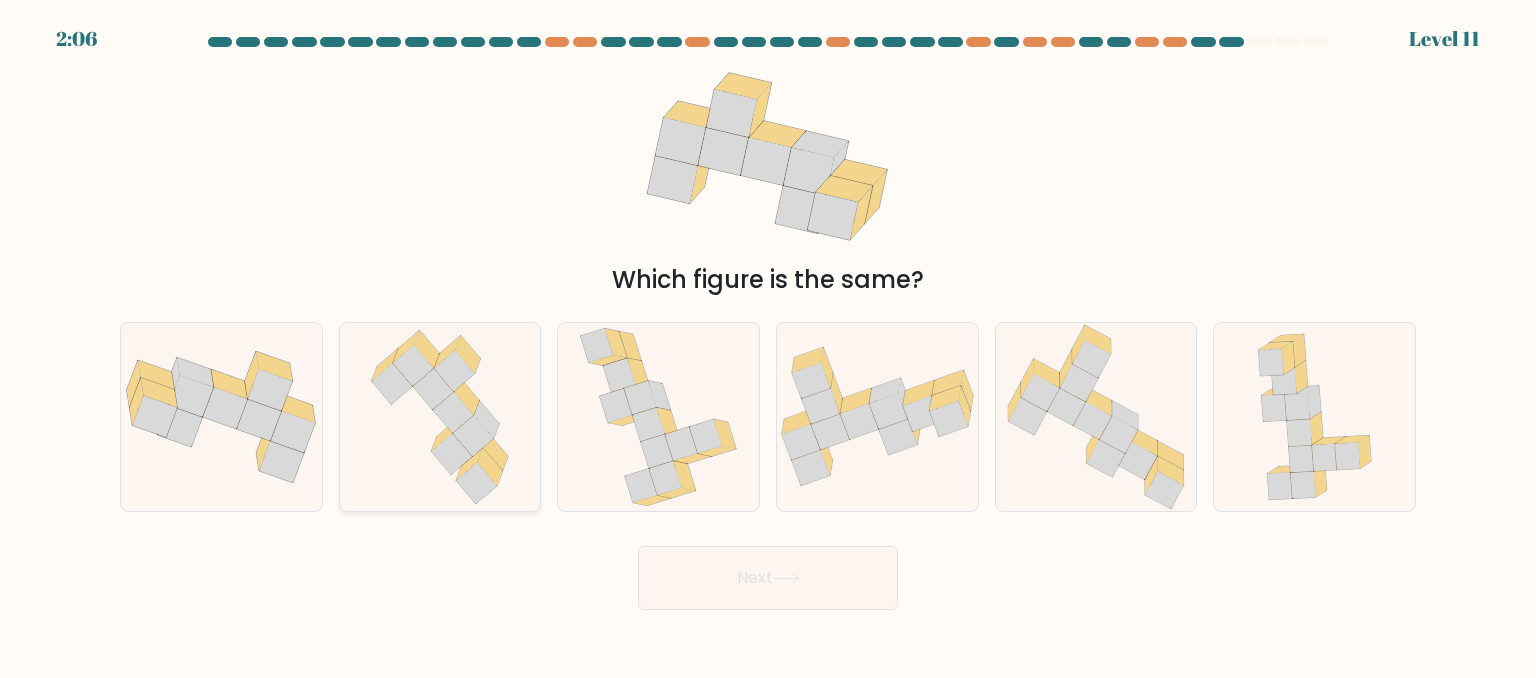 click at bounding box center [433, 388] 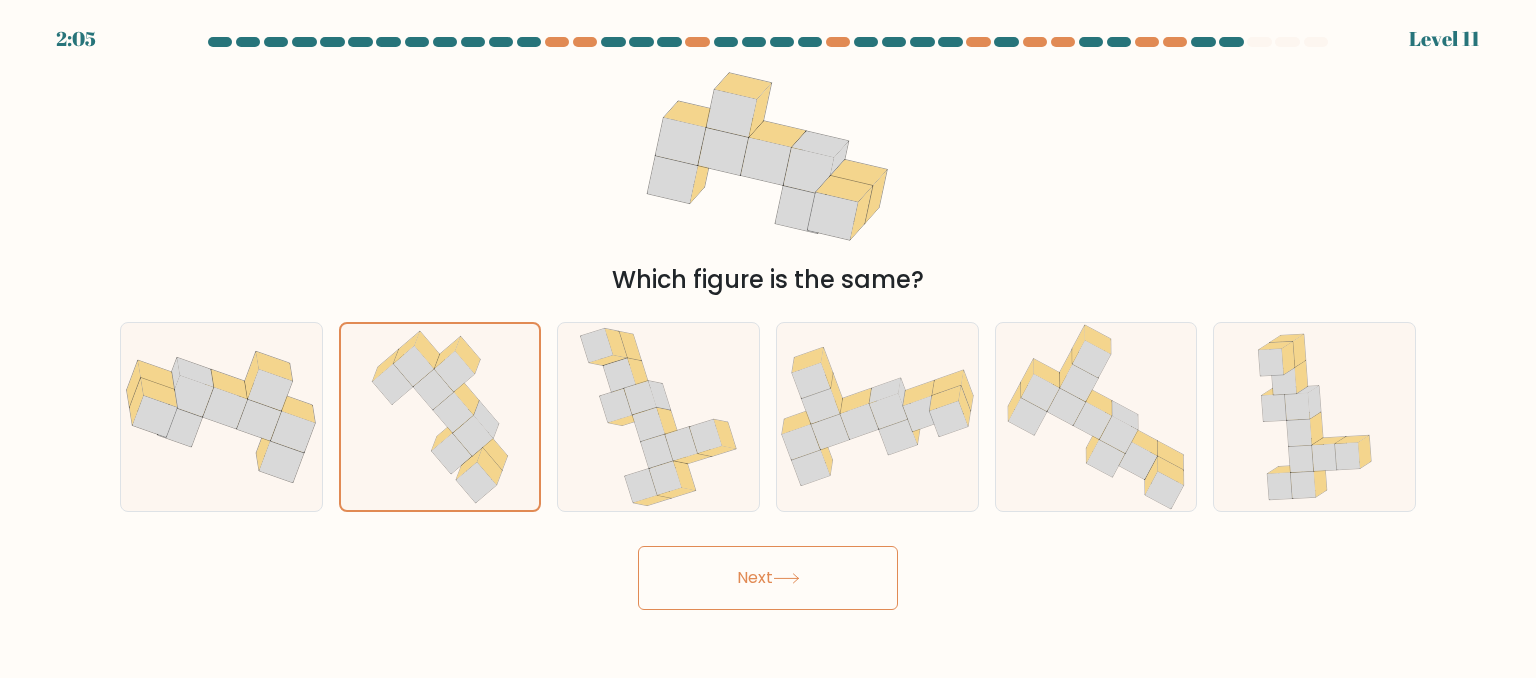 click on "Next" at bounding box center [768, 578] 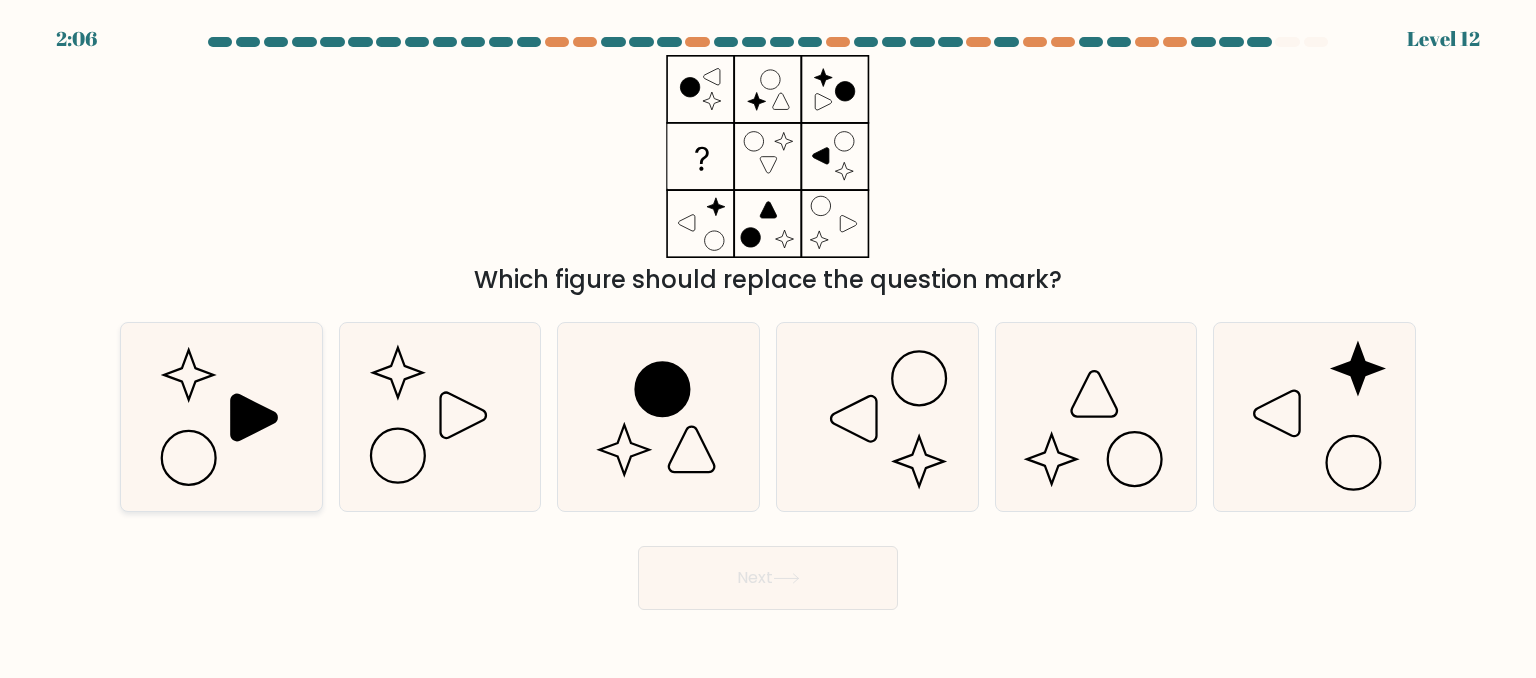 click at bounding box center (221, 417) 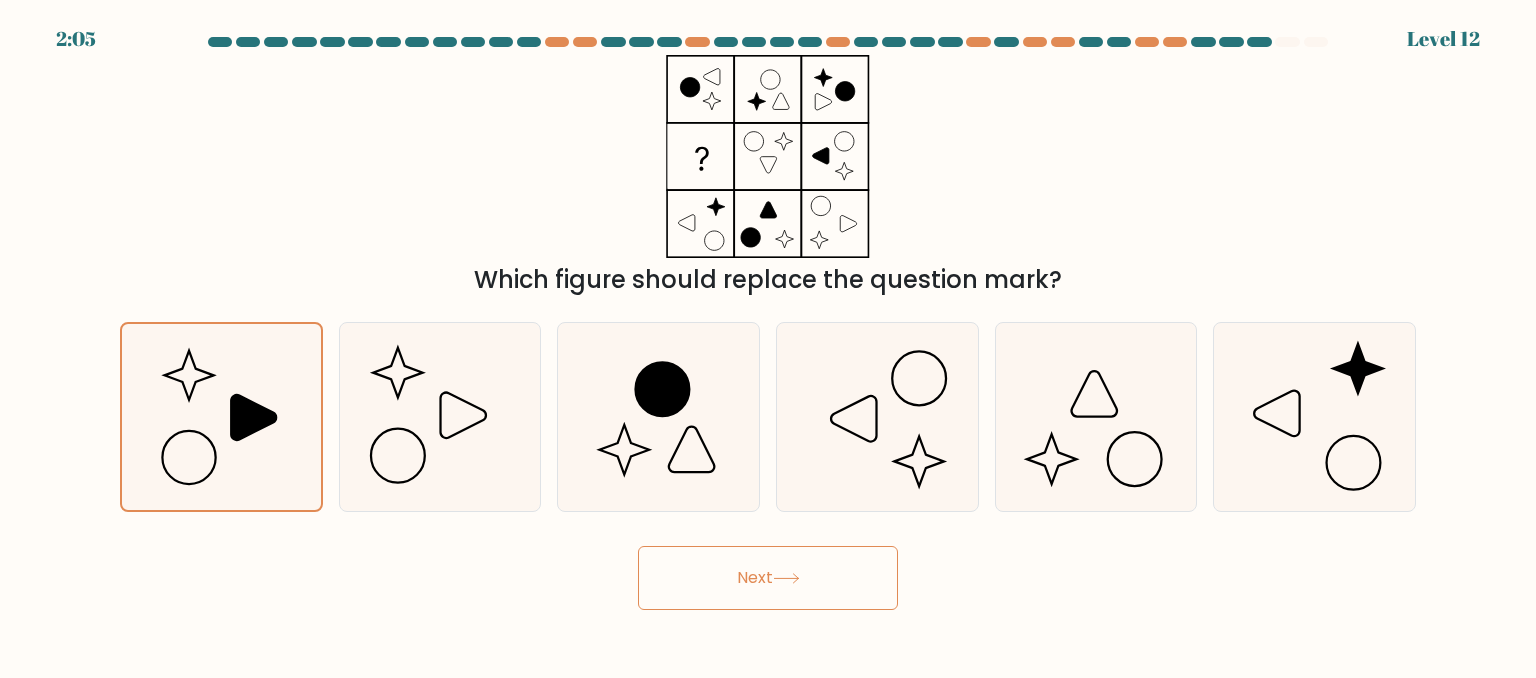 click on "Next" at bounding box center (768, 578) 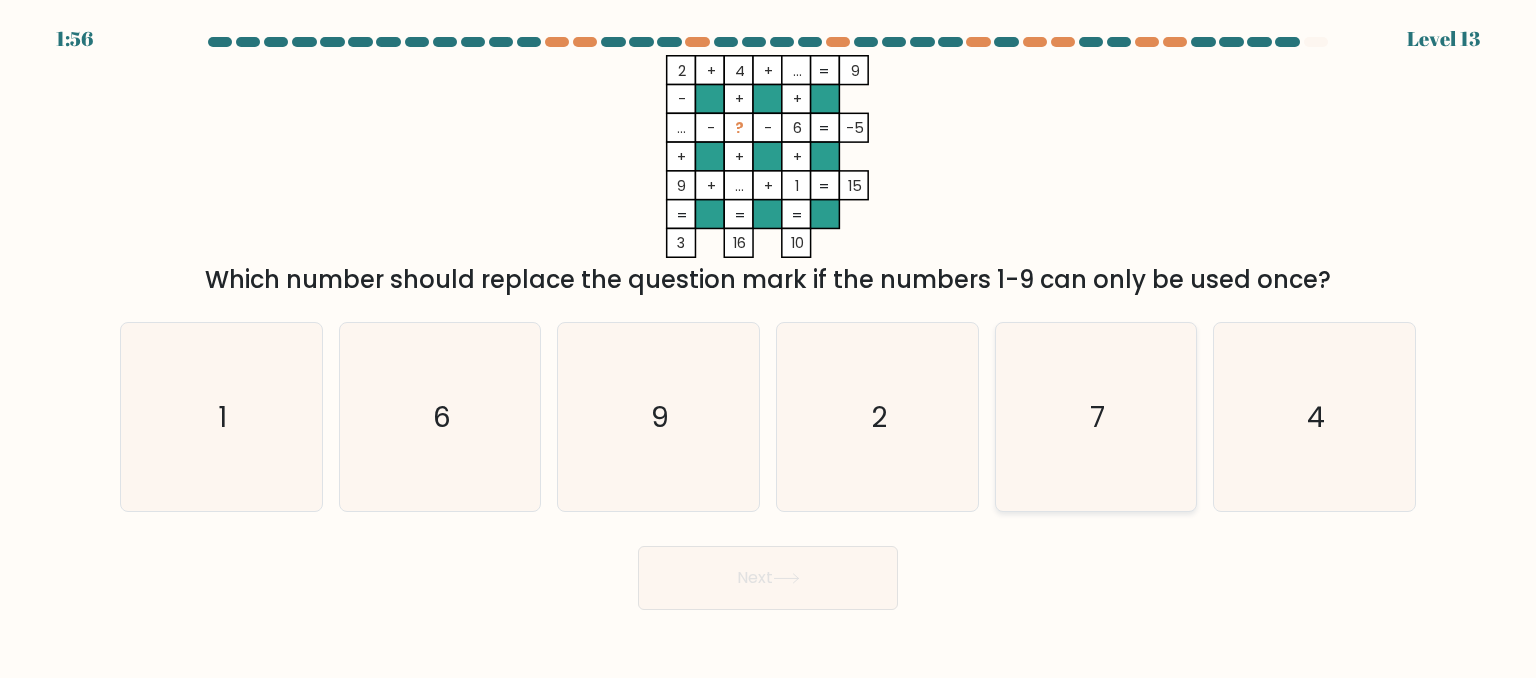 click on "7" at bounding box center (1096, 417) 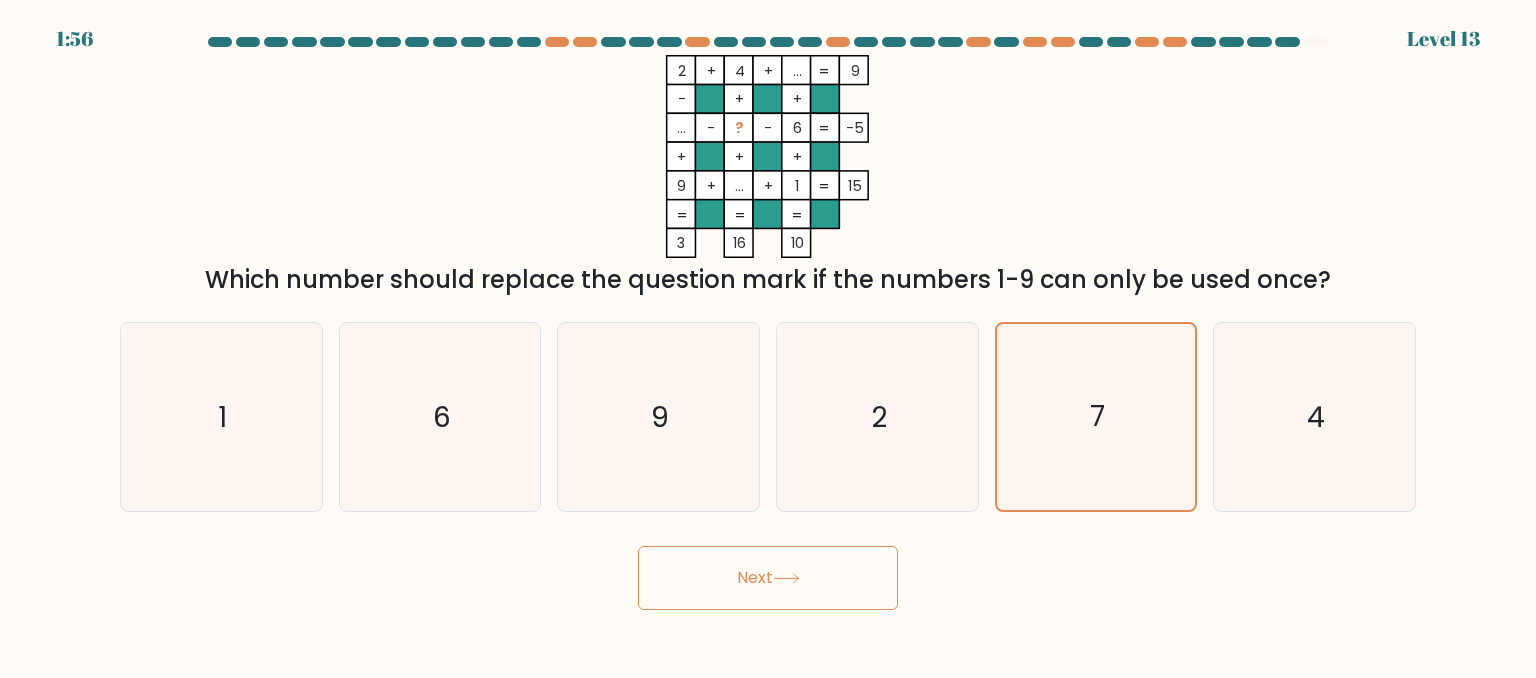 click on "Next" at bounding box center (768, 578) 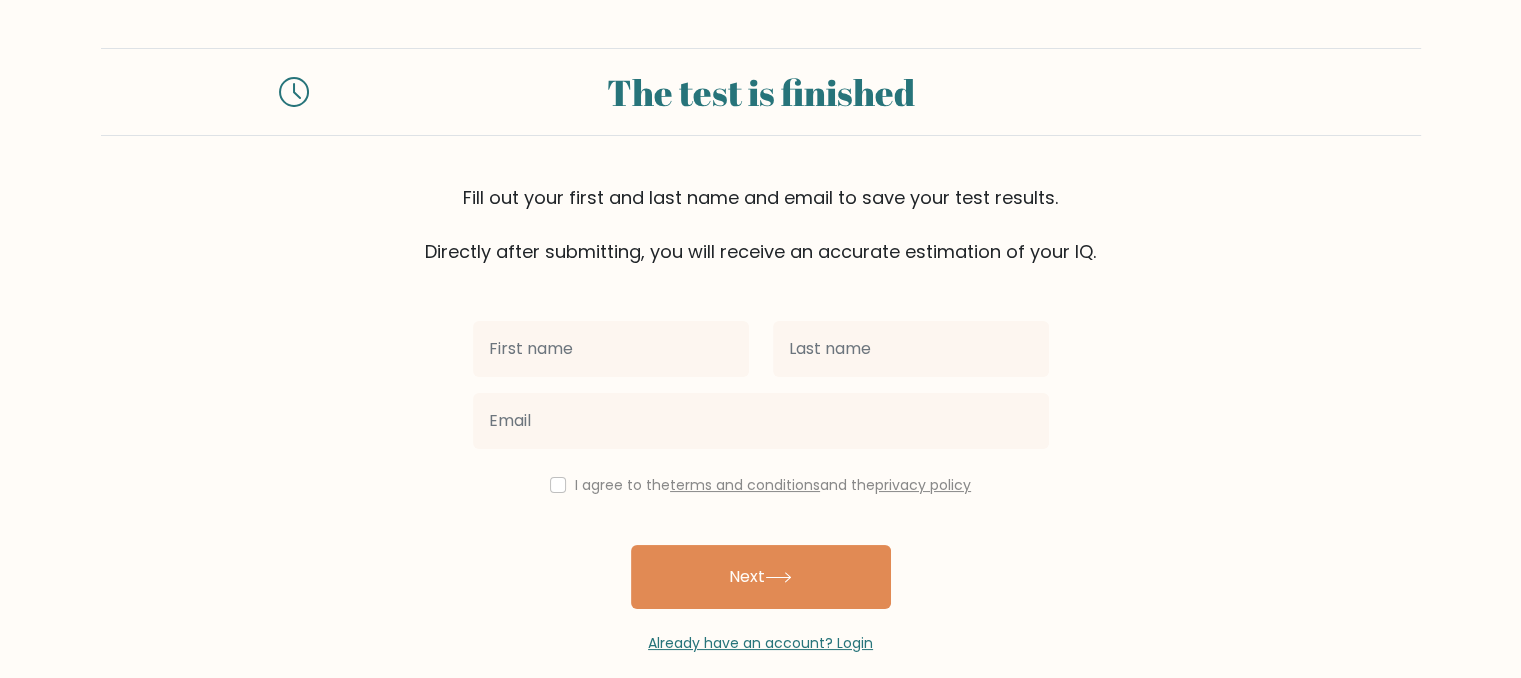 scroll, scrollTop: 24, scrollLeft: 0, axis: vertical 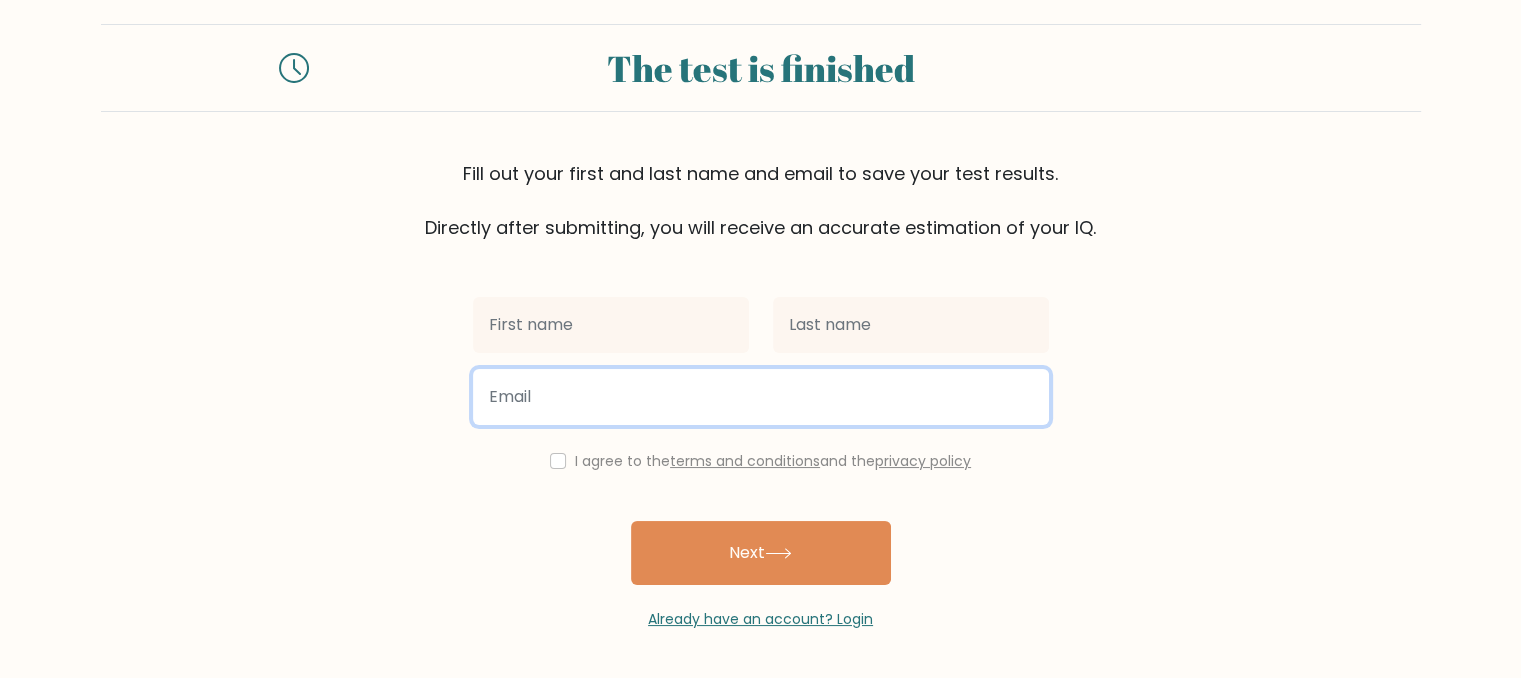 click at bounding box center (761, 397) 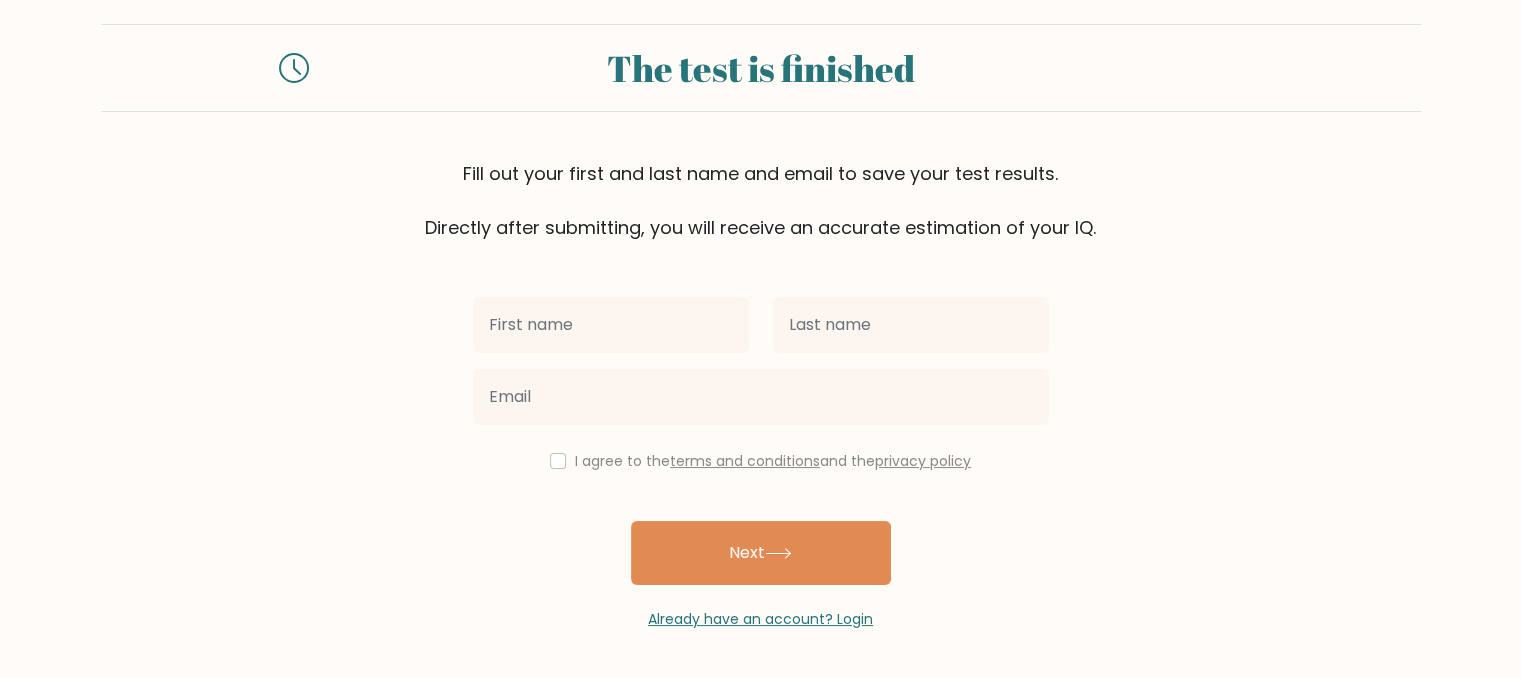 click on "The test is finished
Fill out your first and last name and email to save your test results.
Directly after submitting, you will receive an accurate estimation of your IQ.
I agree to the" at bounding box center [760, 327] 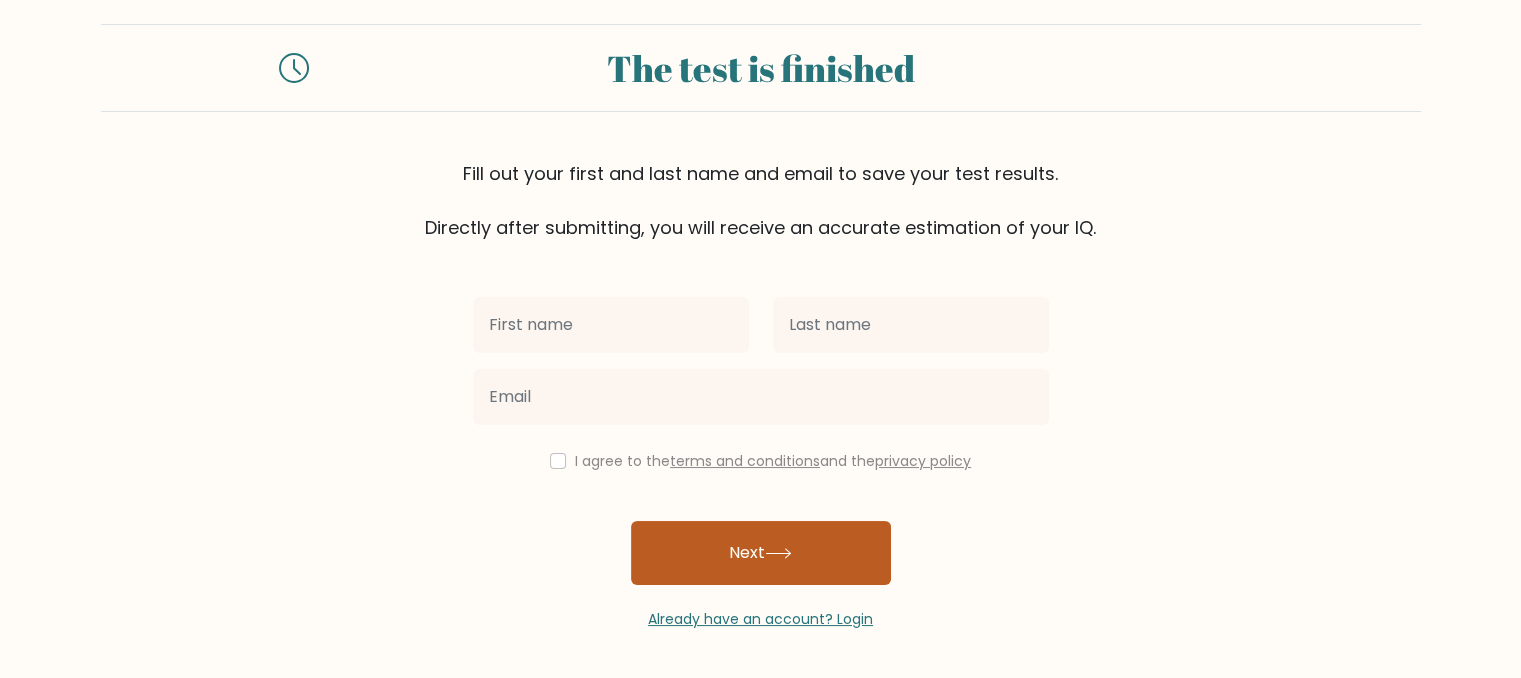 click on "Next" at bounding box center (761, 553) 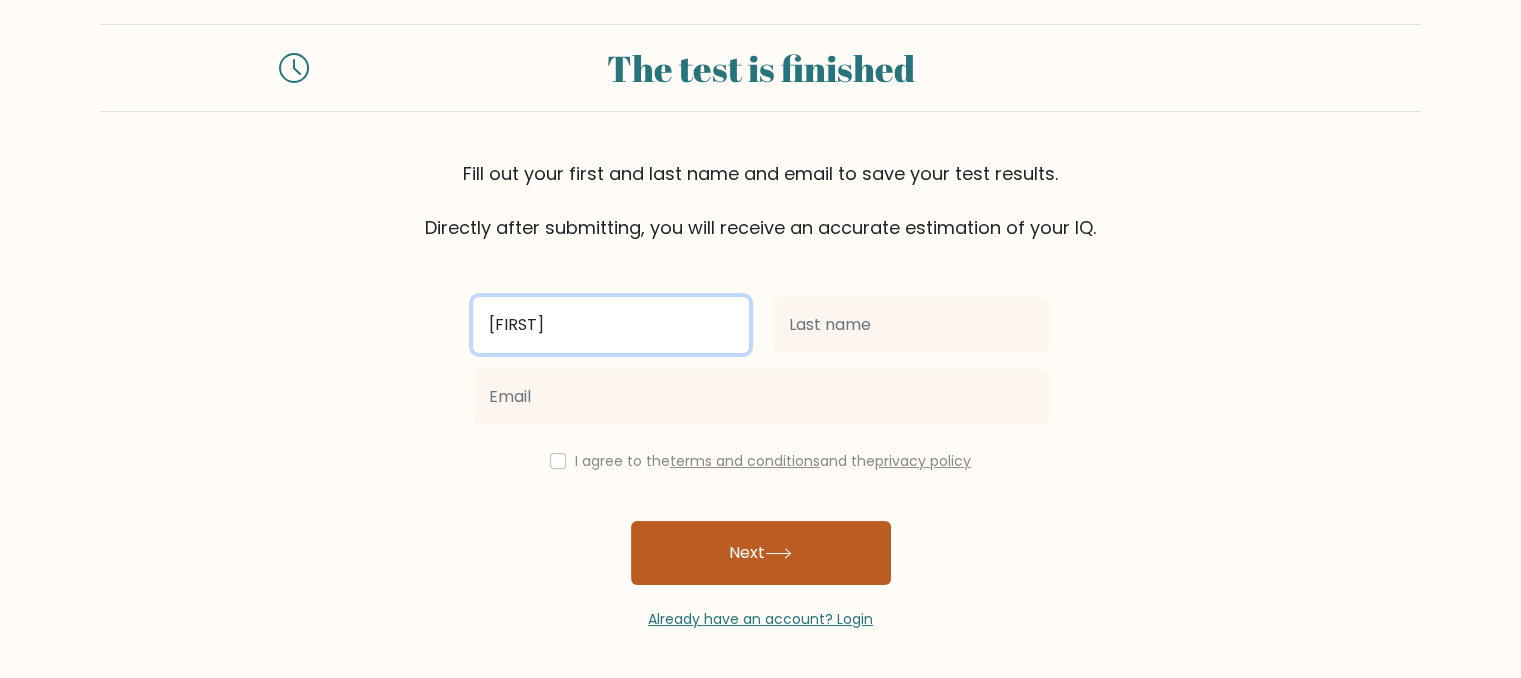 type on "[FIRST]" 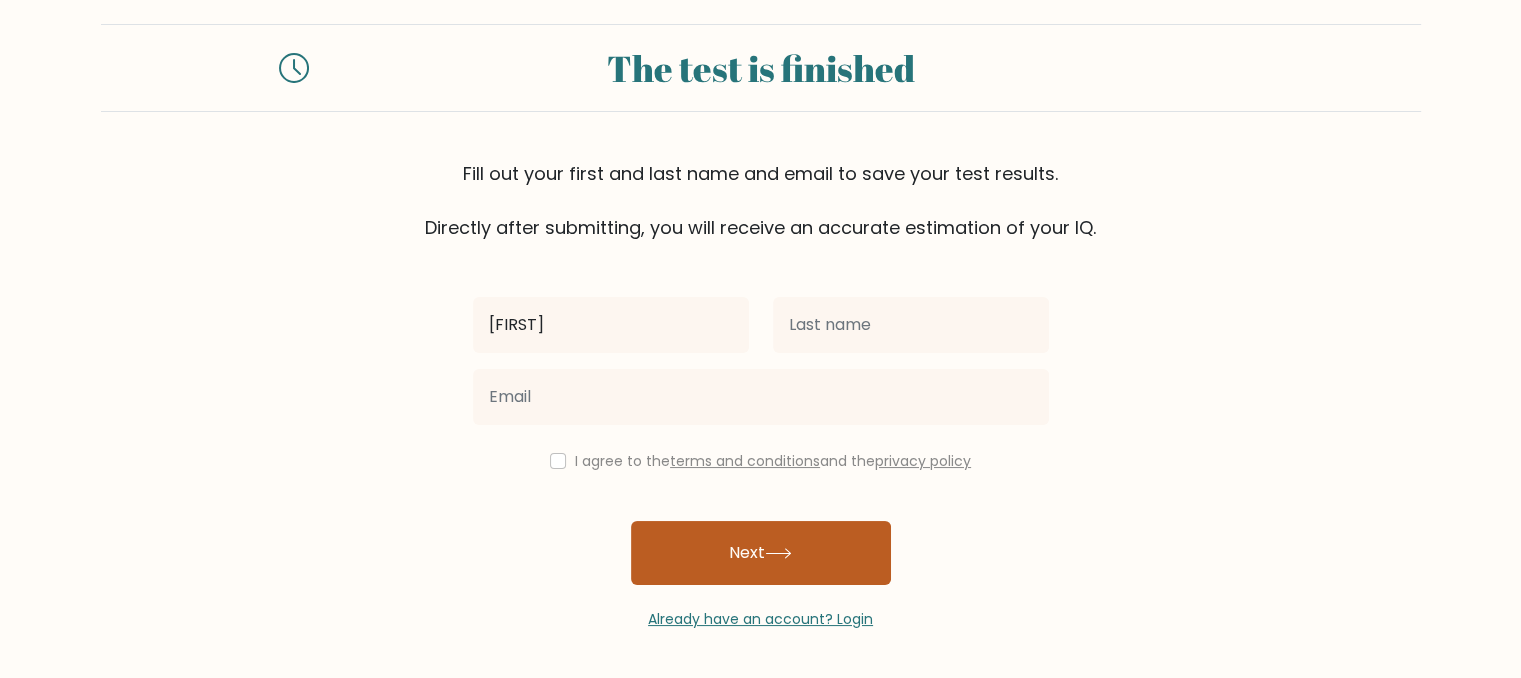 click on "Next" at bounding box center [761, 553] 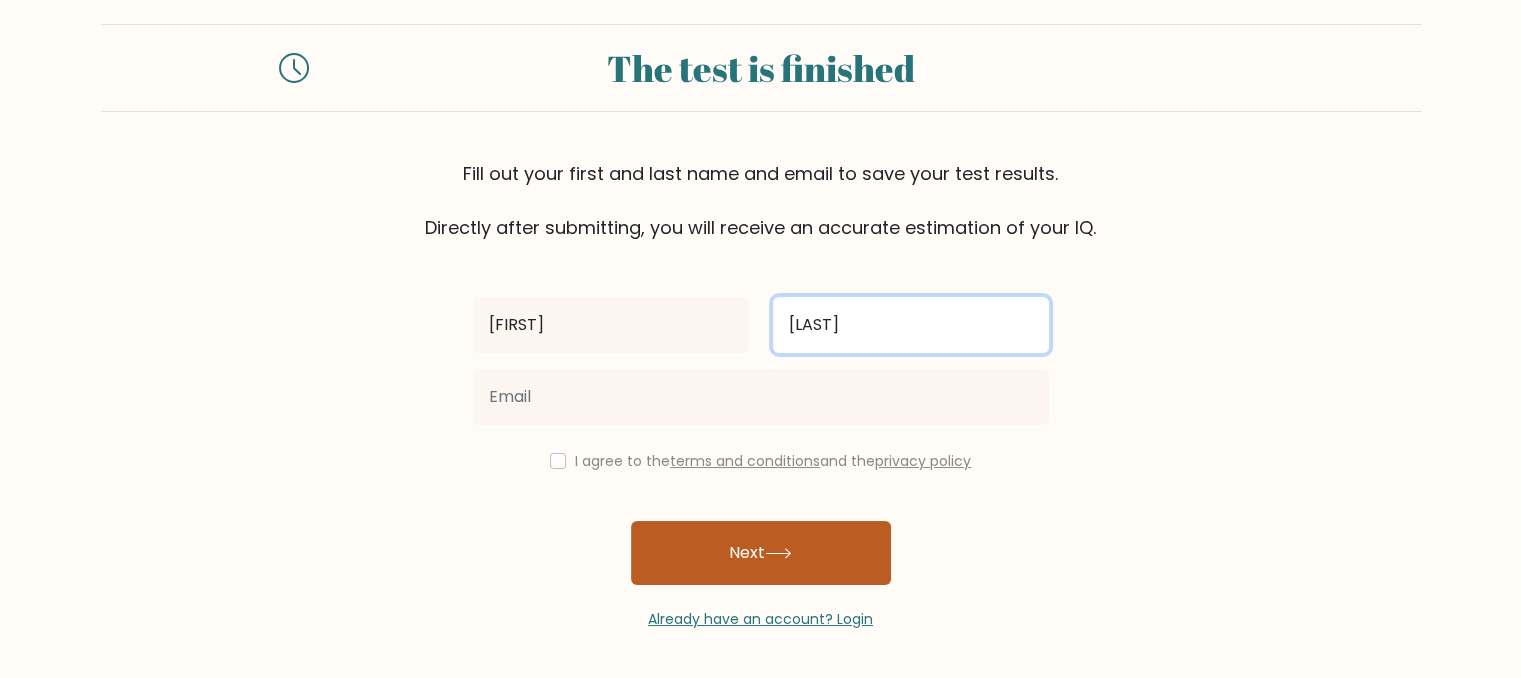 type on "[LAST]" 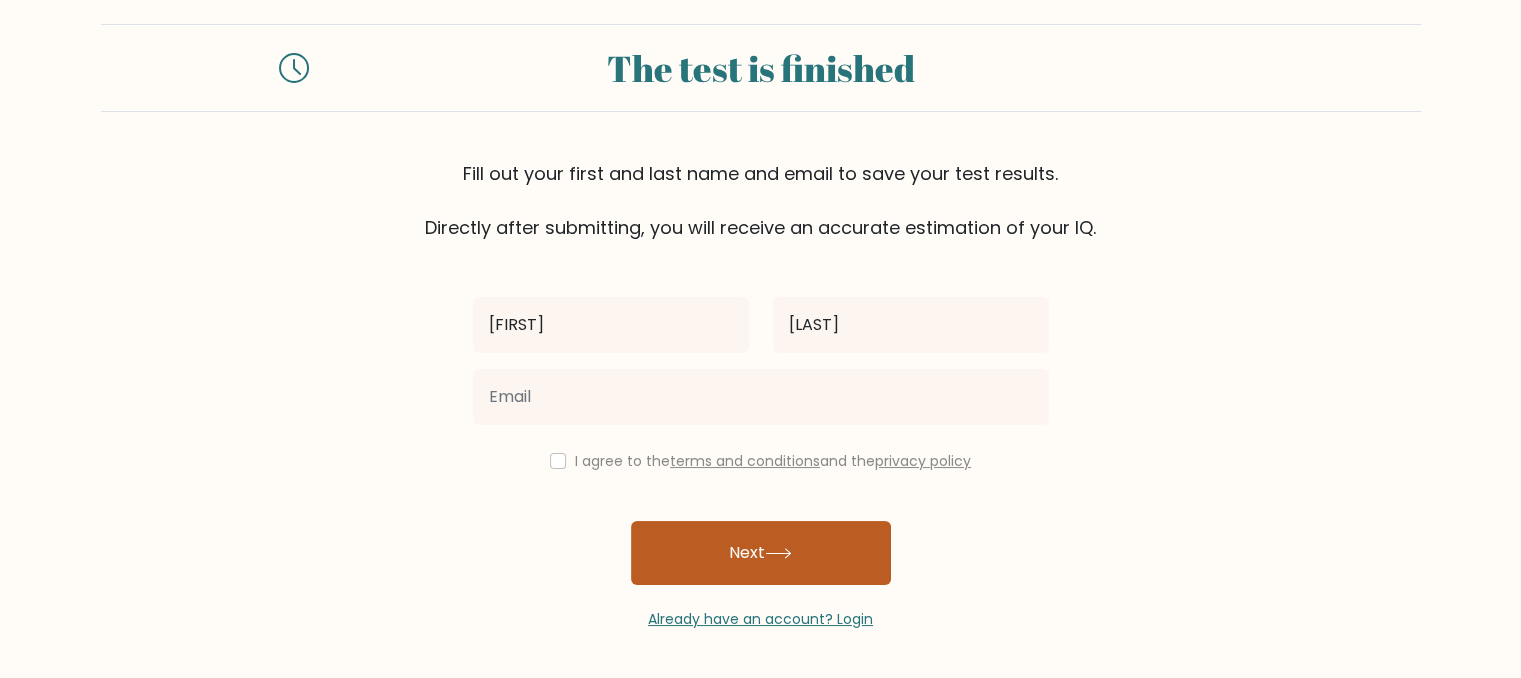 click on "Next" at bounding box center (761, 553) 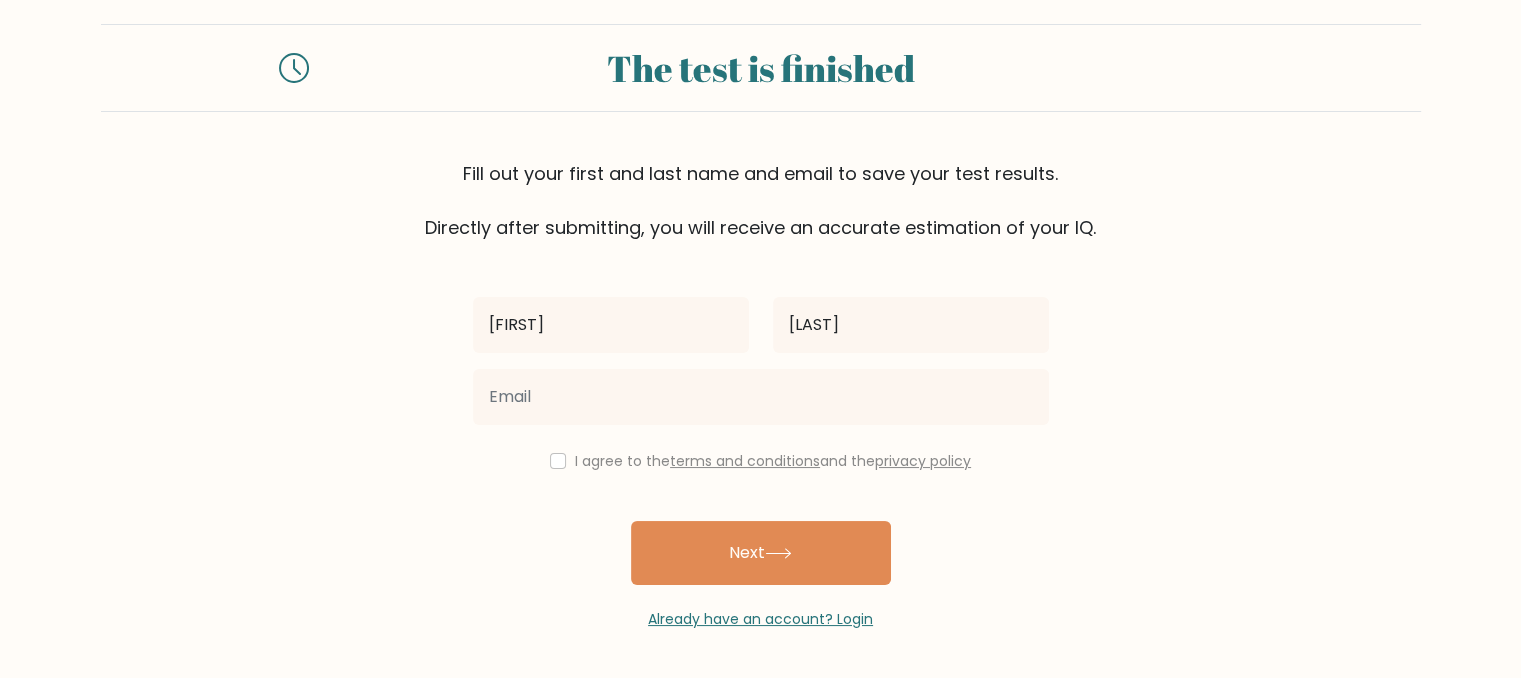 click on "[FIRST] [LAST]
[LAST]
I agree to the  terms and conditions  and the  privacy policy
Next
Already have an account? Login" at bounding box center [761, 435] 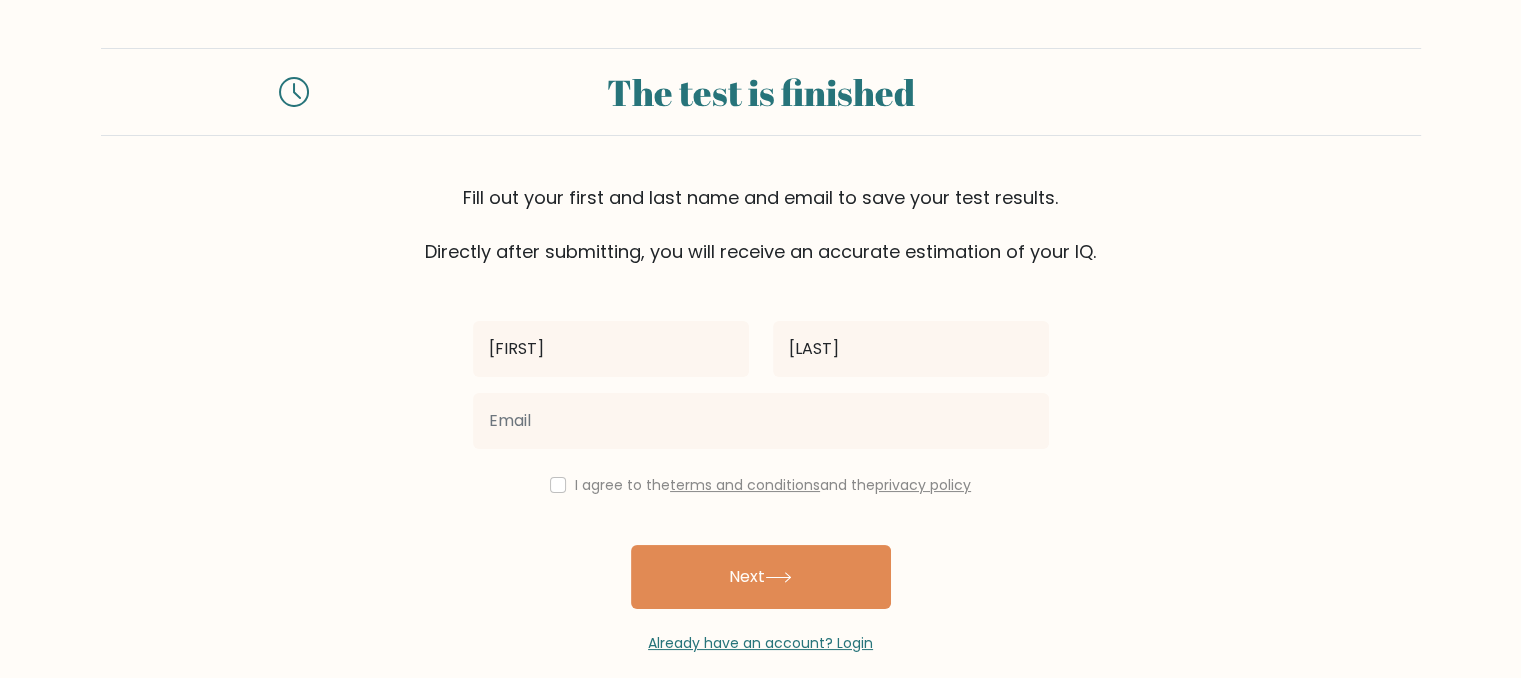 scroll, scrollTop: 24, scrollLeft: 0, axis: vertical 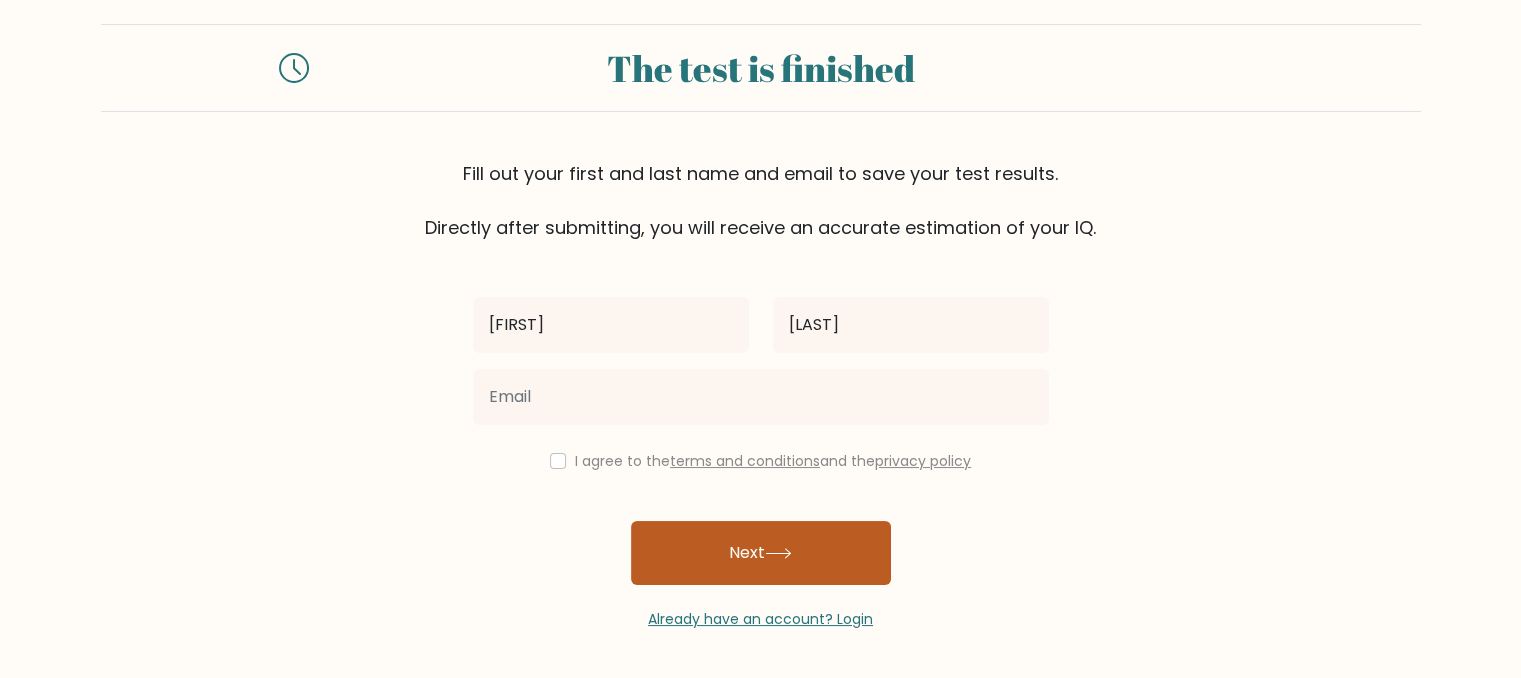 click on "Next" at bounding box center (761, 553) 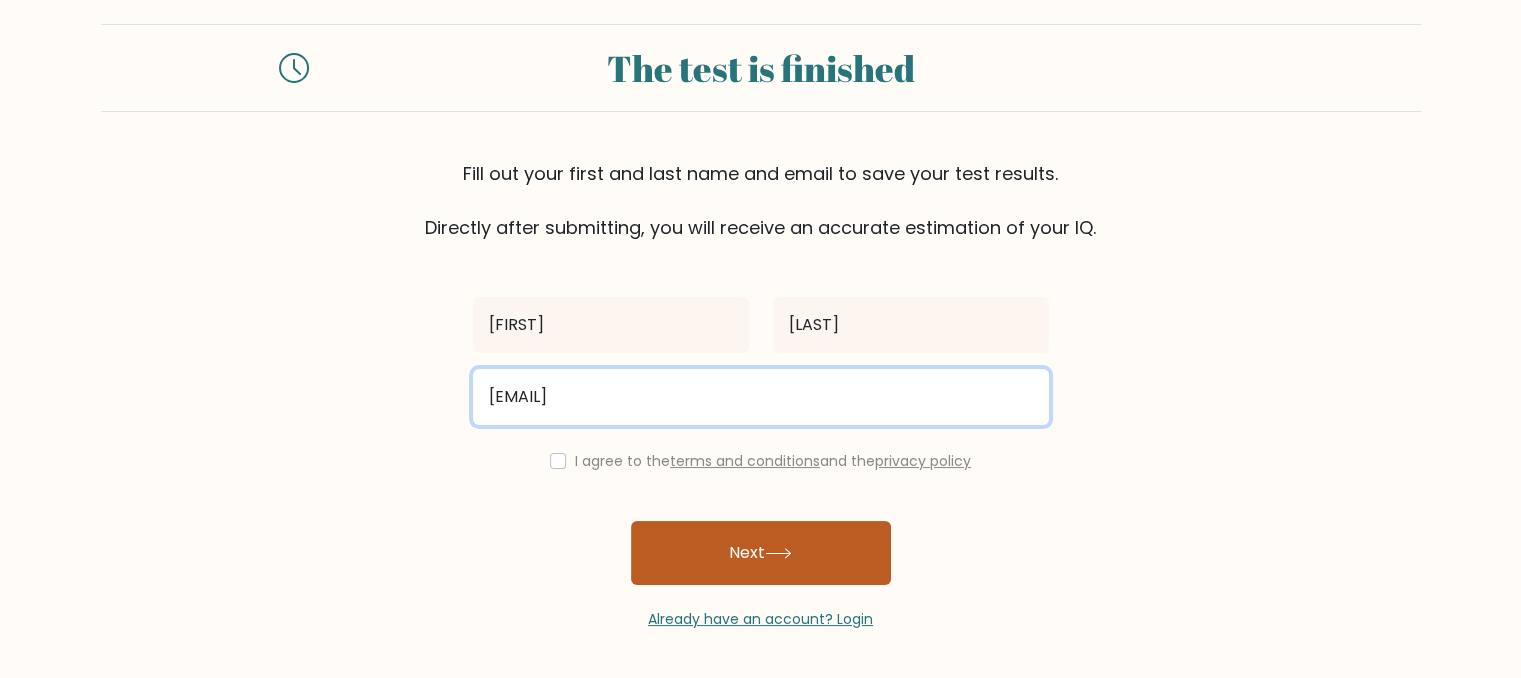 type on "[EMAIL]" 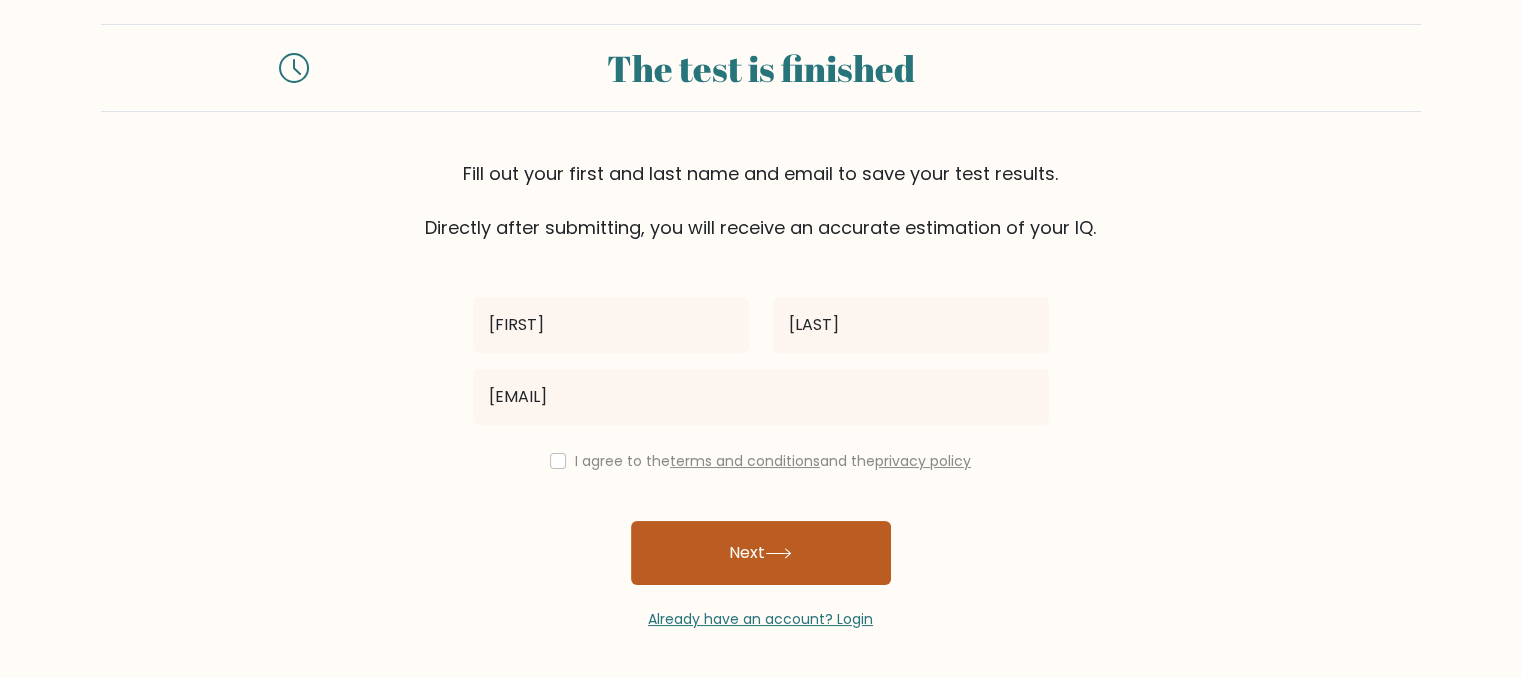 click on "Next" at bounding box center [761, 553] 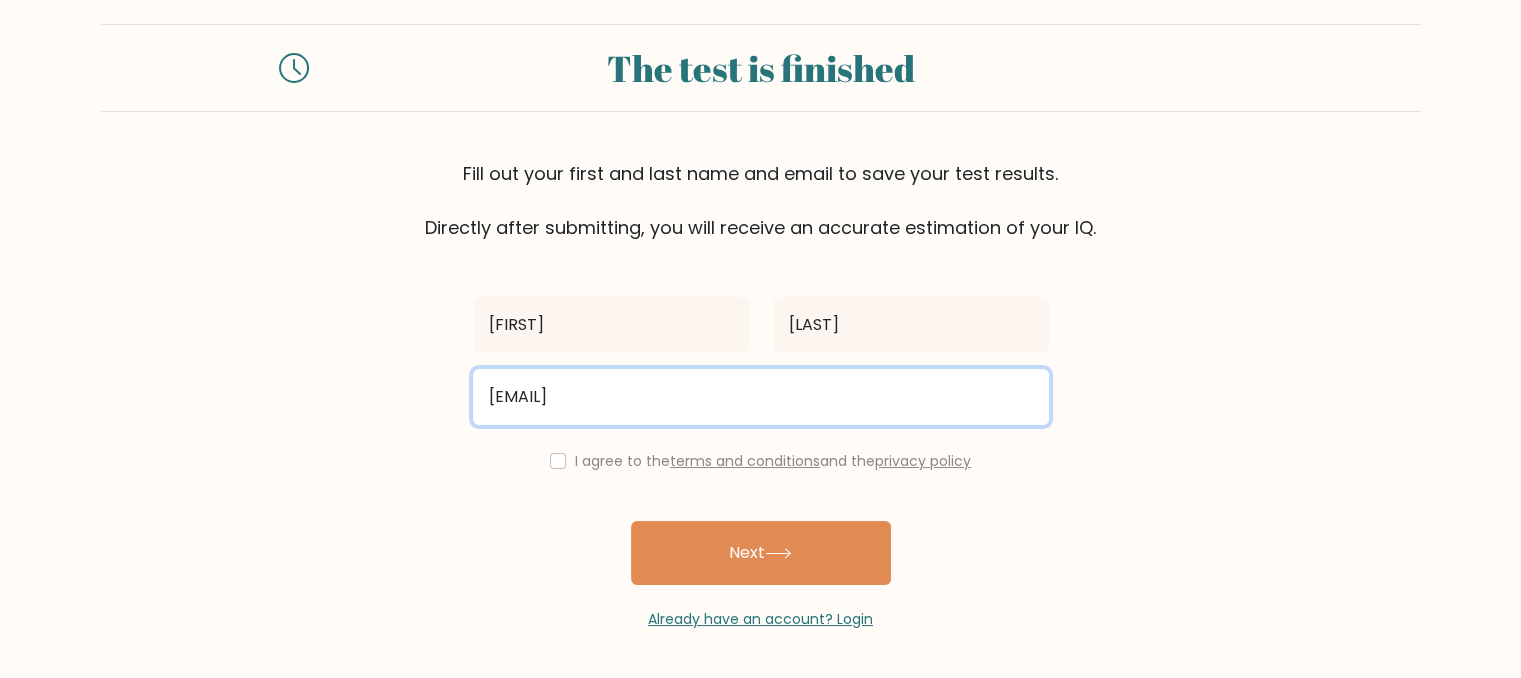 click on "[EMAIL]" at bounding box center (761, 397) 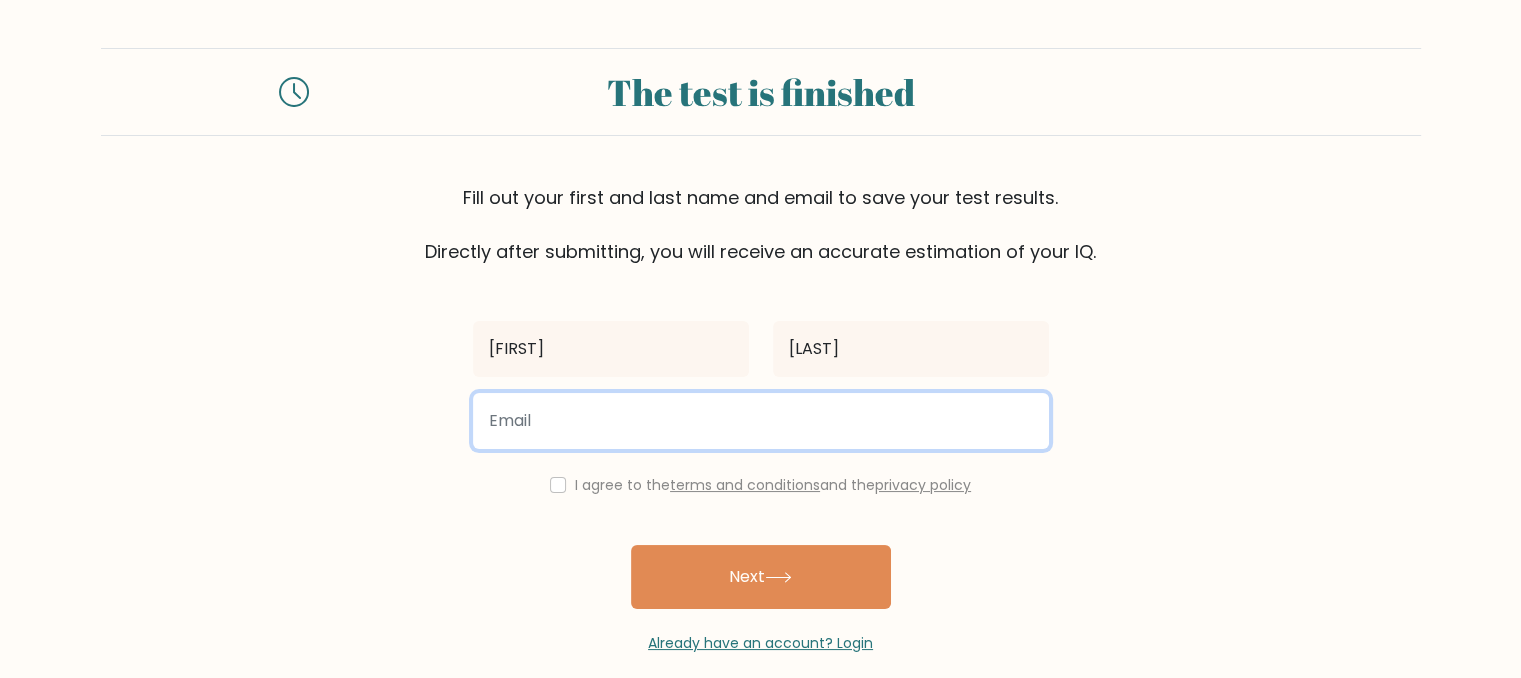 scroll, scrollTop: 24, scrollLeft: 0, axis: vertical 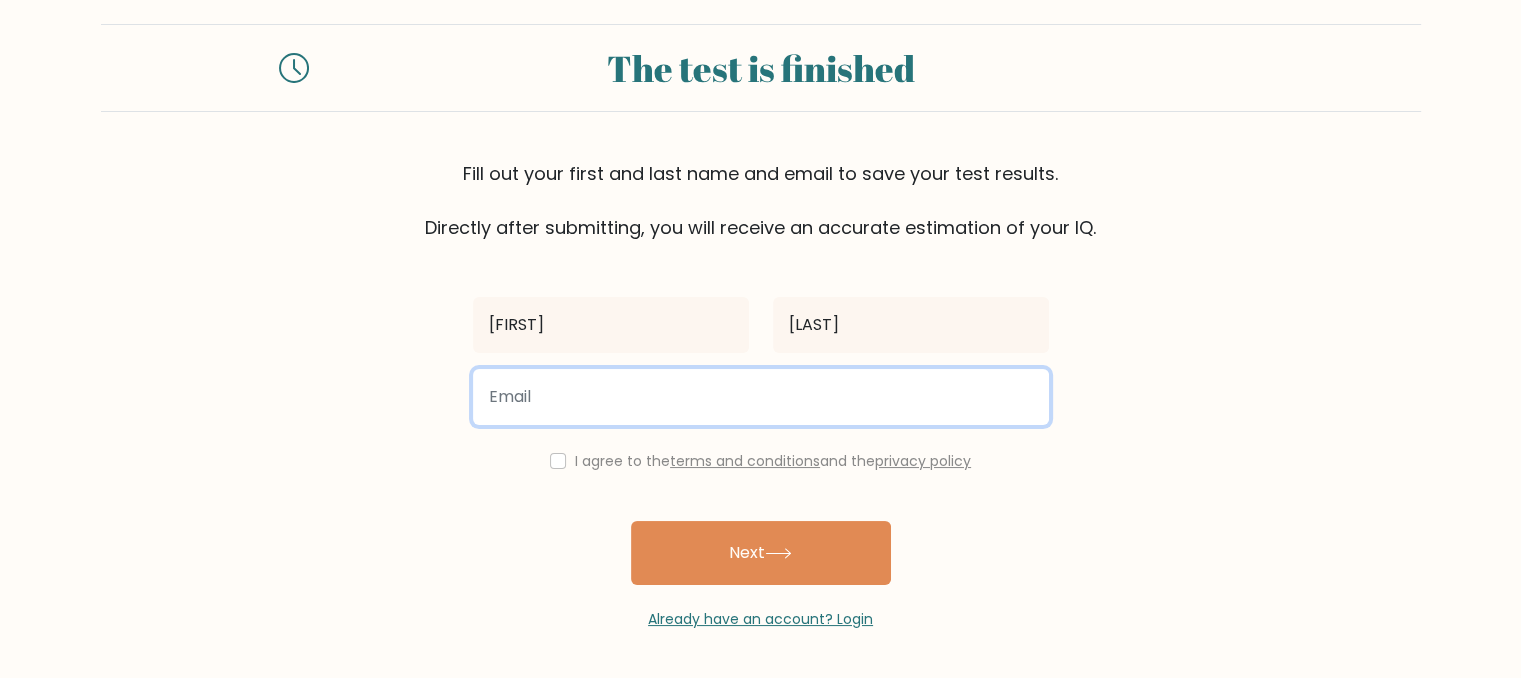 type 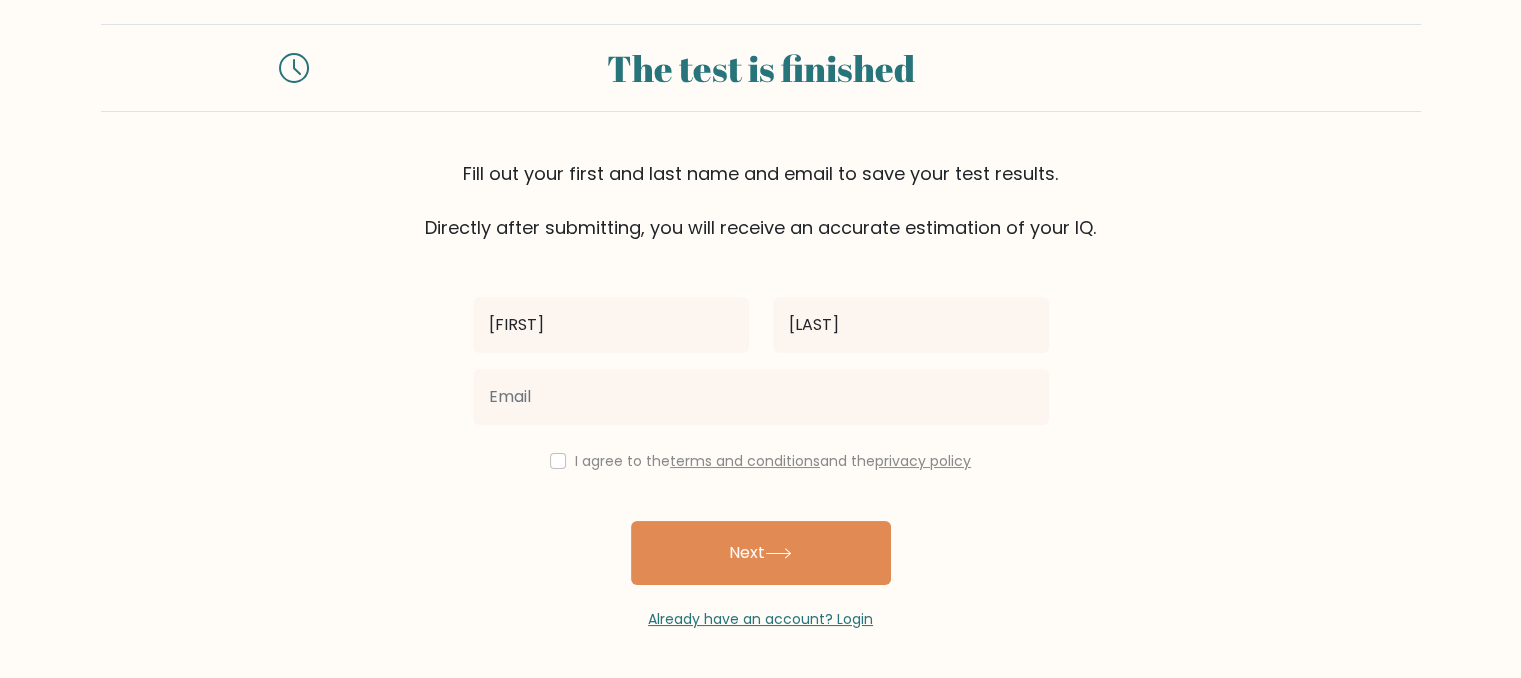 click on "[FIRST] [LAST]
[LAST]
I agree to the  terms and conditions  and the  privacy policy
Next
Already have an account? Login" at bounding box center [761, 435] 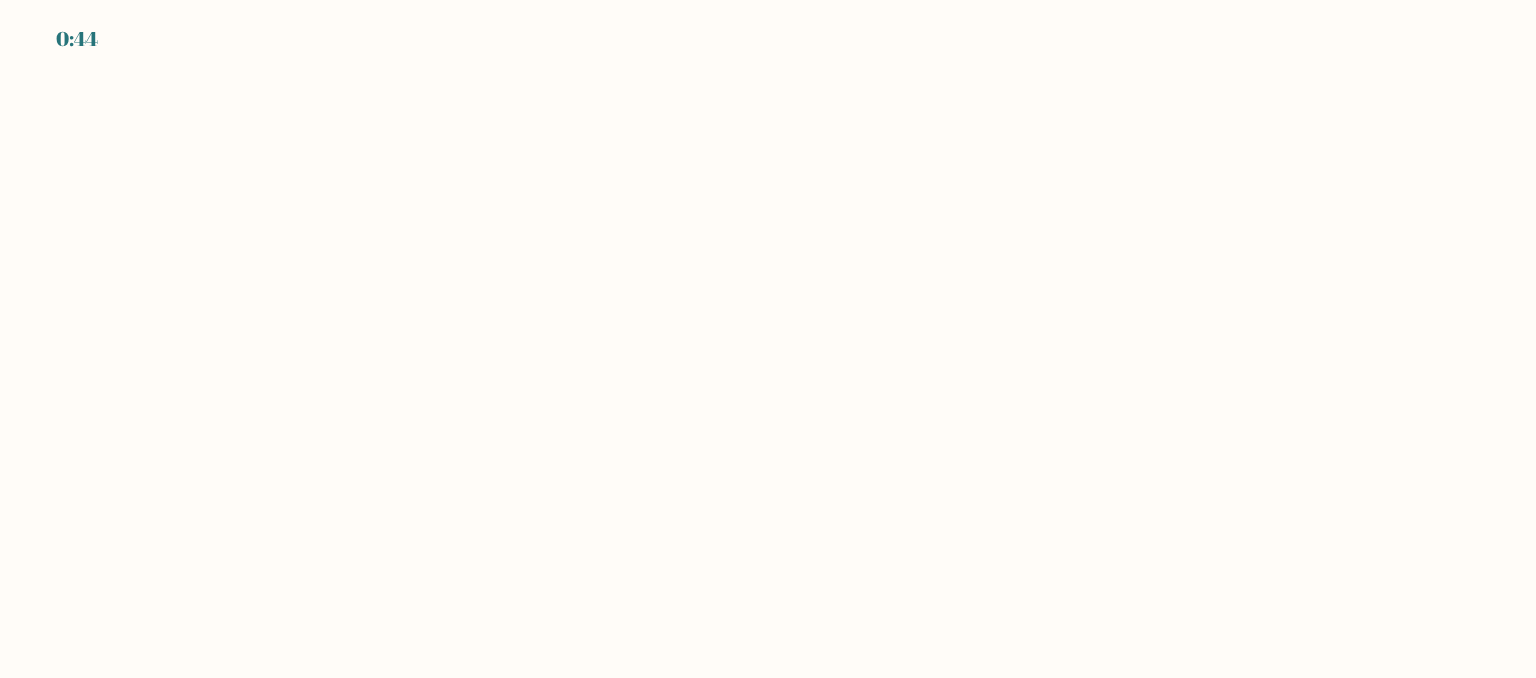 scroll, scrollTop: 0, scrollLeft: 0, axis: both 